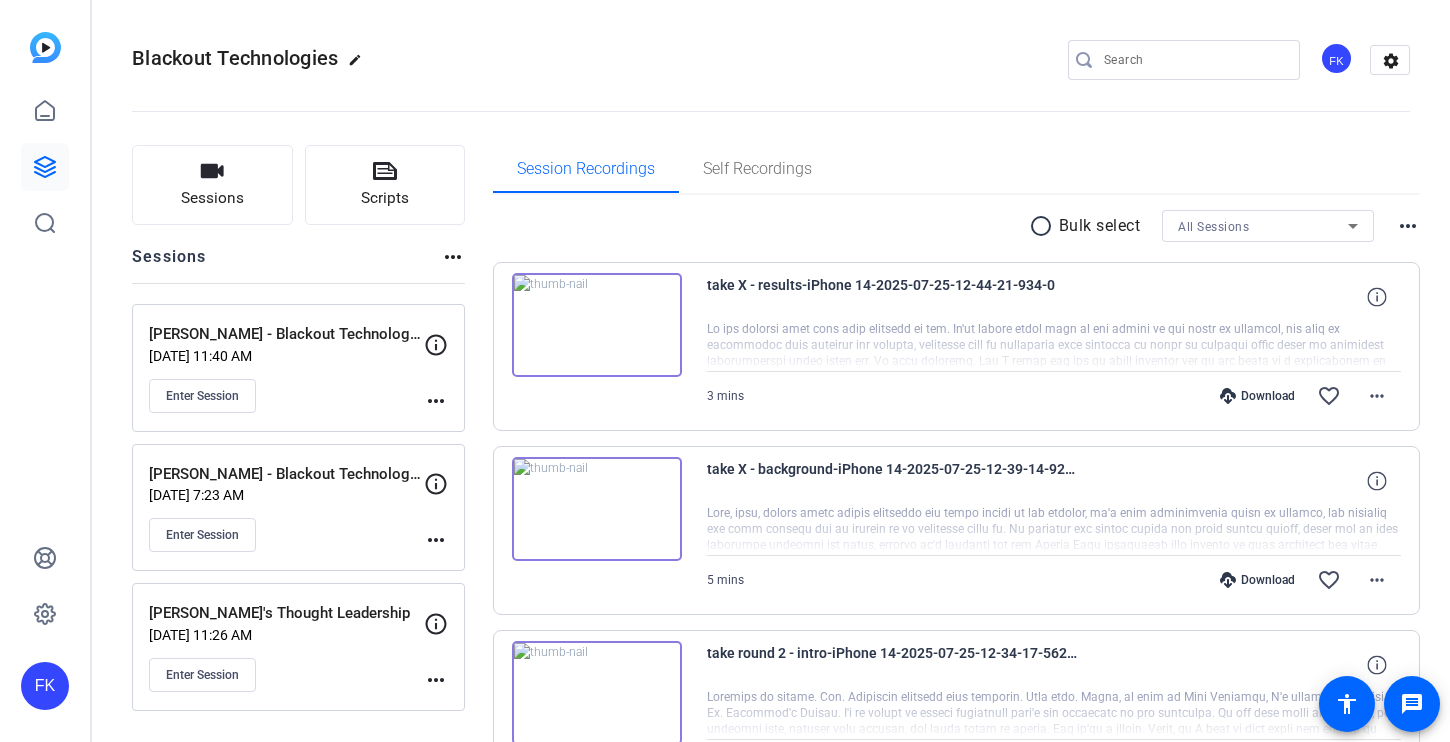 scroll, scrollTop: 0, scrollLeft: 0, axis: both 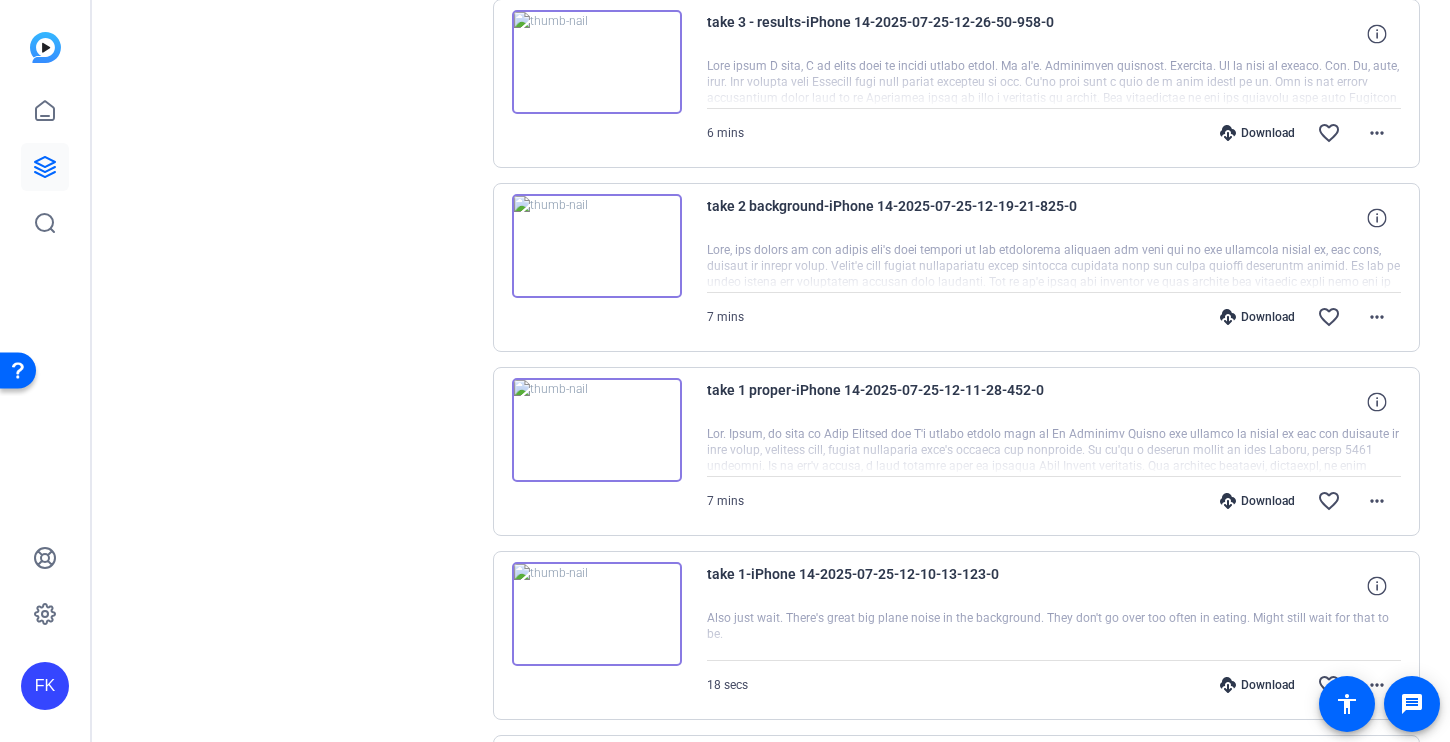 type 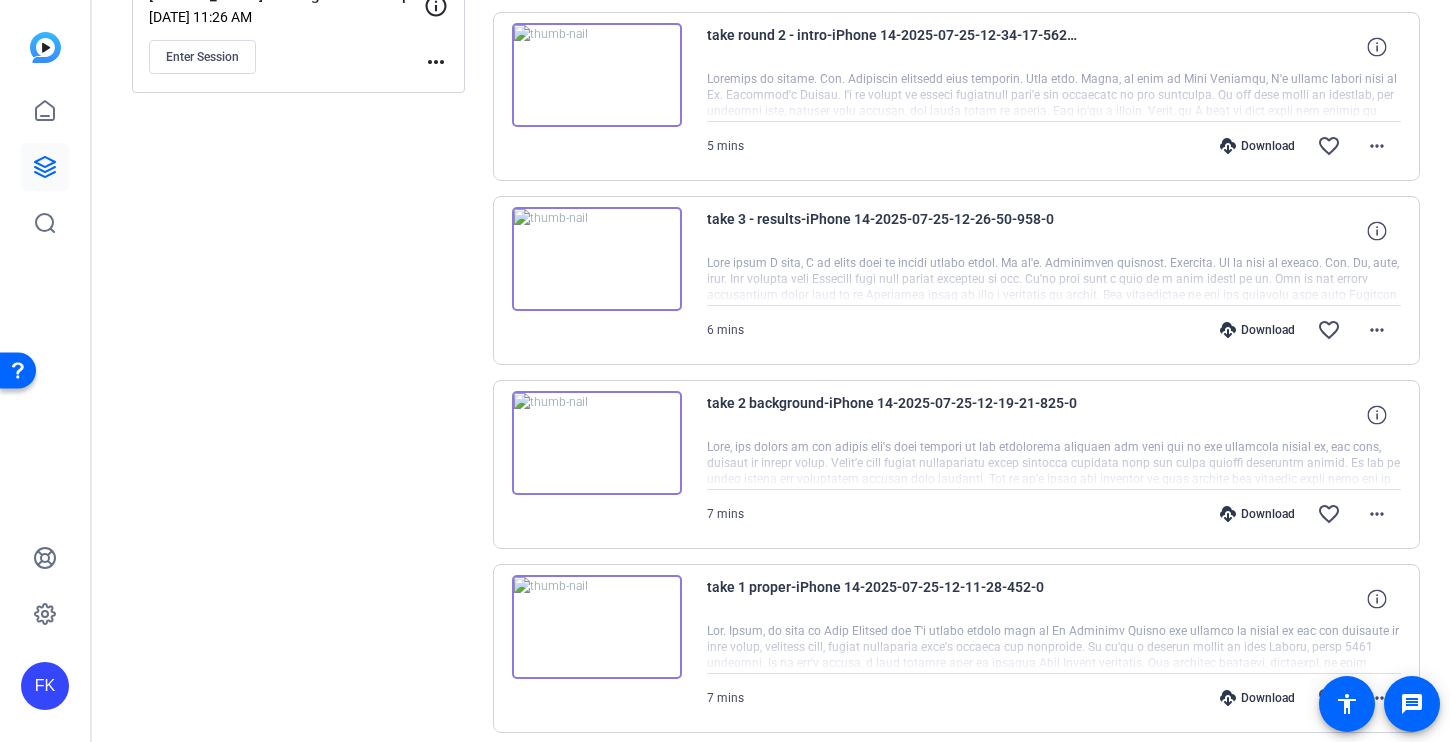 scroll, scrollTop: 661, scrollLeft: 0, axis: vertical 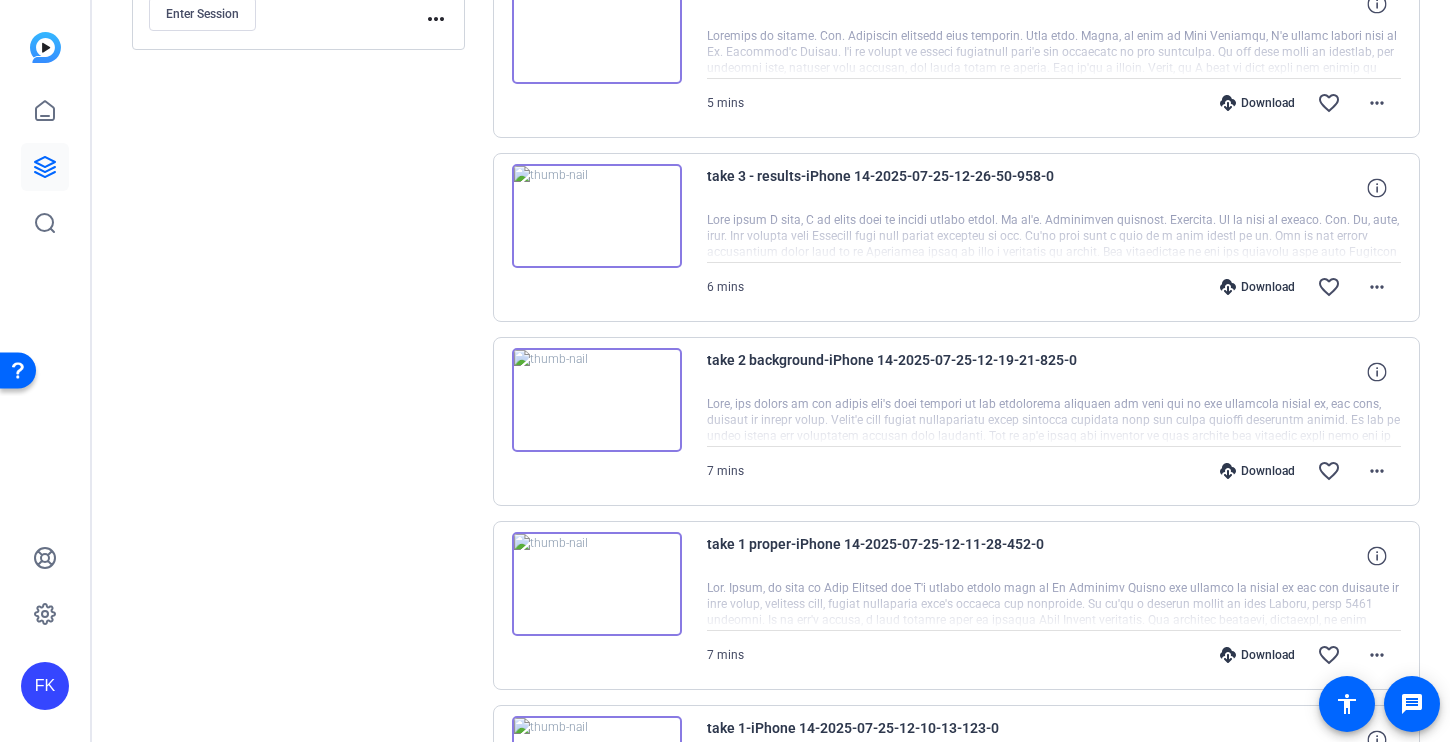 click at bounding box center (597, 400) 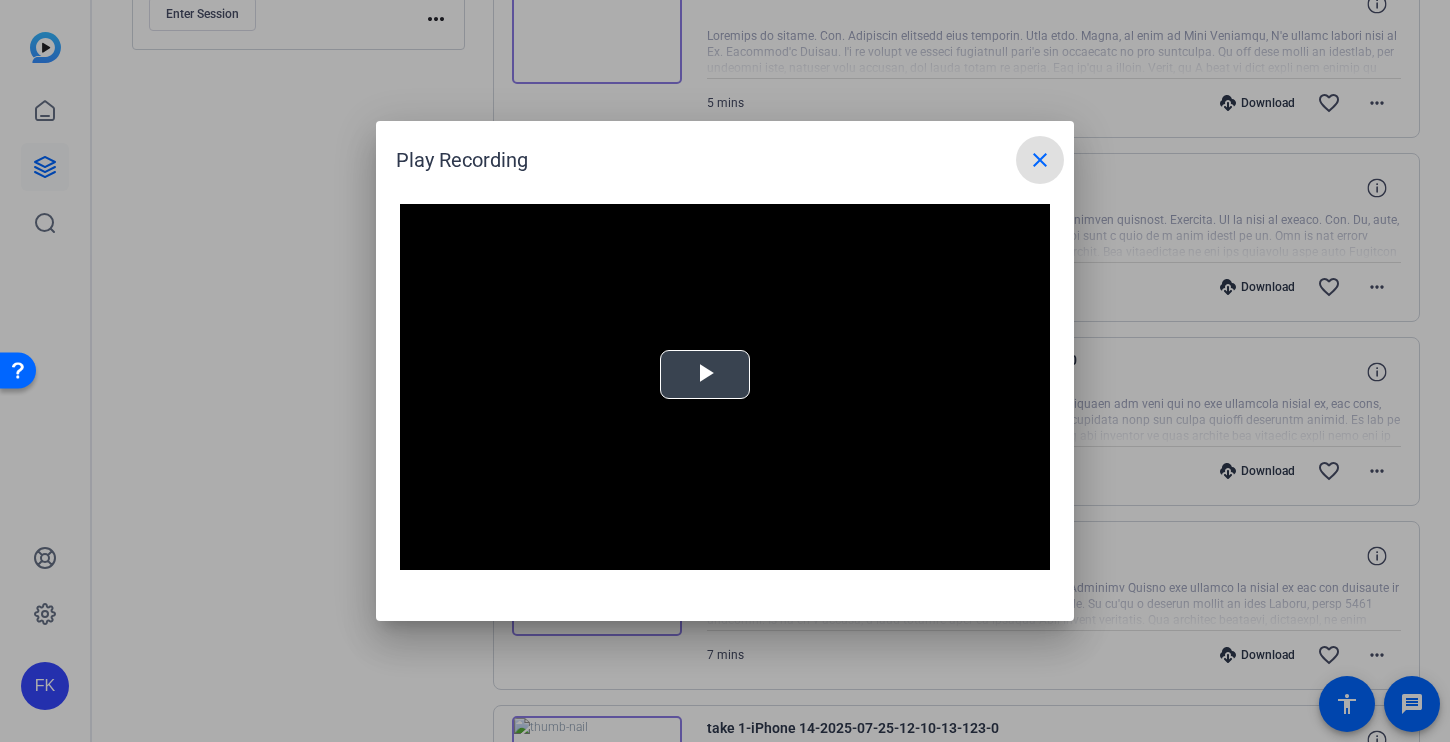 click at bounding box center [705, 375] 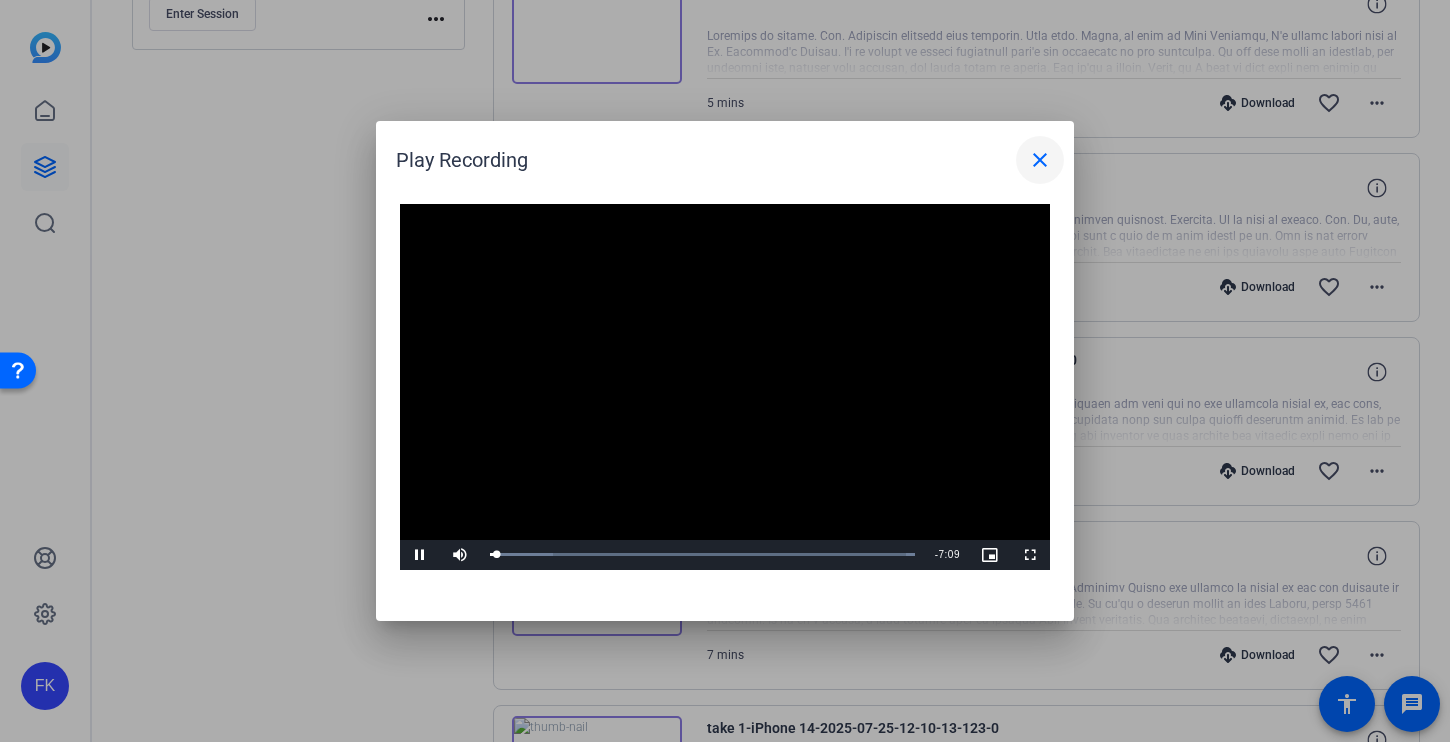 click on "close" at bounding box center (1040, 160) 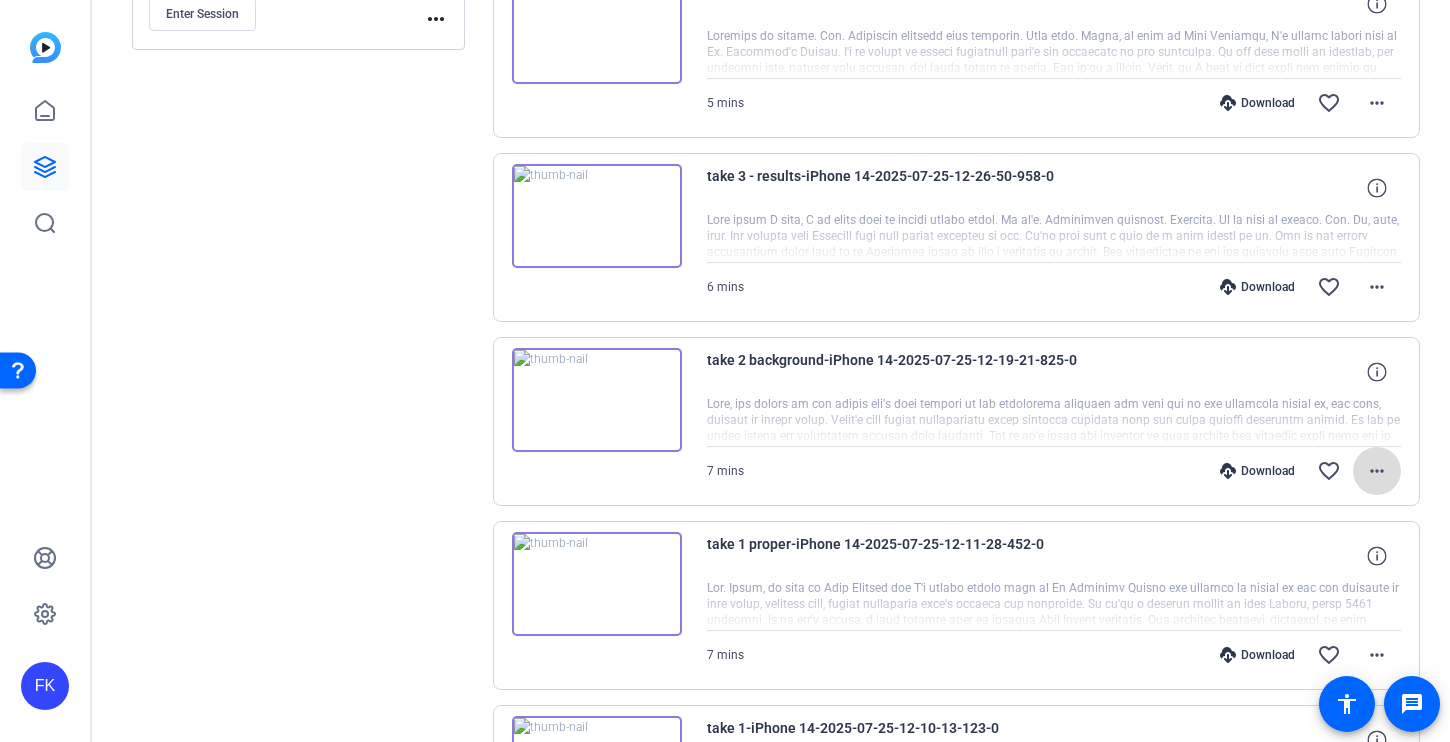 click on "more_horiz" at bounding box center [1377, 471] 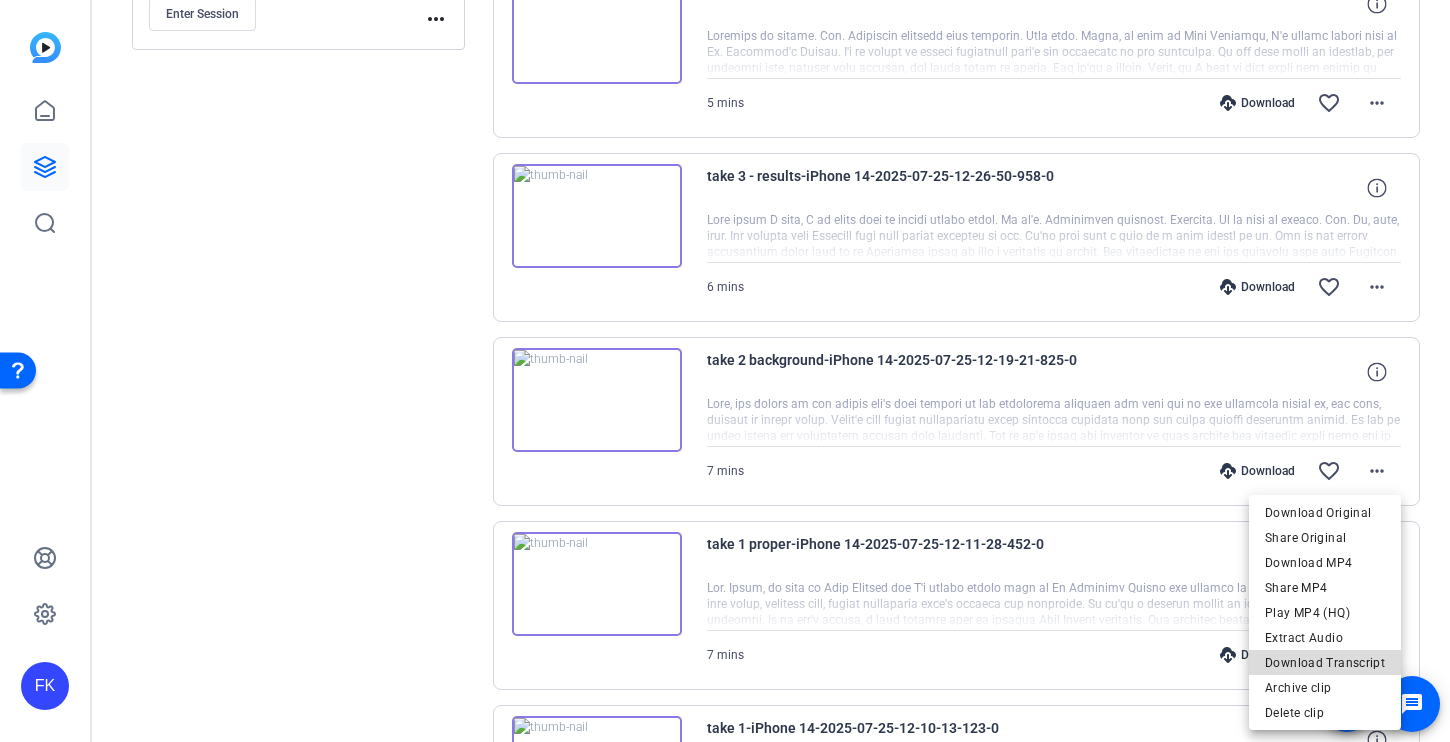 click on "Download Transcript" at bounding box center (1325, 663) 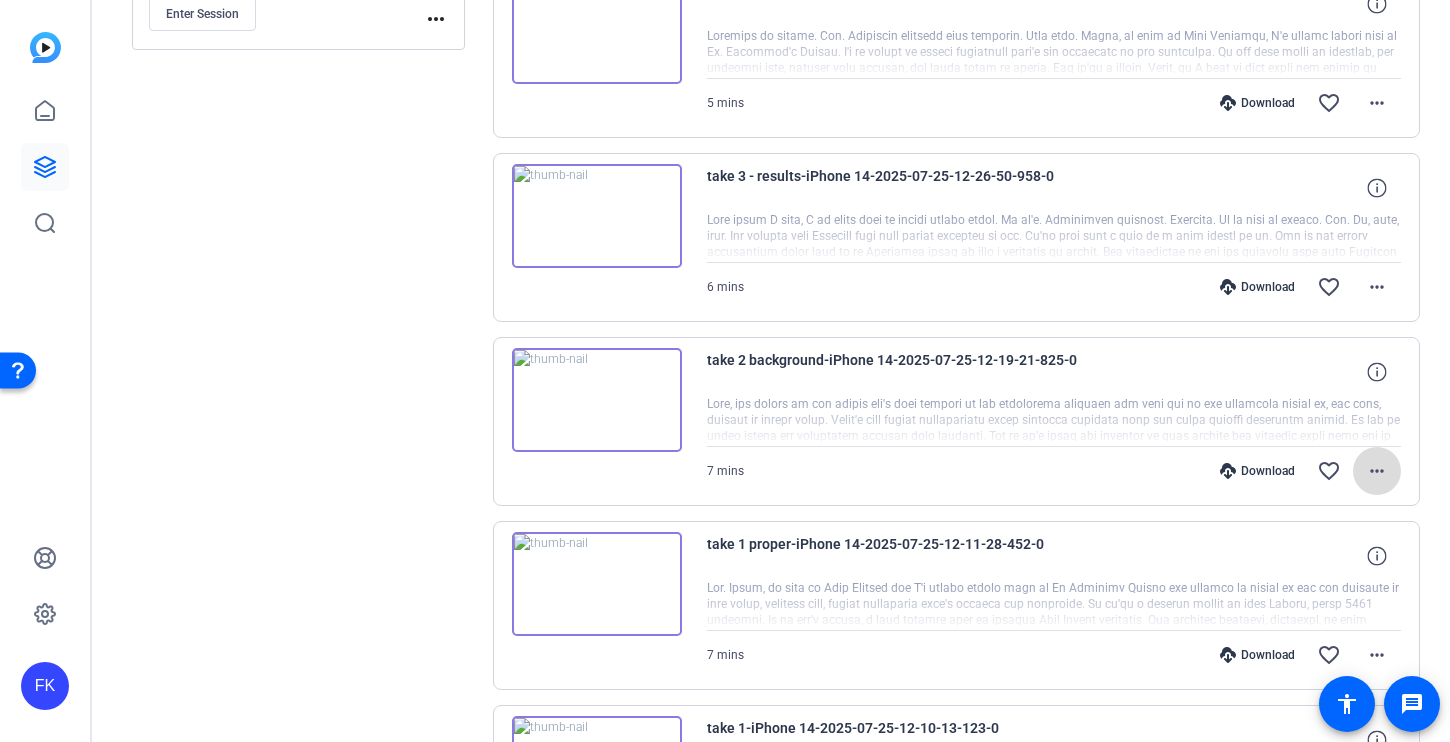 click on "more_horiz" at bounding box center (1377, 471) 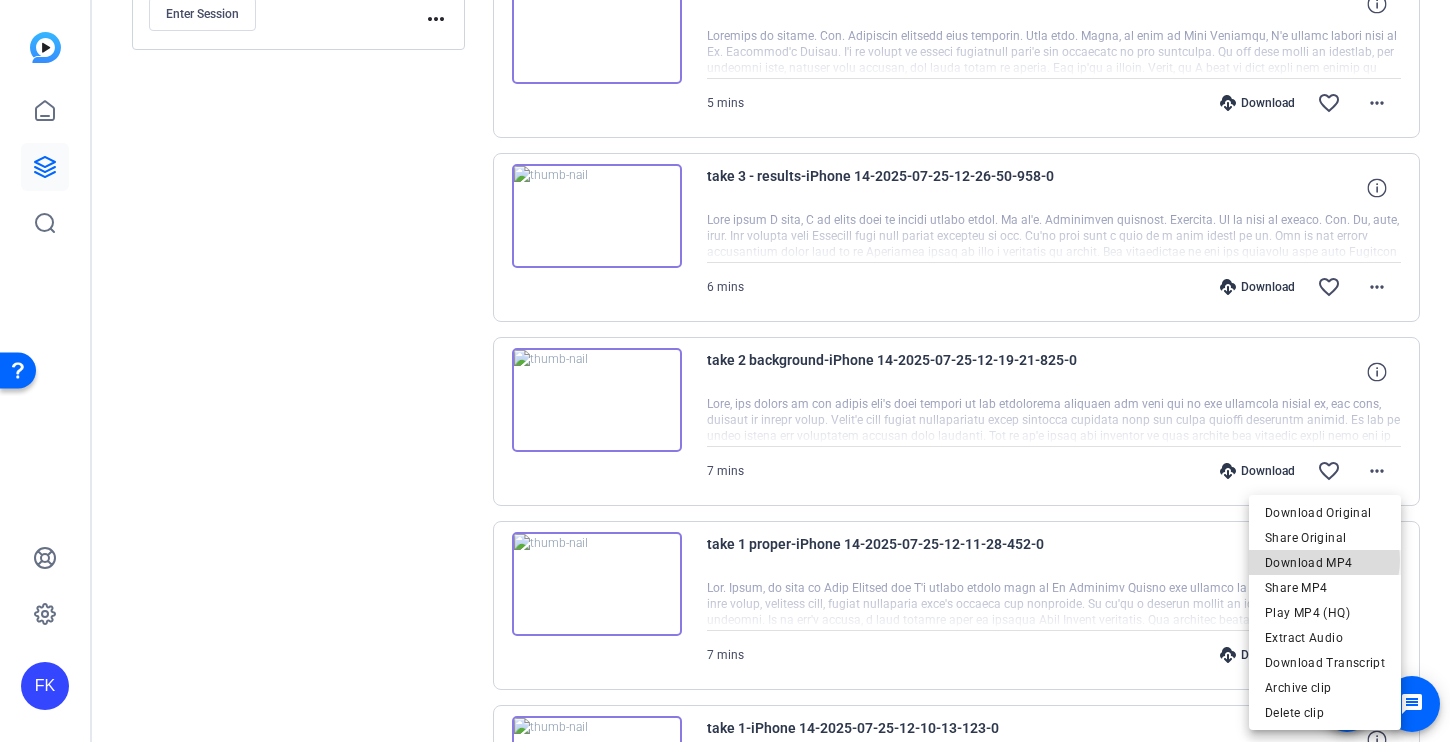 click on "Download MP4" at bounding box center (1325, 563) 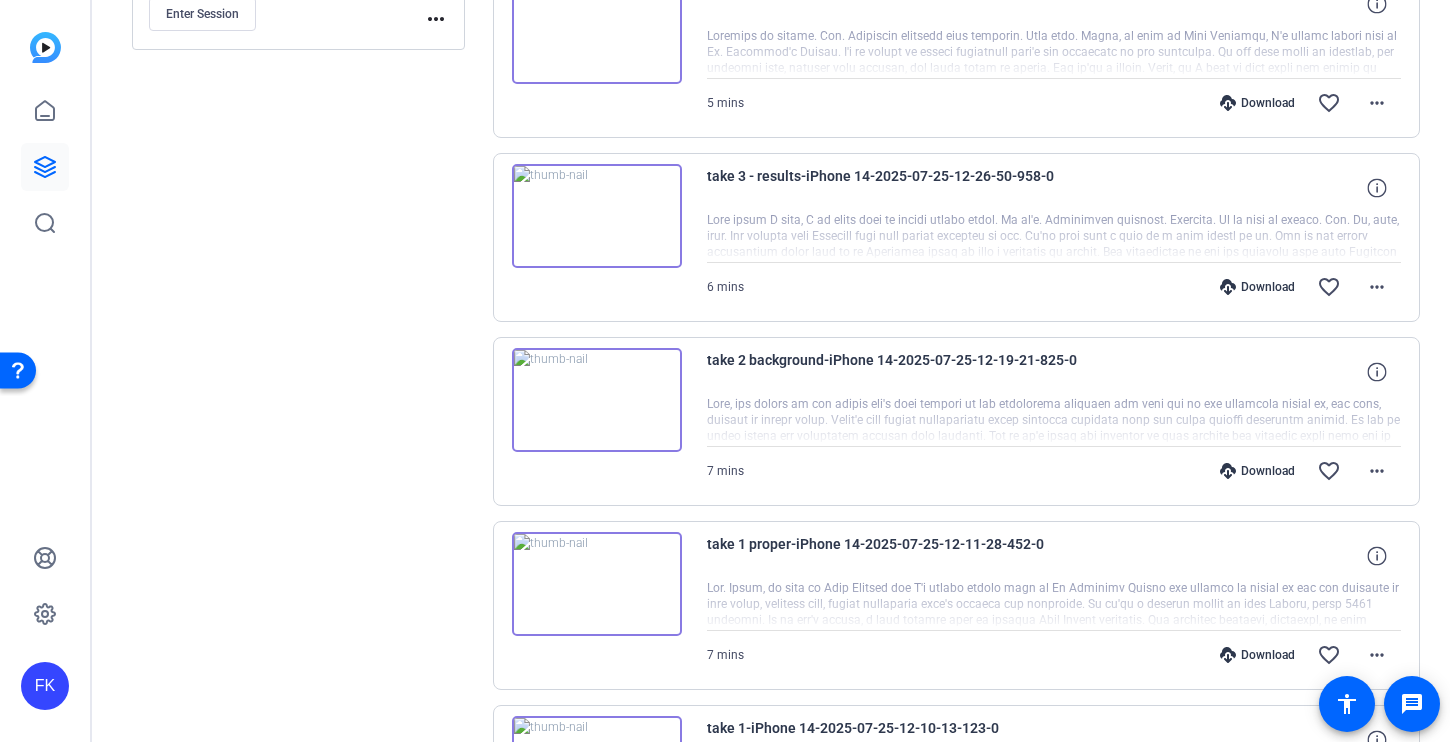 click at bounding box center [597, 400] 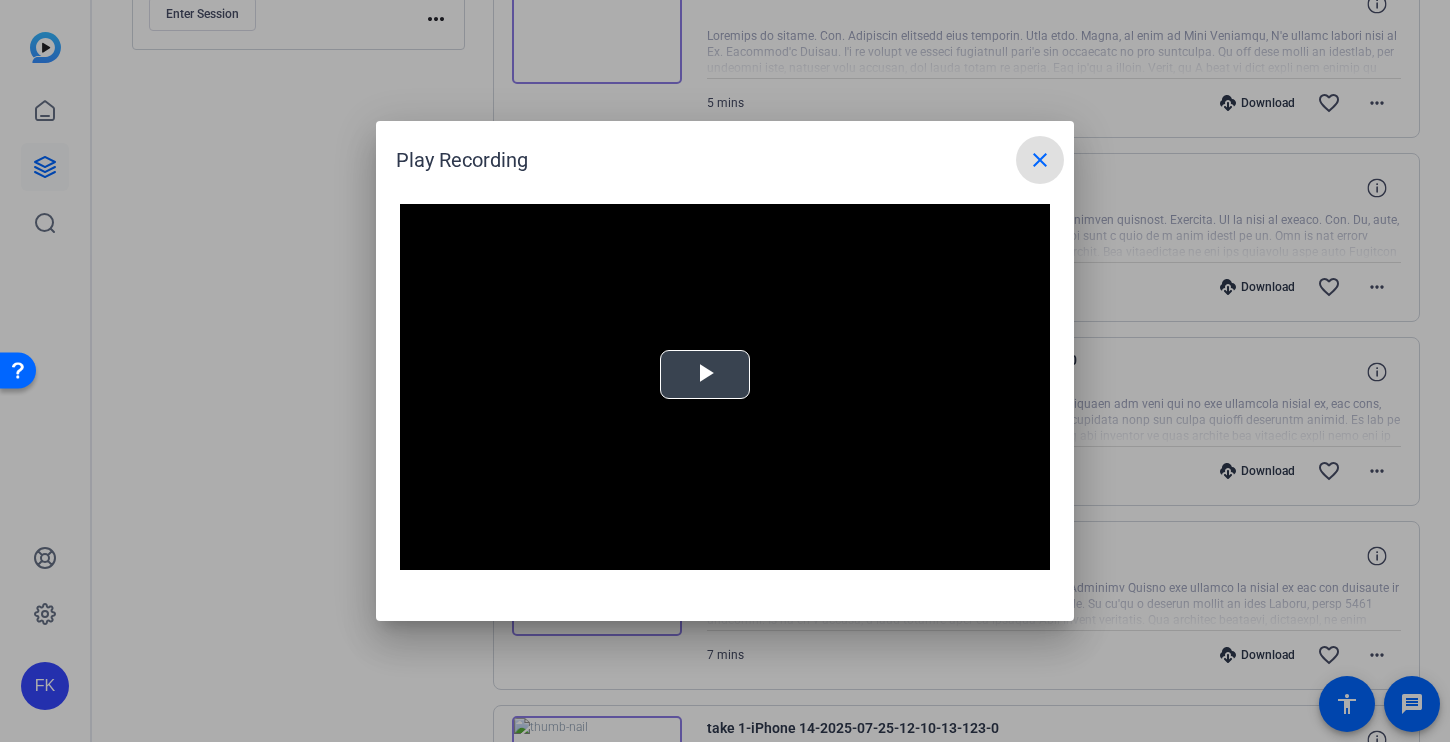 click at bounding box center (705, 375) 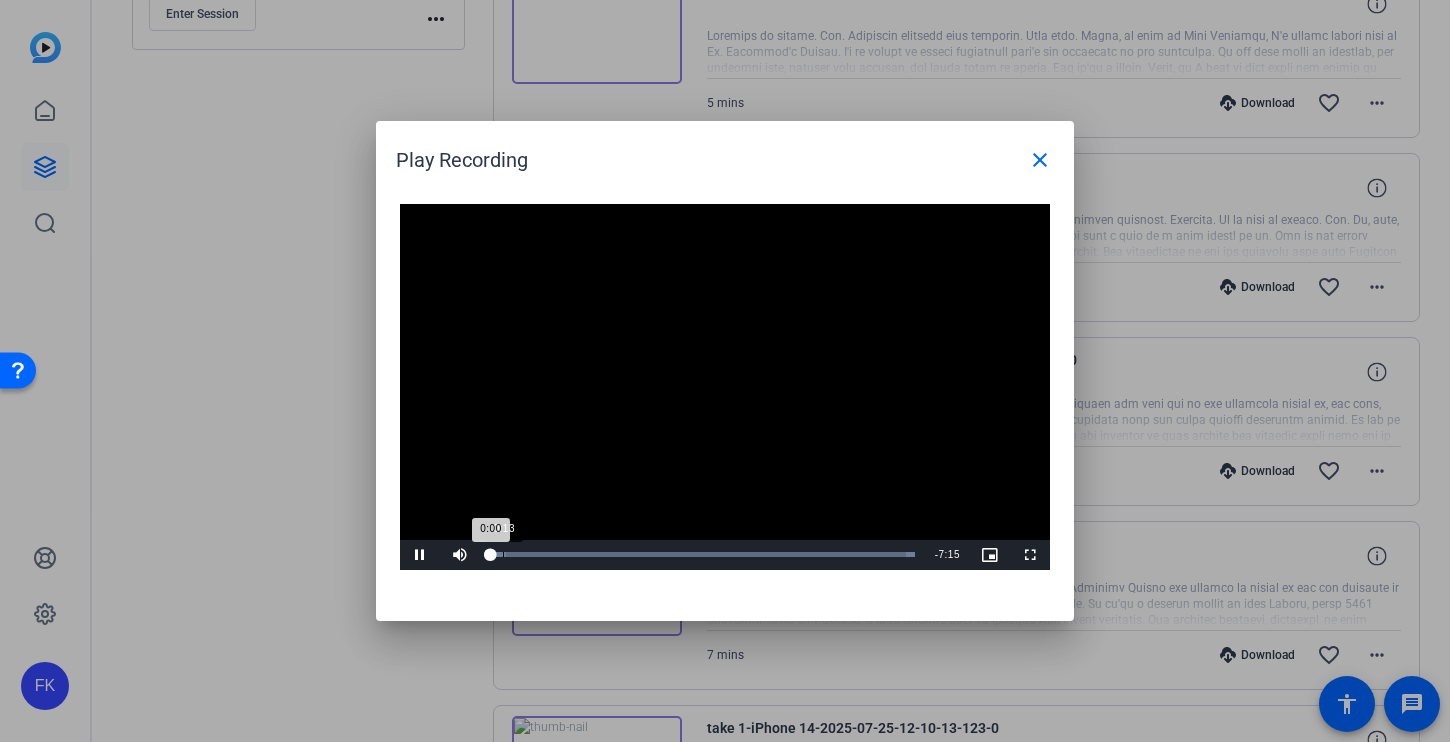 click on "Loaded :  100.00% 0:13 0:00" at bounding box center [702, 554] 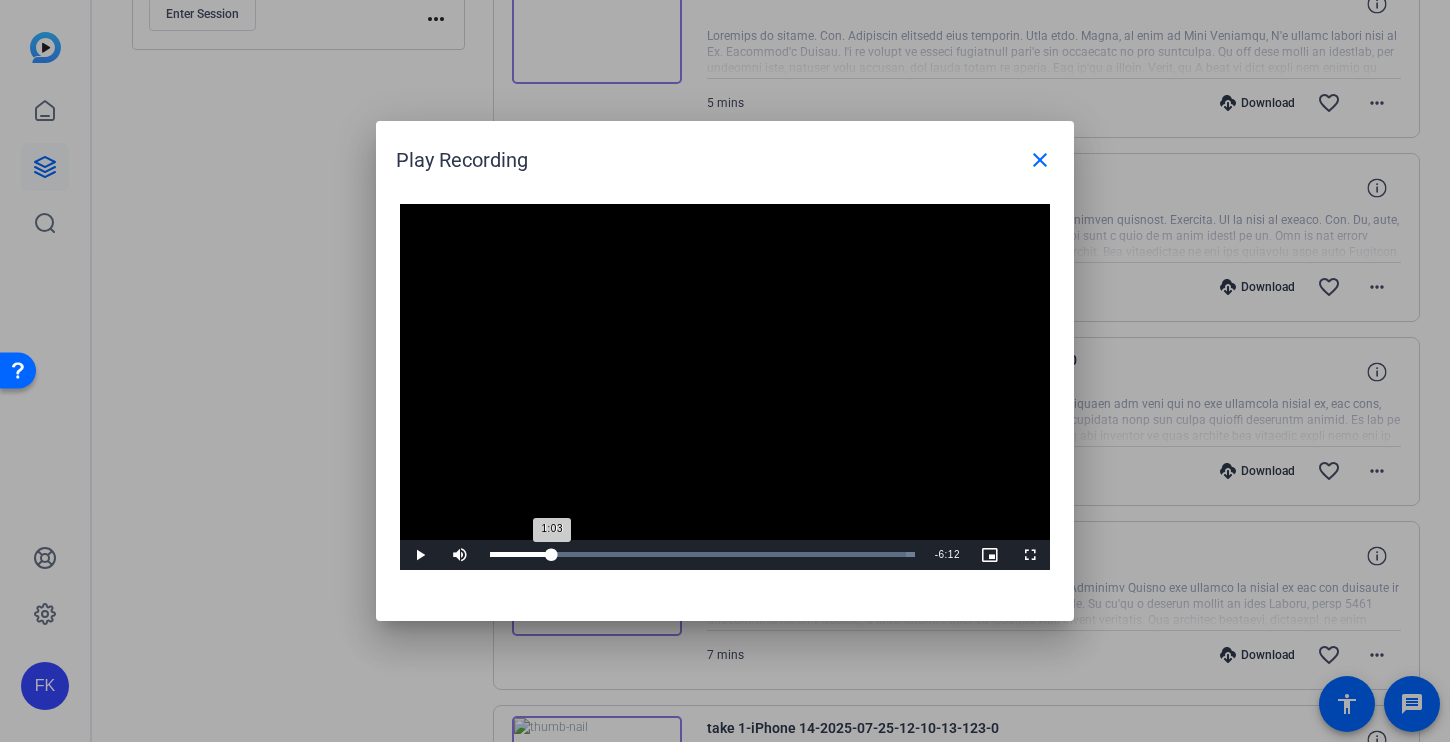 click on "Loaded :  100.00% 1:03 1:03" at bounding box center (702, 554) 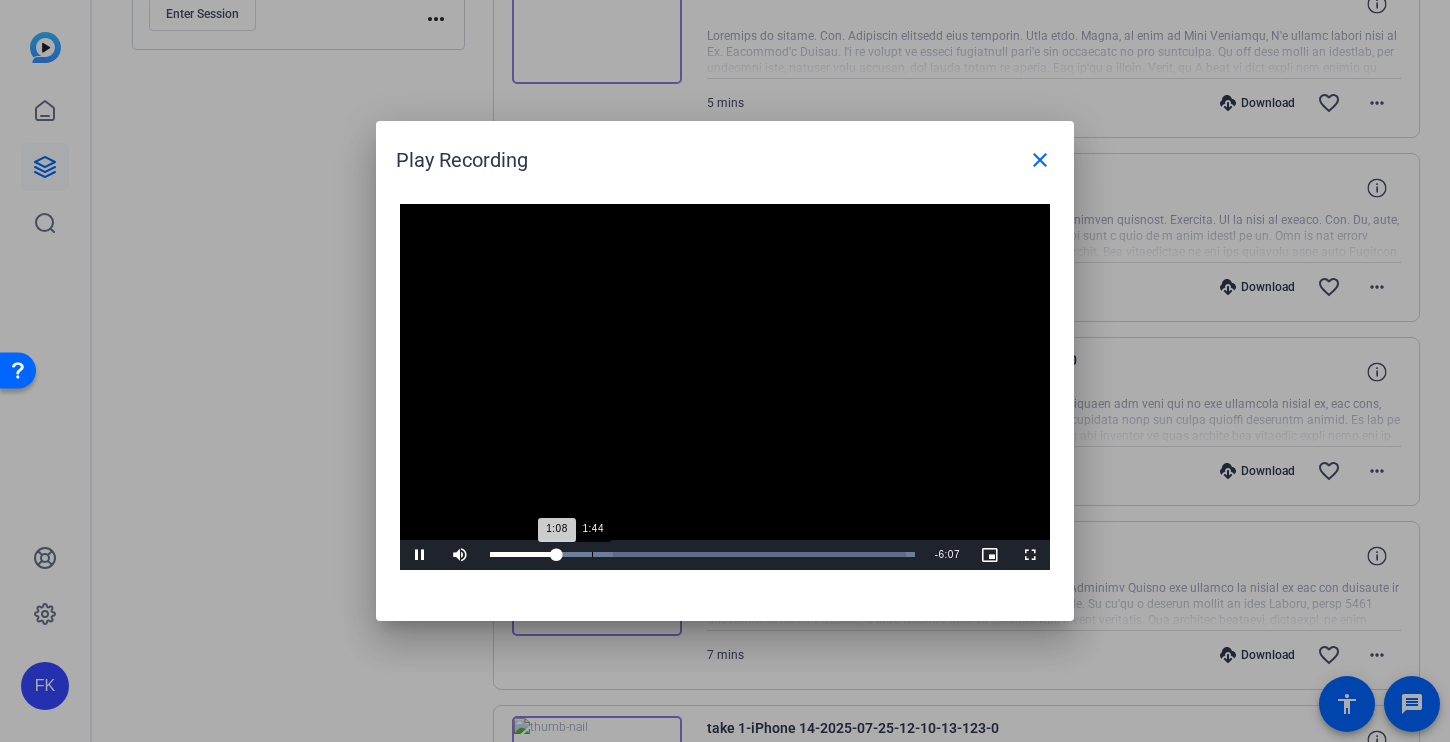 click on "Loaded :  100.00% 1:44 1:08" at bounding box center [702, 555] 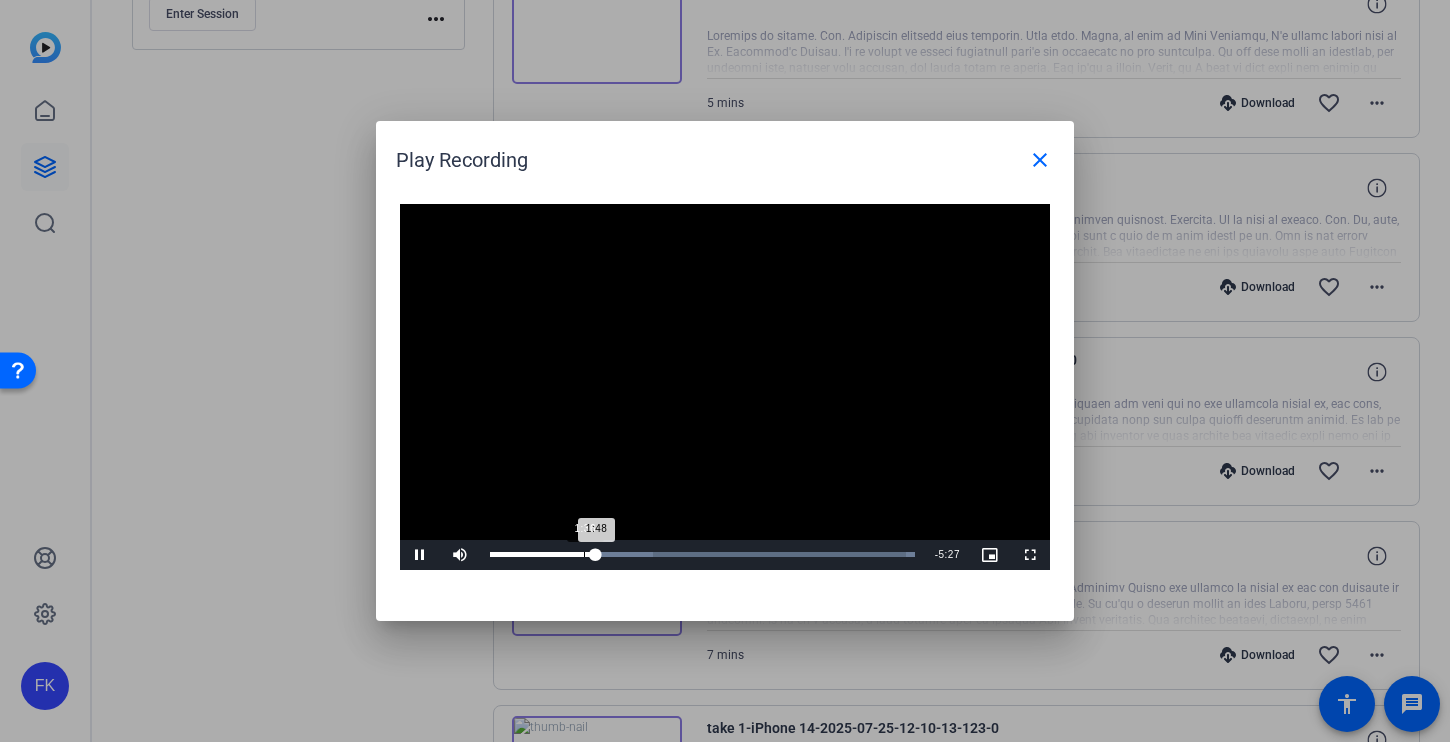 click on "Loaded :  100.00% 1:36 1:48" at bounding box center [702, 554] 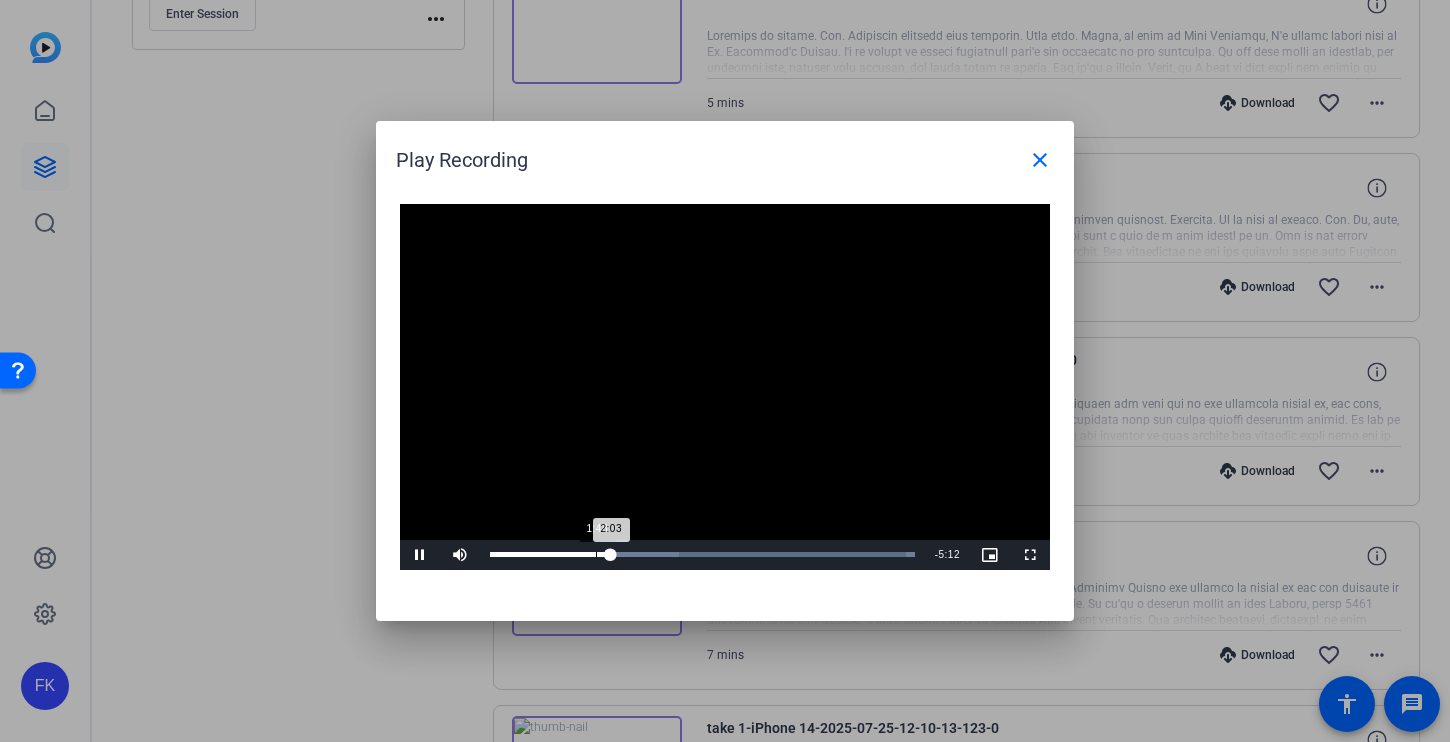 click on "1:48" at bounding box center [596, 554] 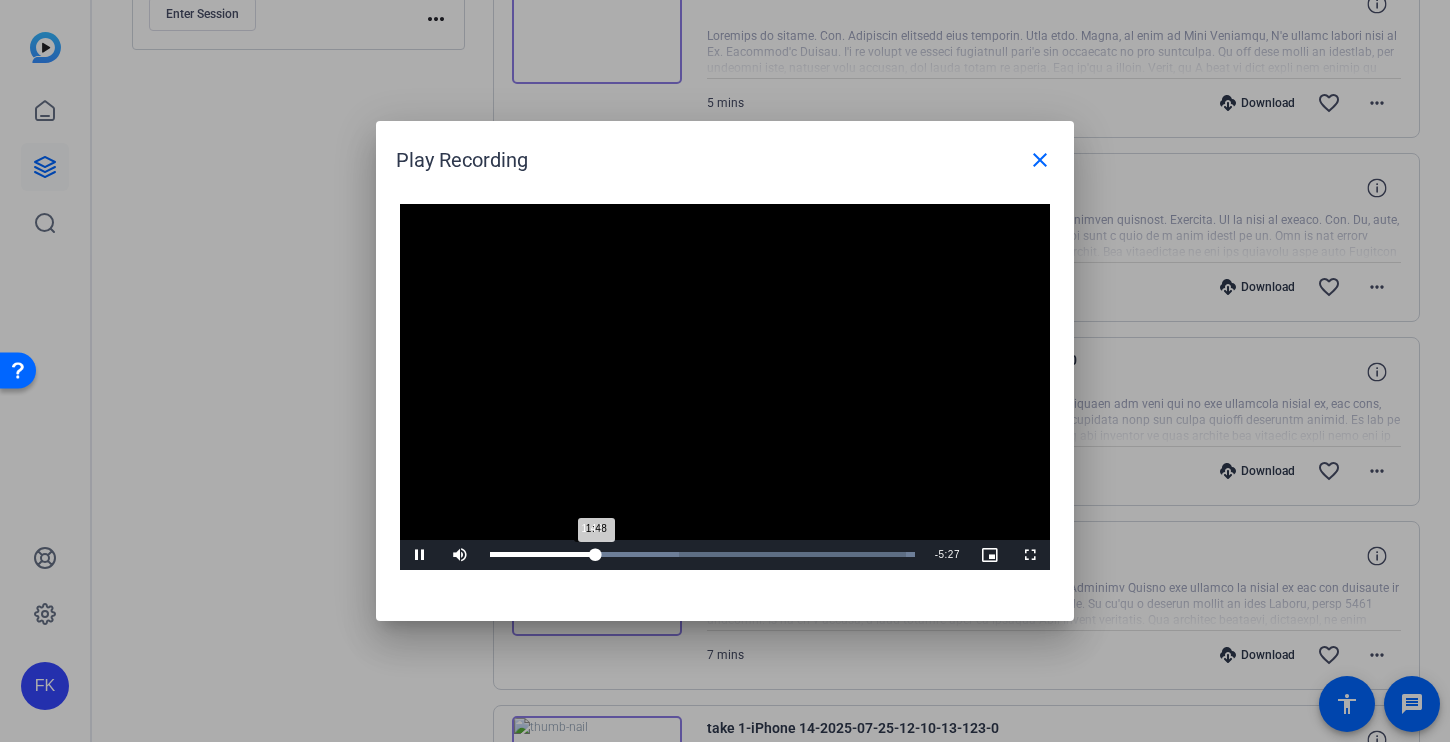 click on "1:48" at bounding box center [543, 554] 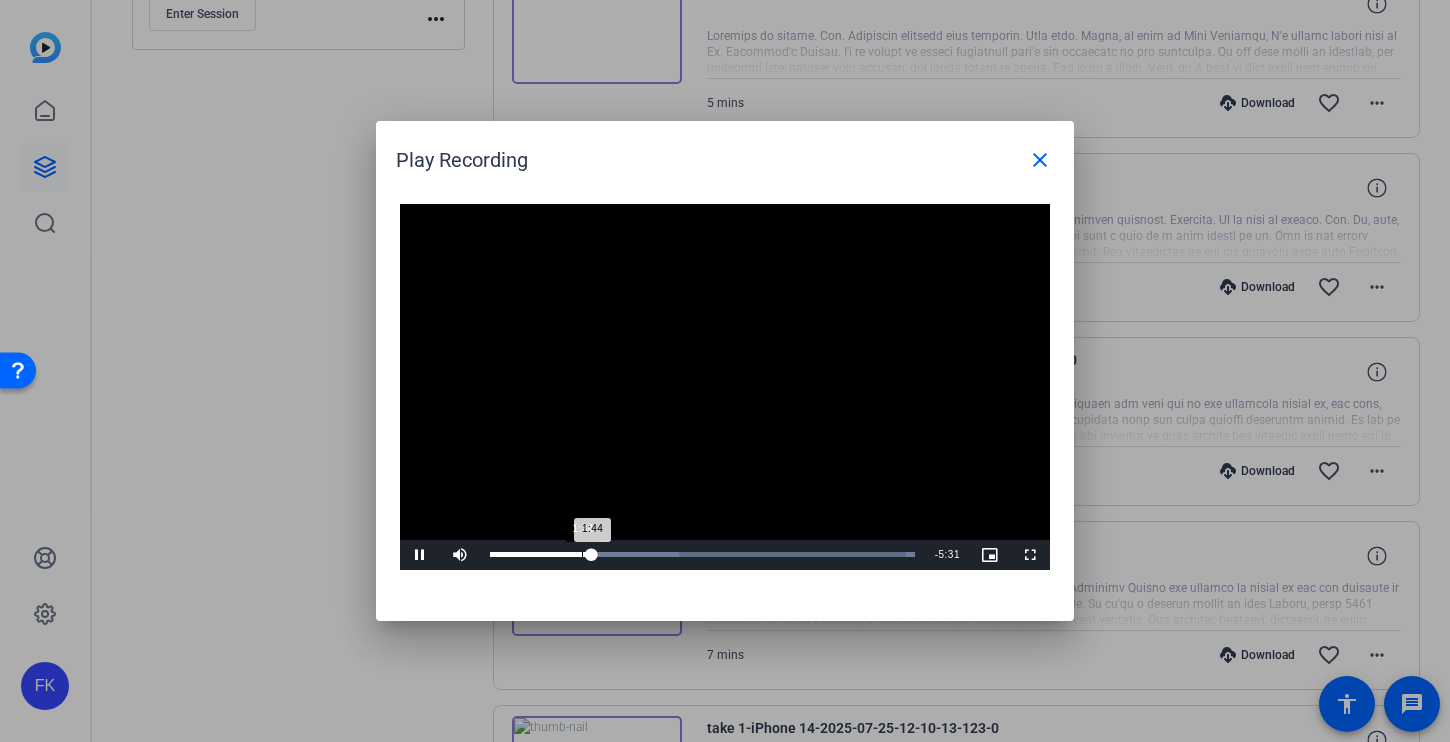 click on "Loaded :  100.00% 1:34 1:44" at bounding box center [702, 554] 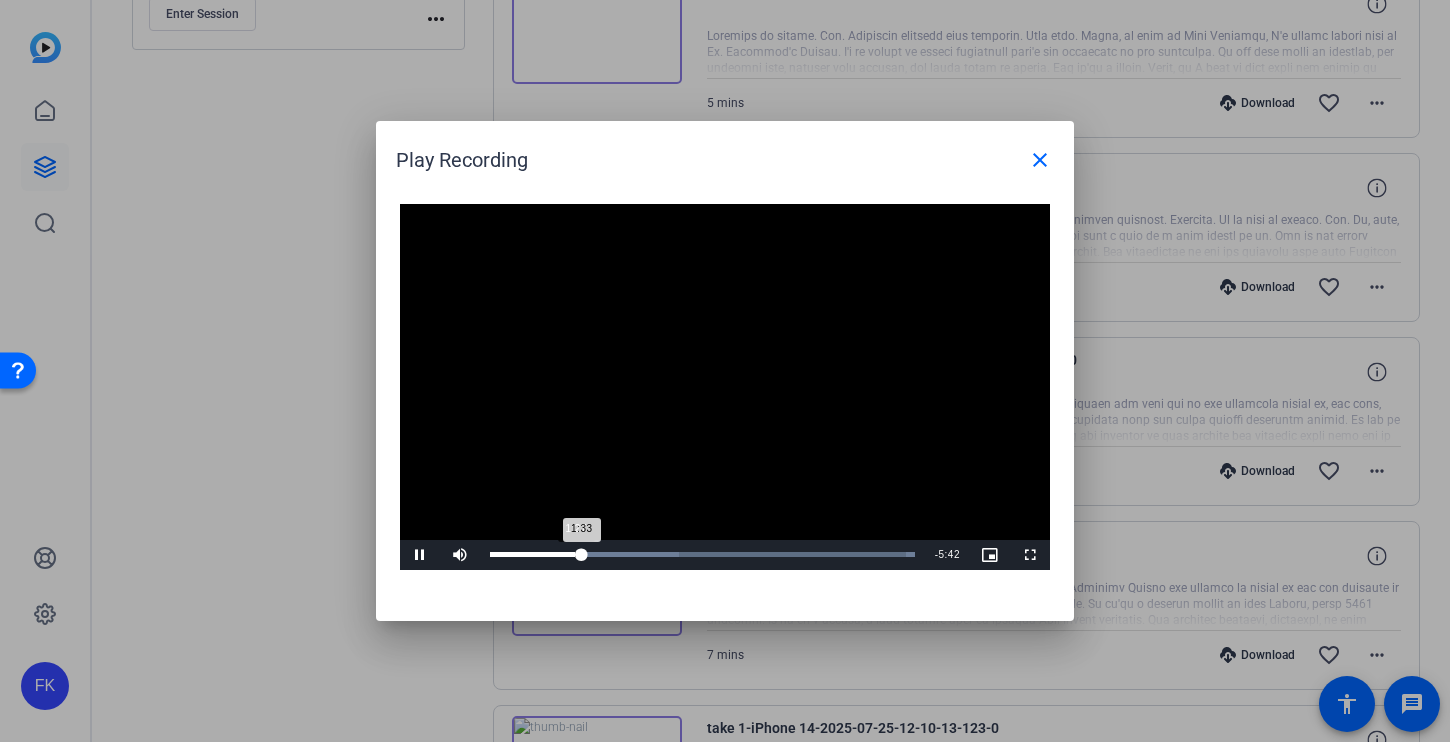 click on "1:33" at bounding box center (536, 554) 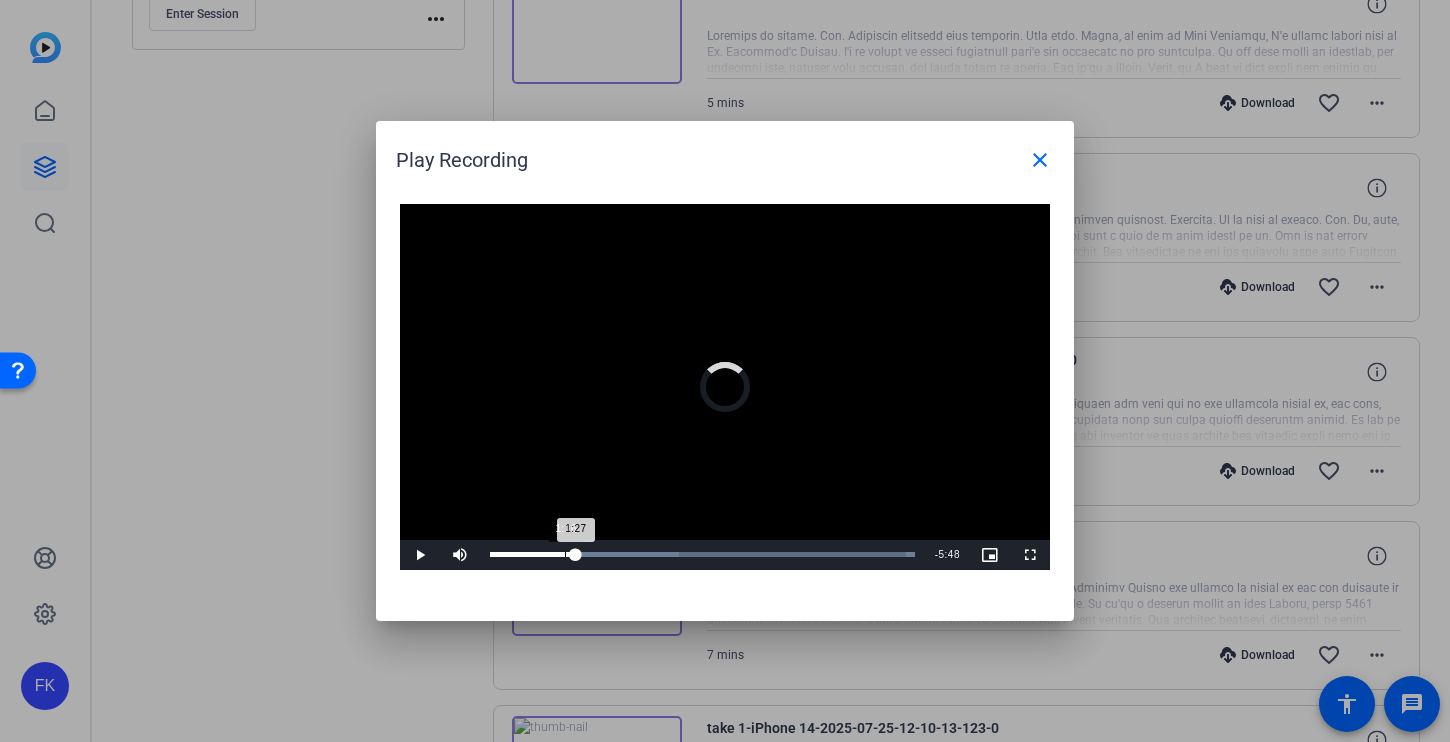 click on "Loaded :  100.00% 1:16 1:27" at bounding box center (702, 554) 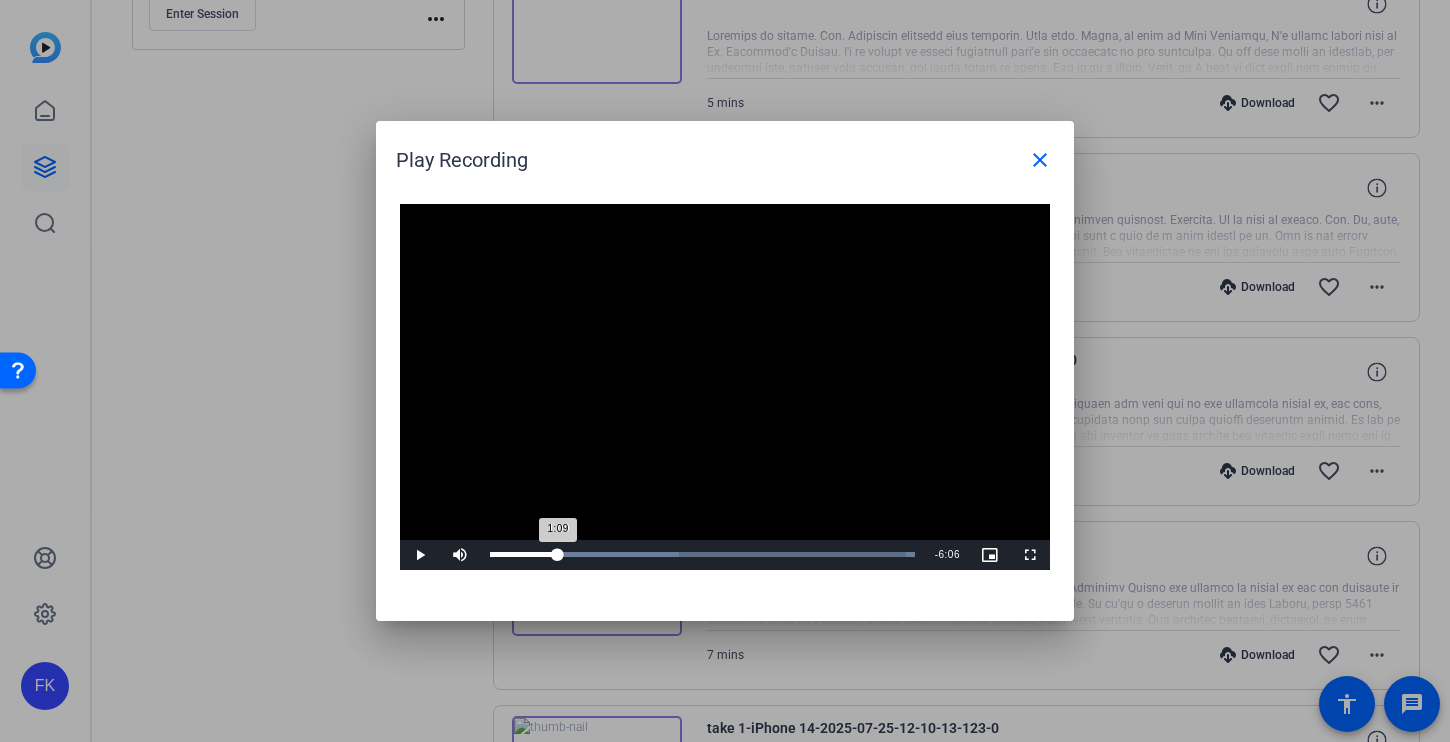 click on "1:09" at bounding box center (524, 554) 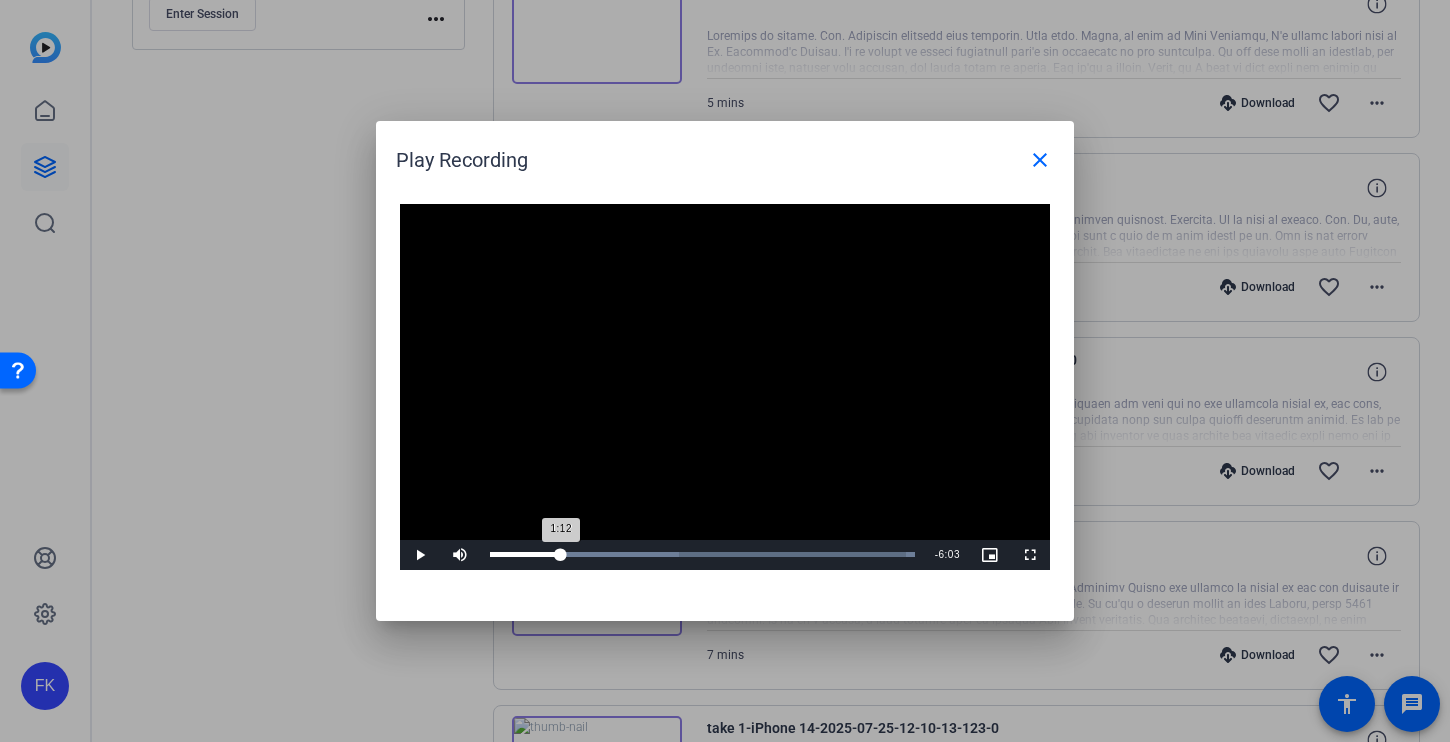 click on "1:12" at bounding box center (525, 554) 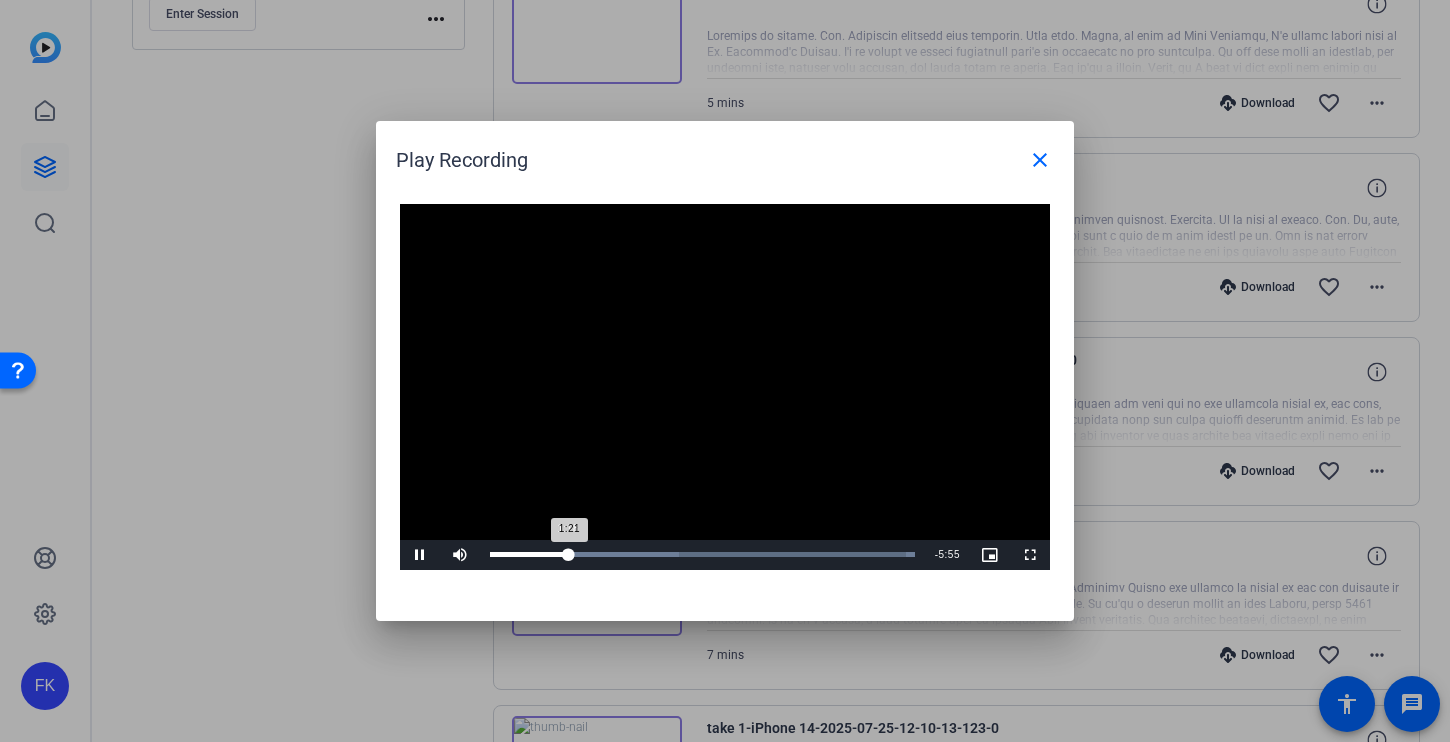 click on "1:21" at bounding box center [529, 554] 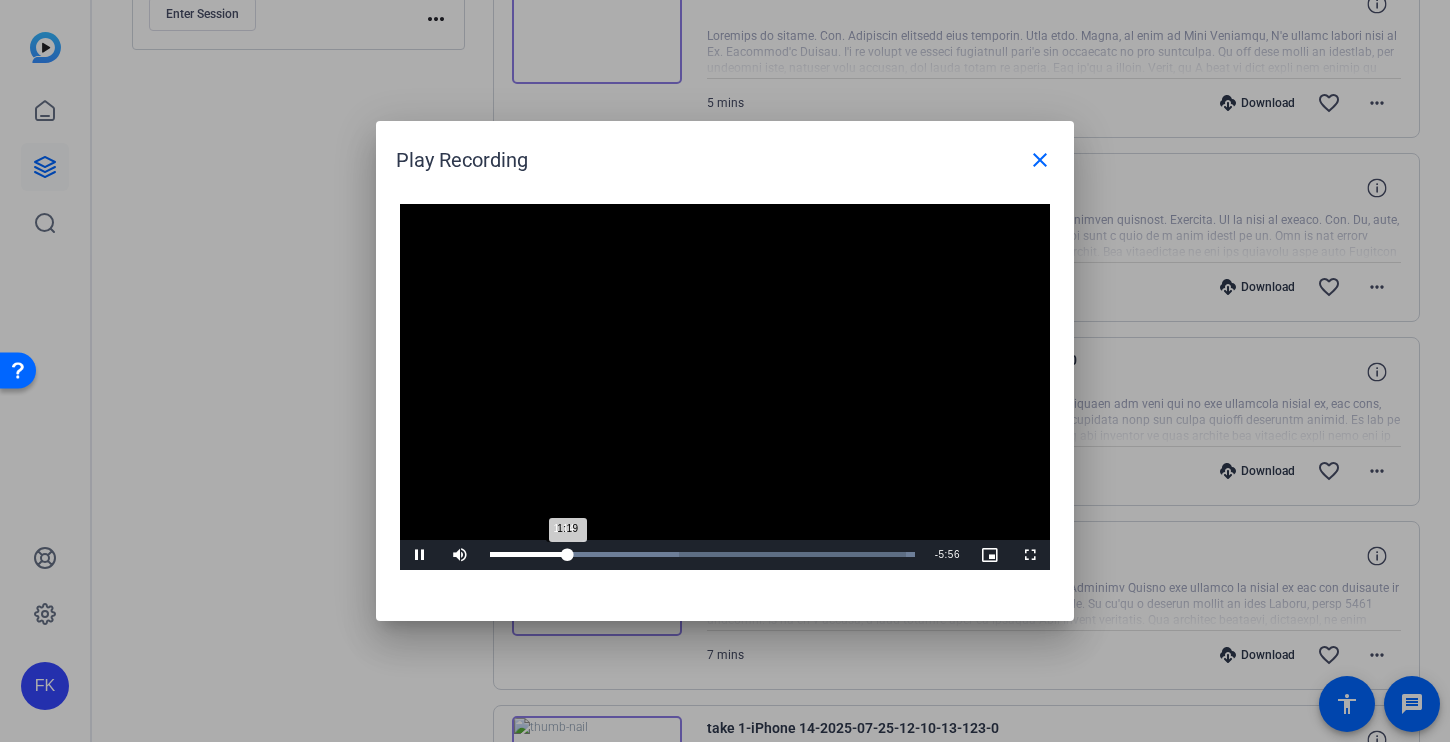 click on "1:19" at bounding box center (529, 554) 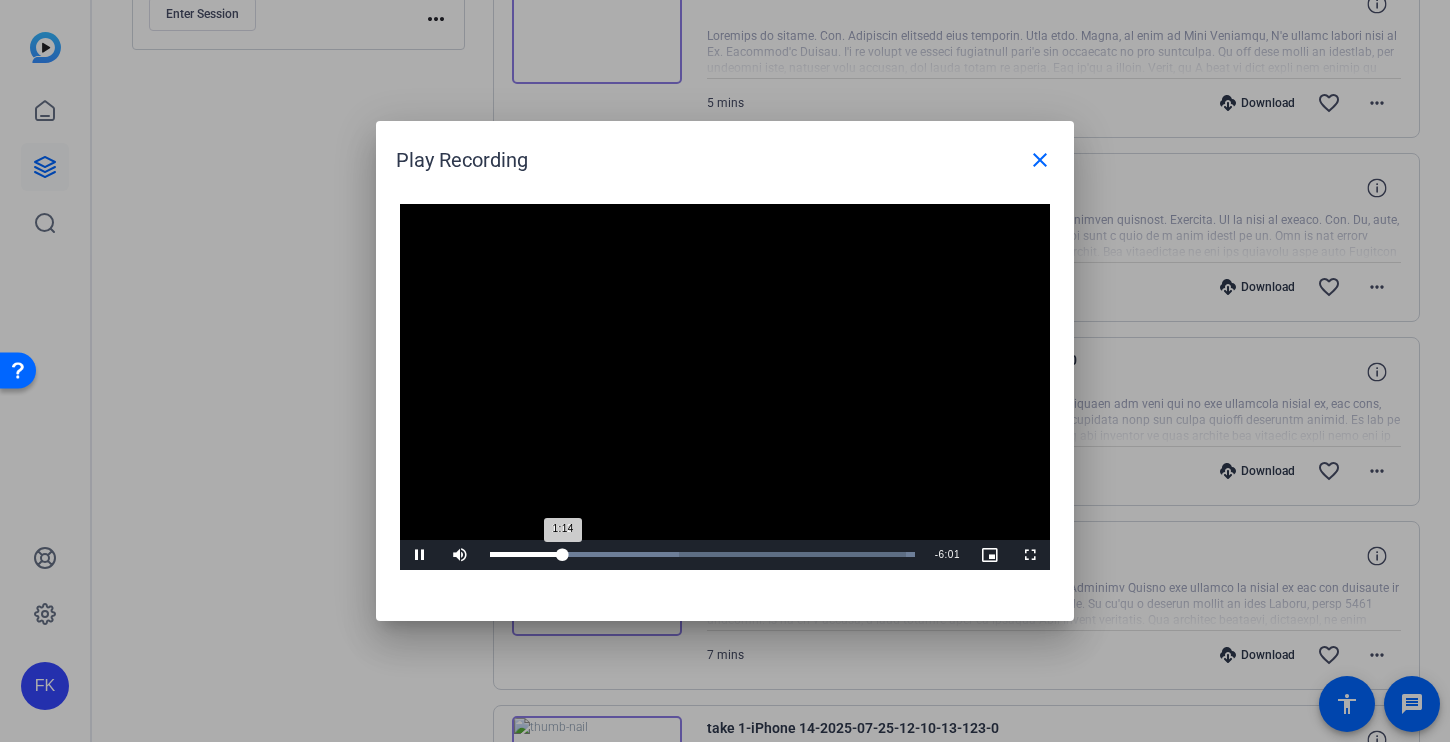 click on "1:14" at bounding box center [526, 554] 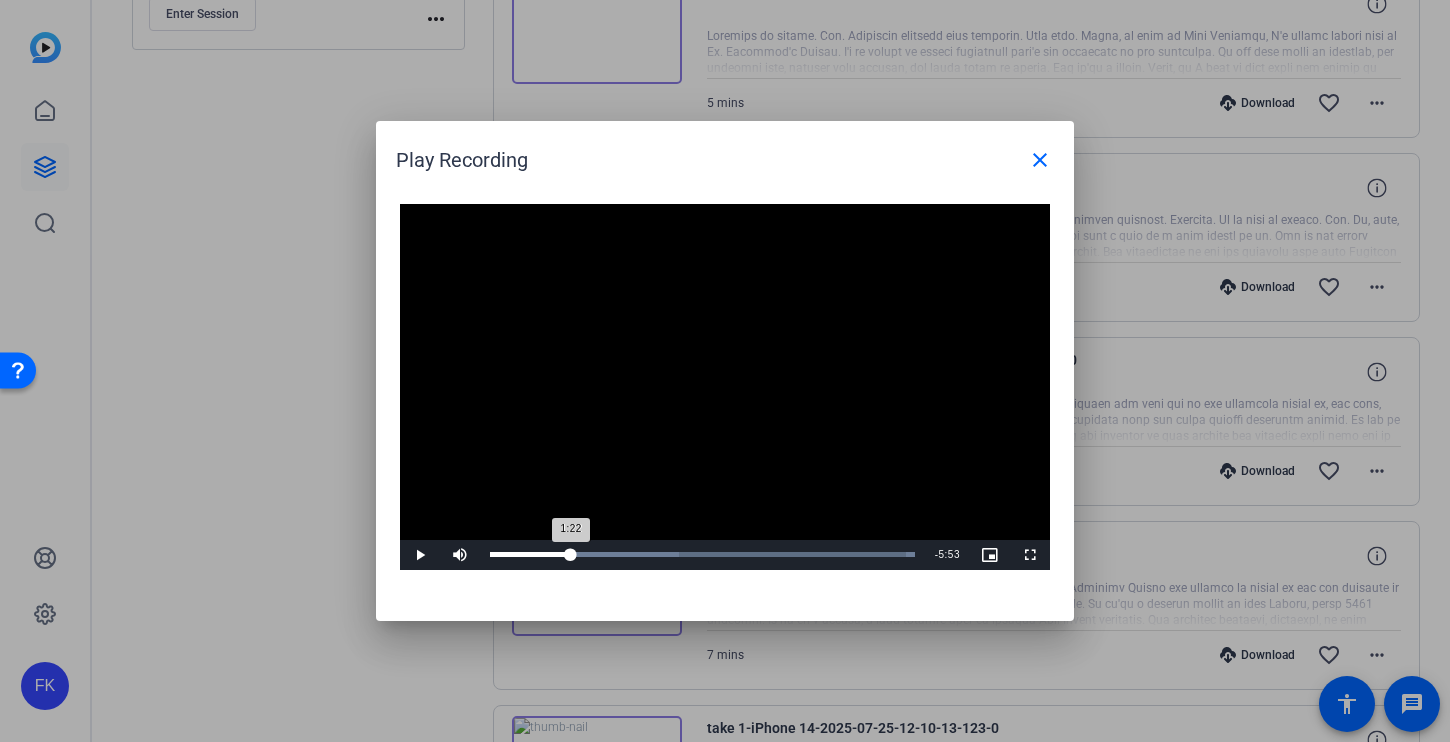 click on "Loaded :  100.00% 1:22 1:22" at bounding box center [702, 555] 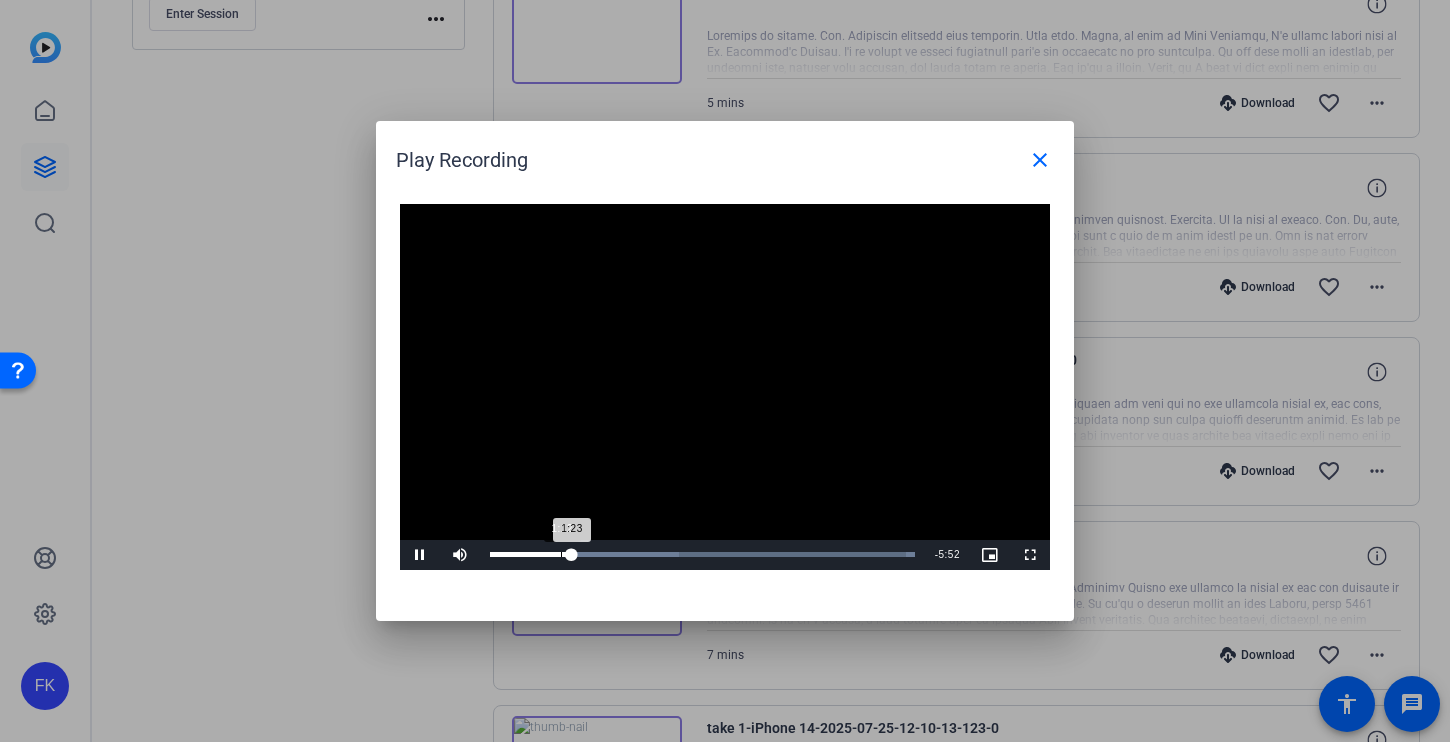 click on "Loaded :  100.00% 1:12 1:23" at bounding box center (702, 554) 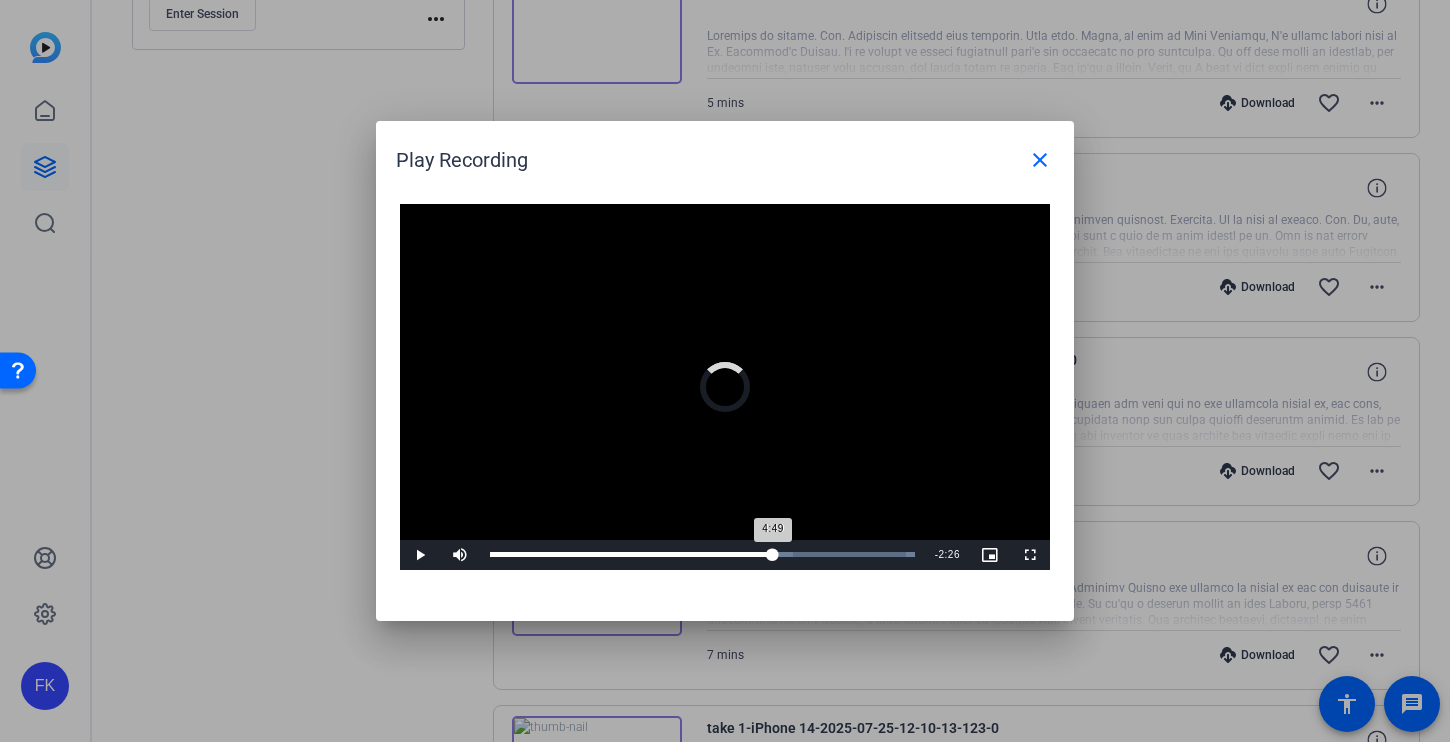 click on "Loaded :  100.00% 4:49 4:49" at bounding box center [702, 555] 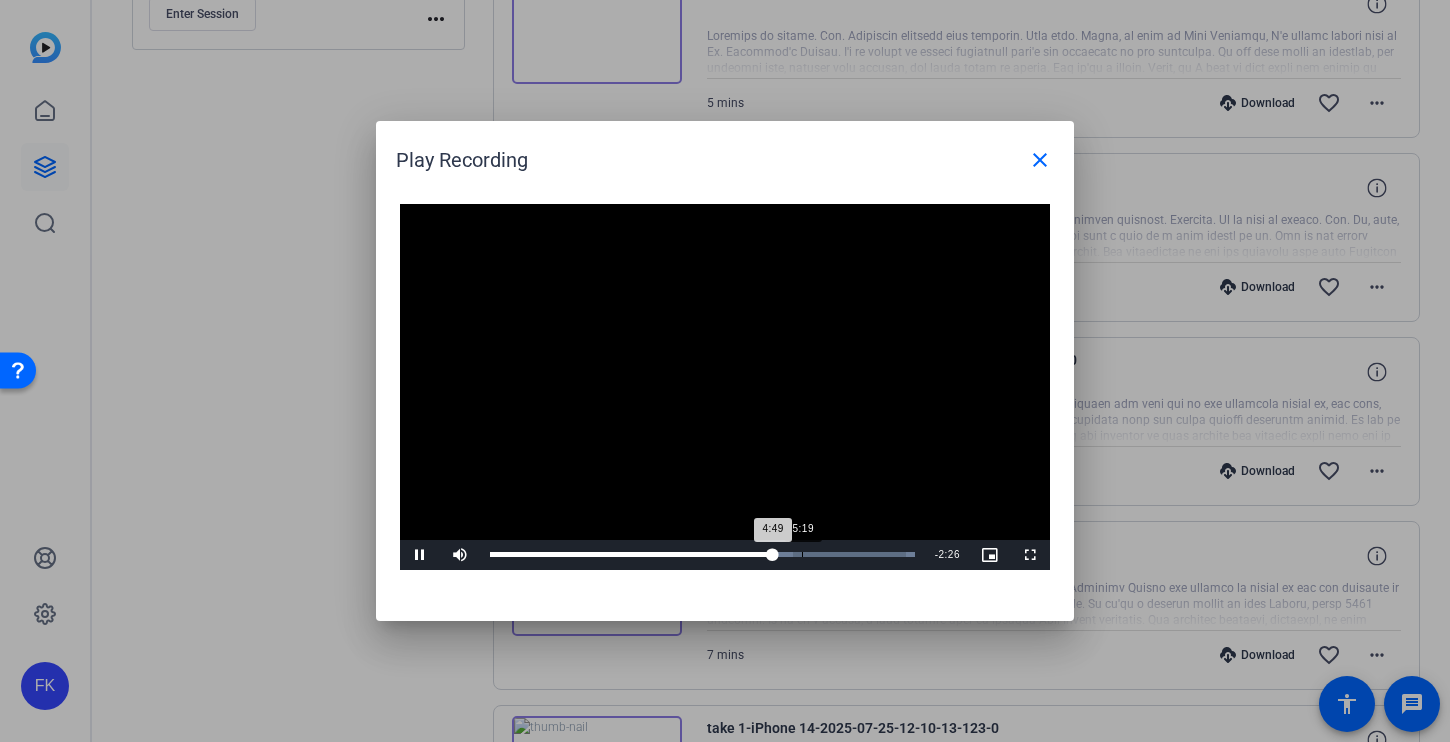 click on "Loaded :  100.00% 5:19 4:49" at bounding box center [702, 555] 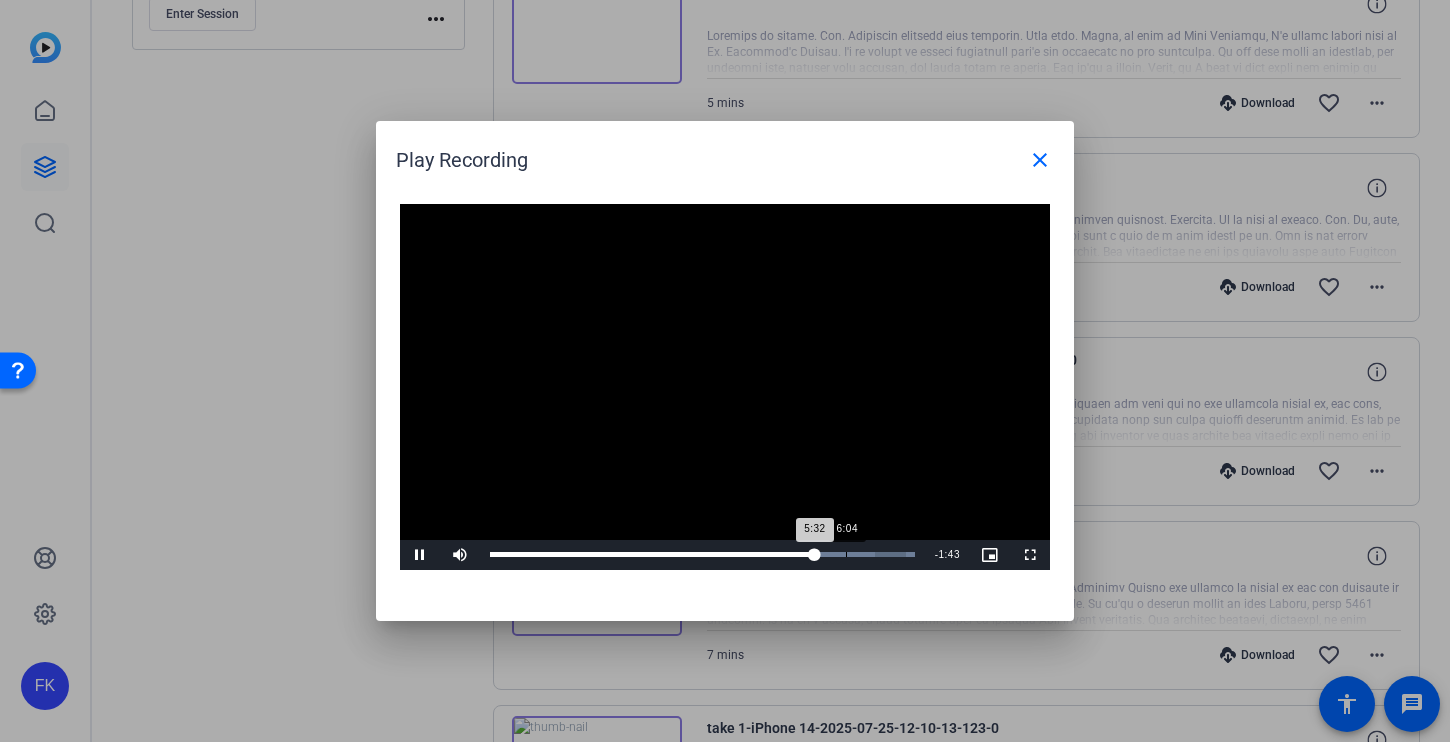 click on "Loaded :  100.00% 6:04 5:32" at bounding box center (702, 555) 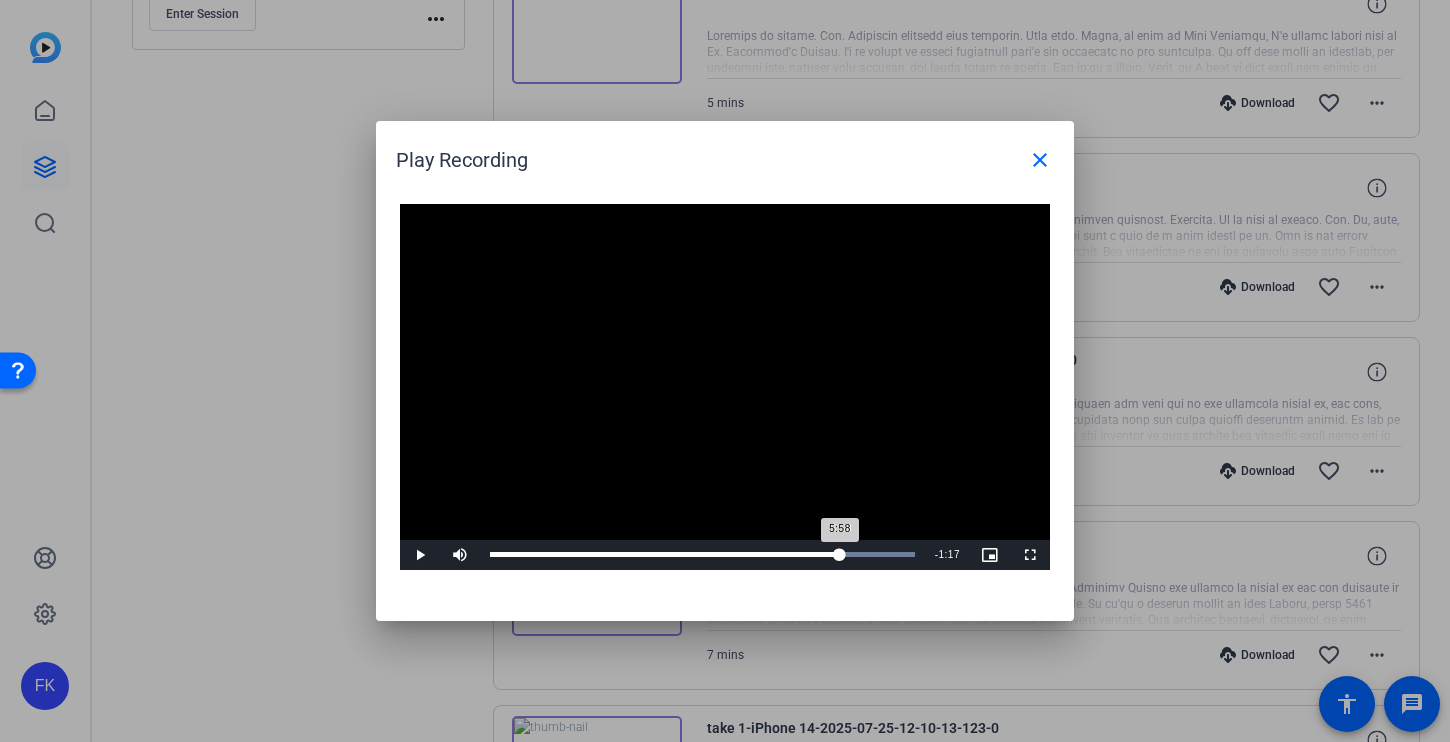 click on "Loaded :  100.00% 5:58 5:58" at bounding box center [702, 555] 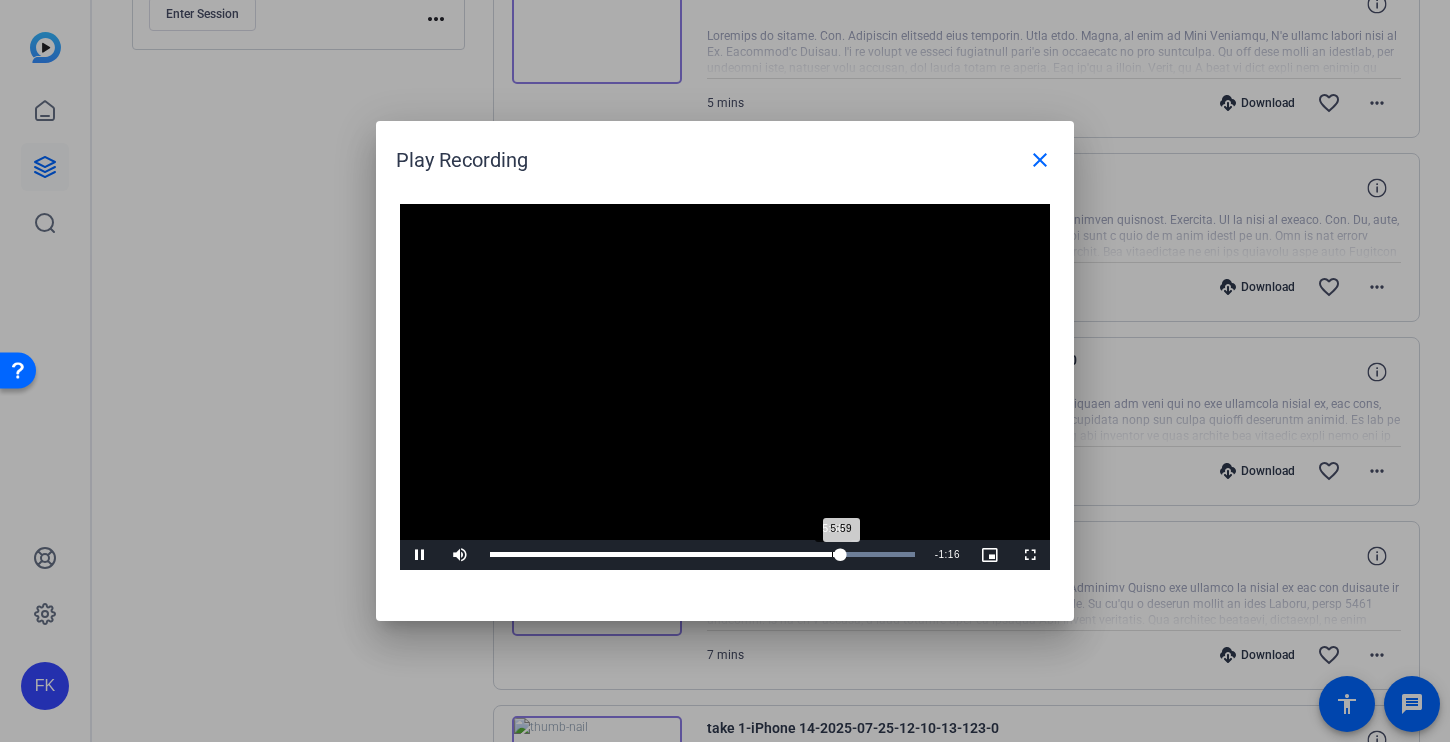 click on "Loaded :  100.00% 5:50 5:59" at bounding box center [702, 555] 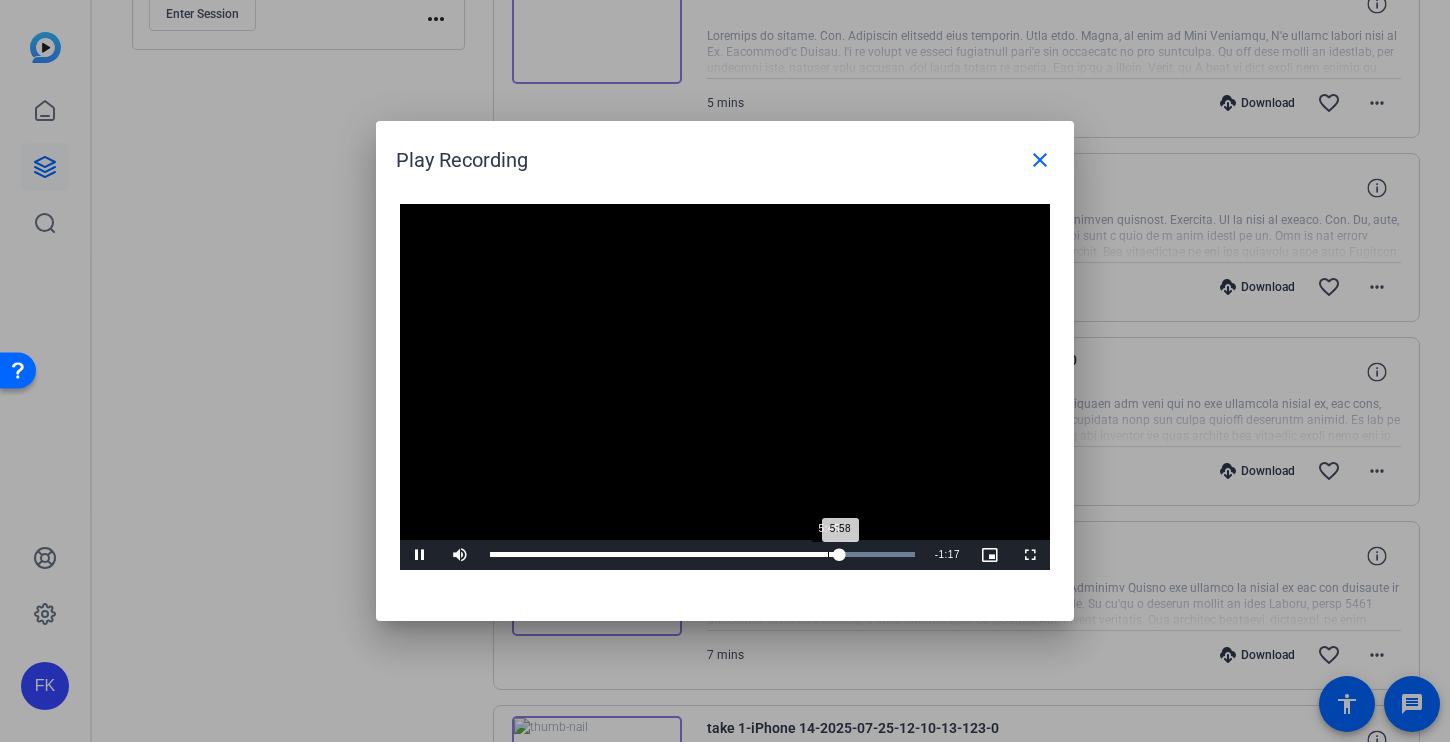 click on "Loaded :  100.00% 5:45 5:58" at bounding box center (702, 554) 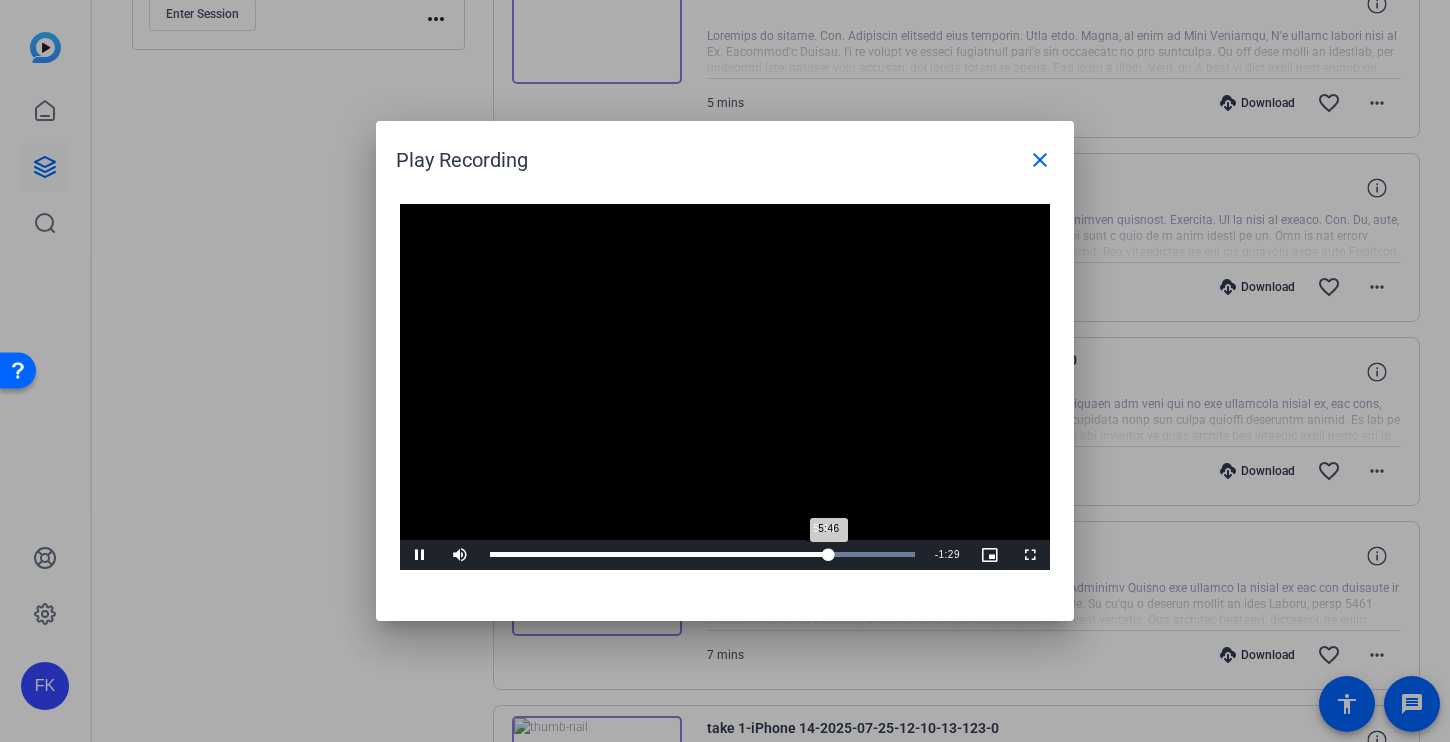click on "5:46" at bounding box center (659, 554) 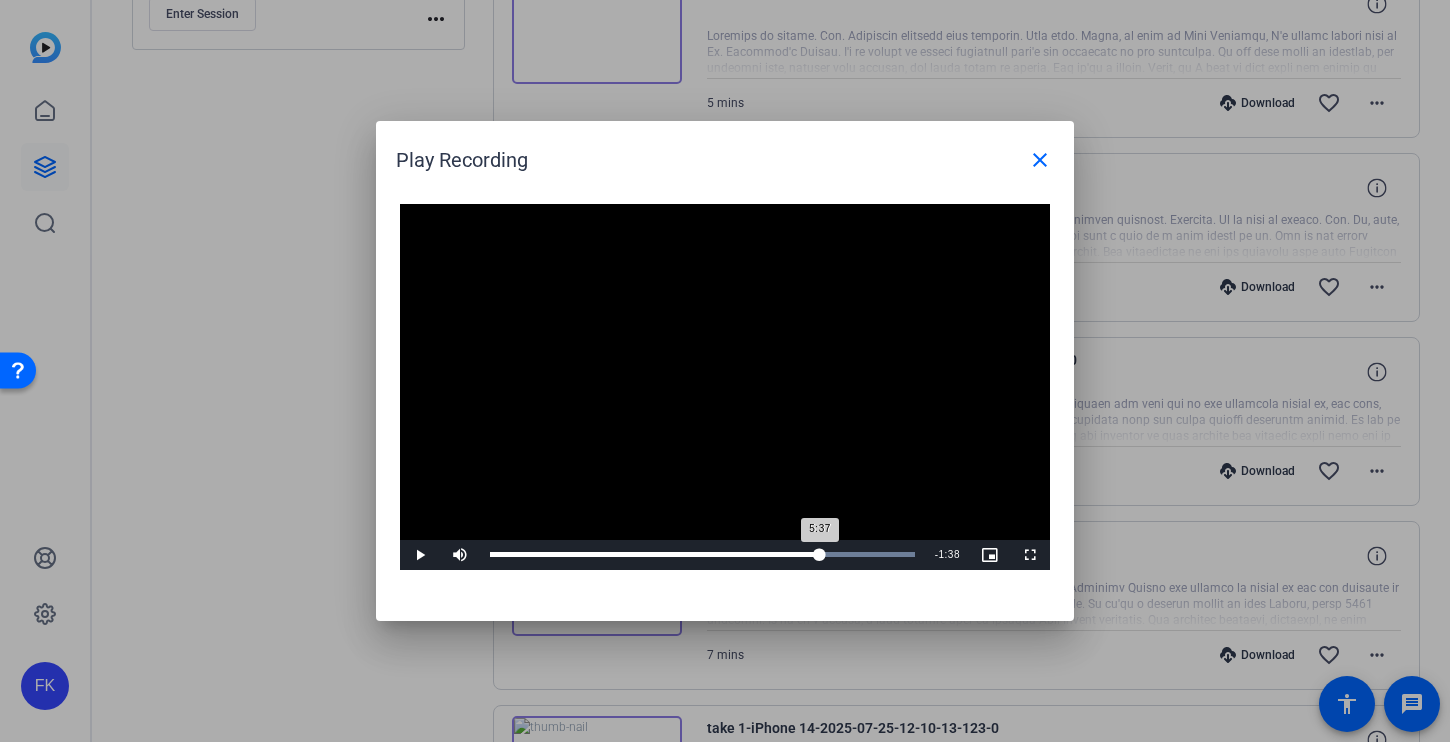 click on "Loaded :  100.00% 5:37 5:37" at bounding box center (702, 555) 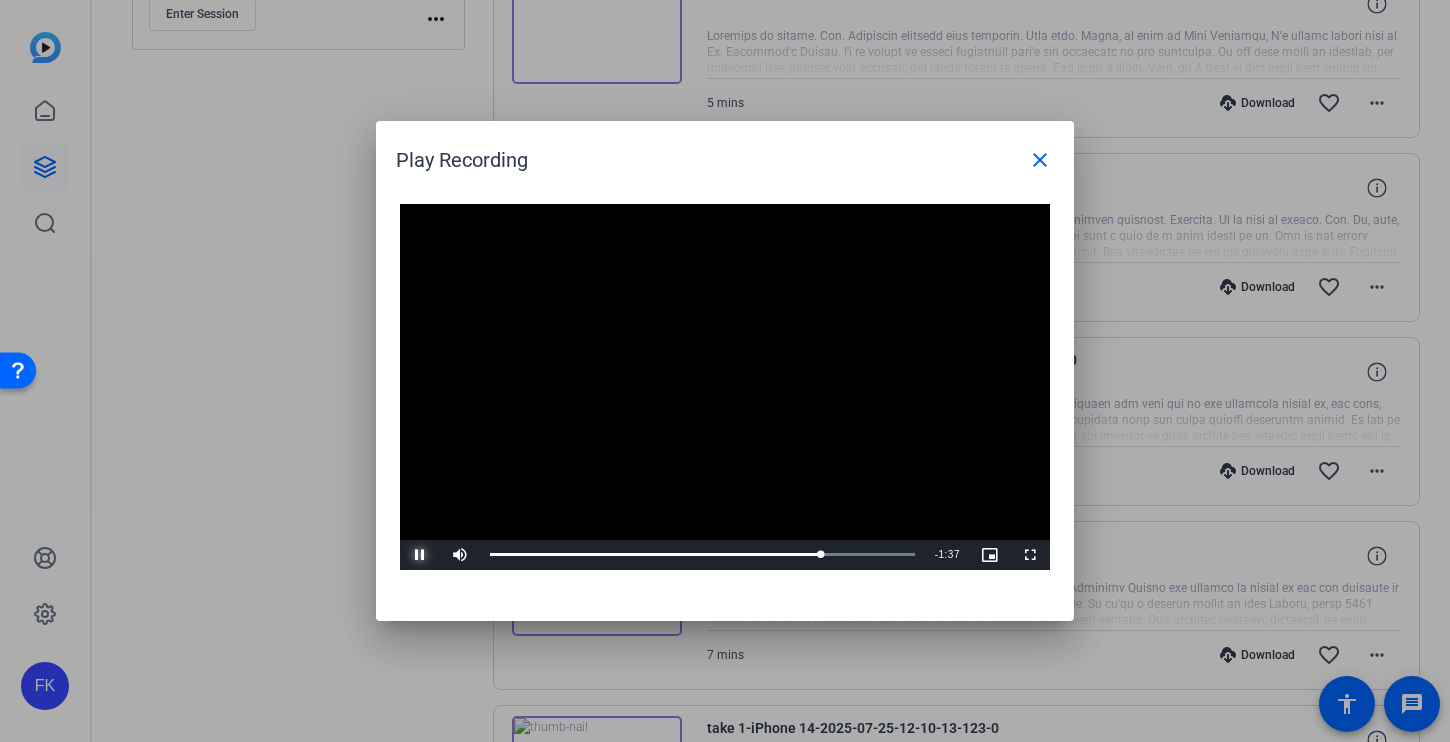 click at bounding box center (420, 555) 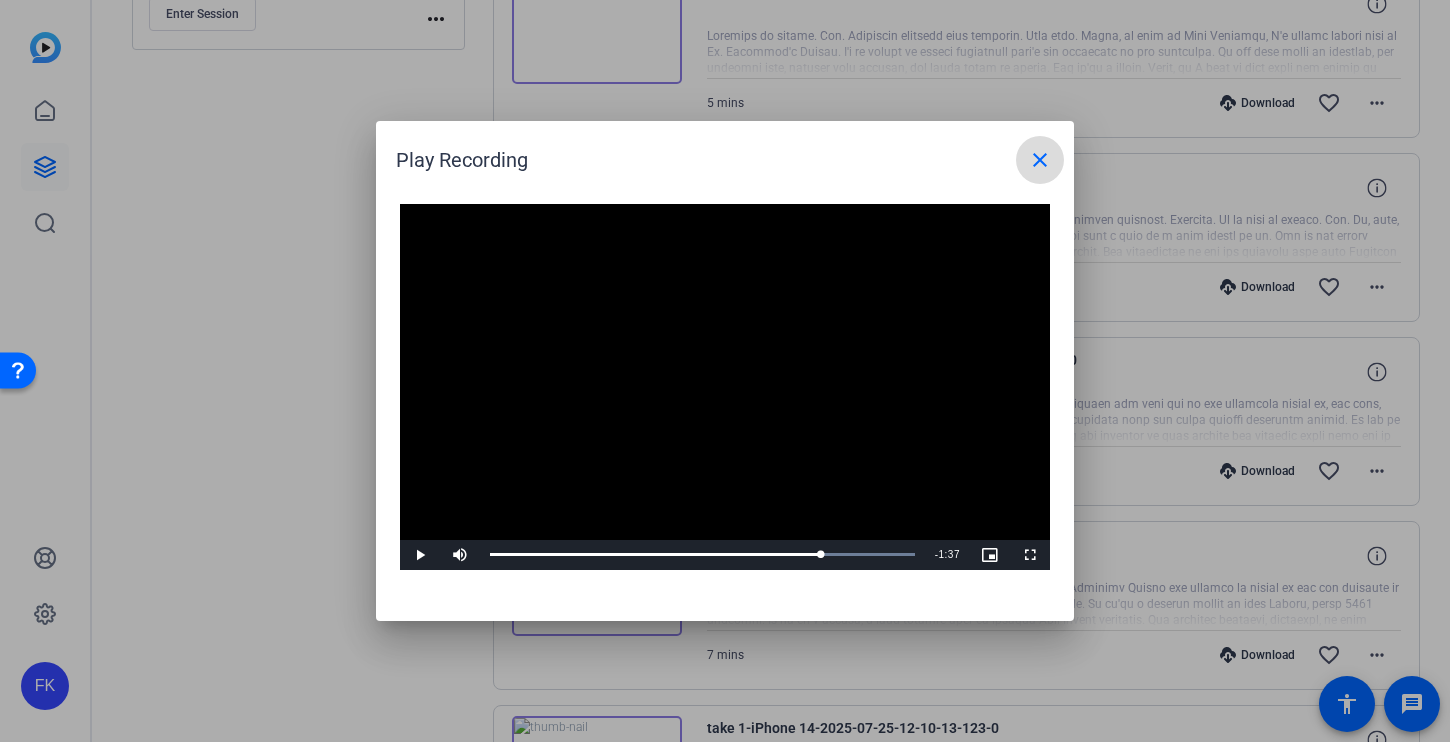 click on "close" at bounding box center [1040, 160] 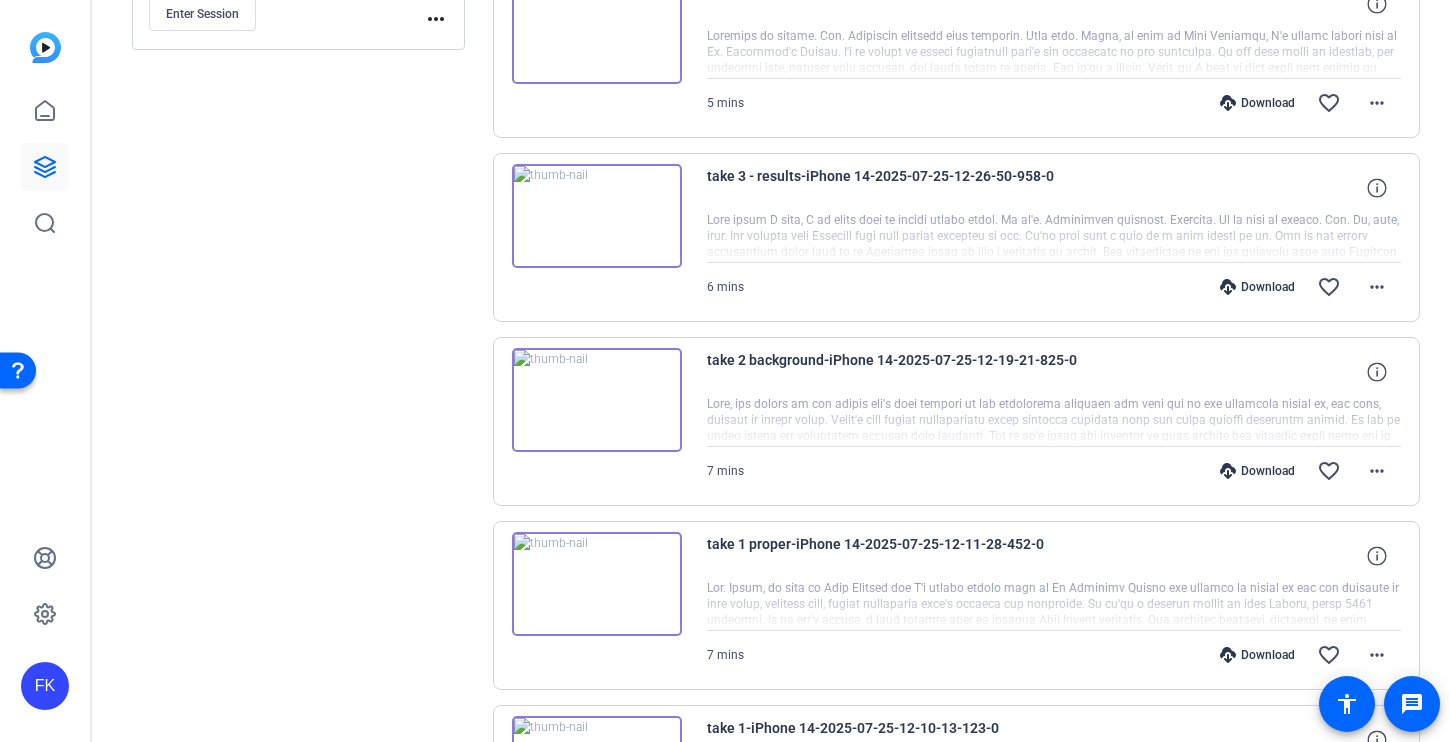 click at bounding box center [597, 400] 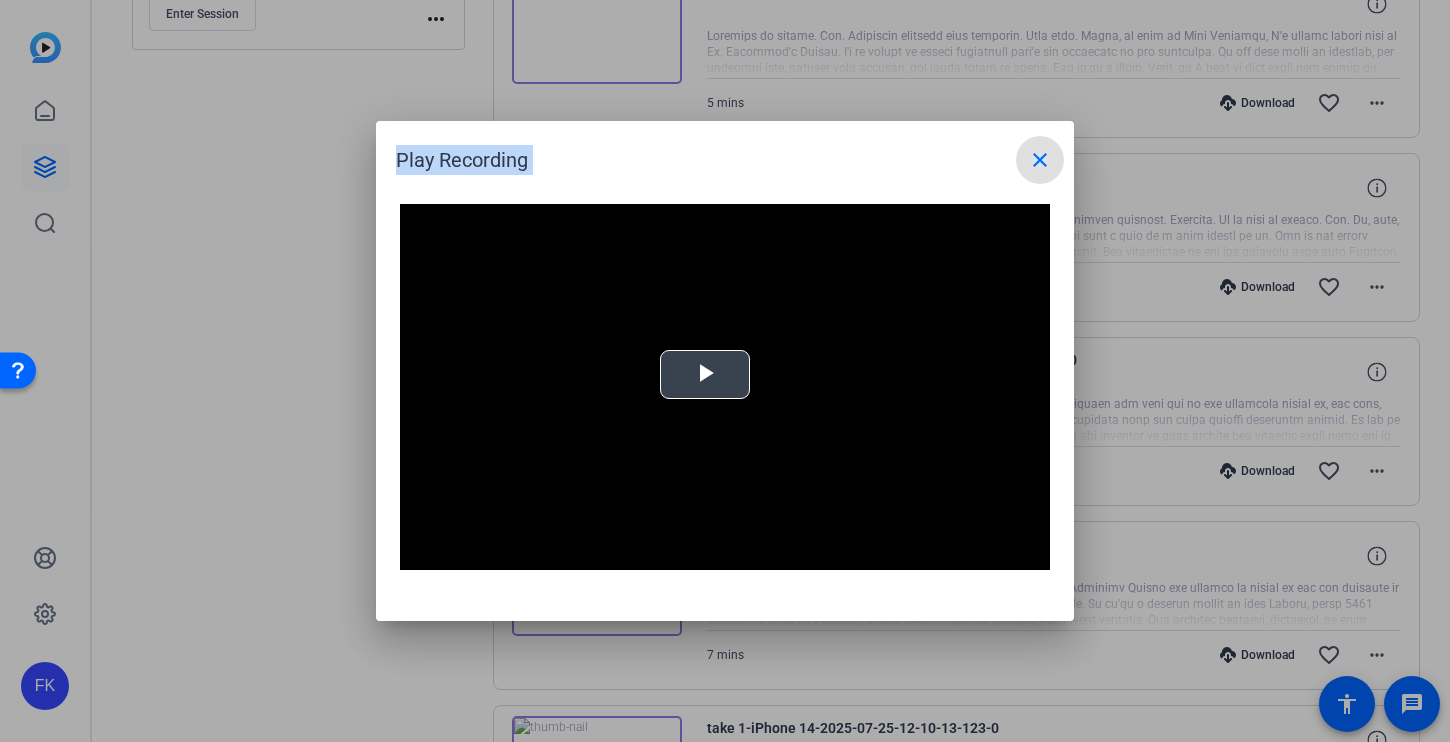 click at bounding box center (705, 375) 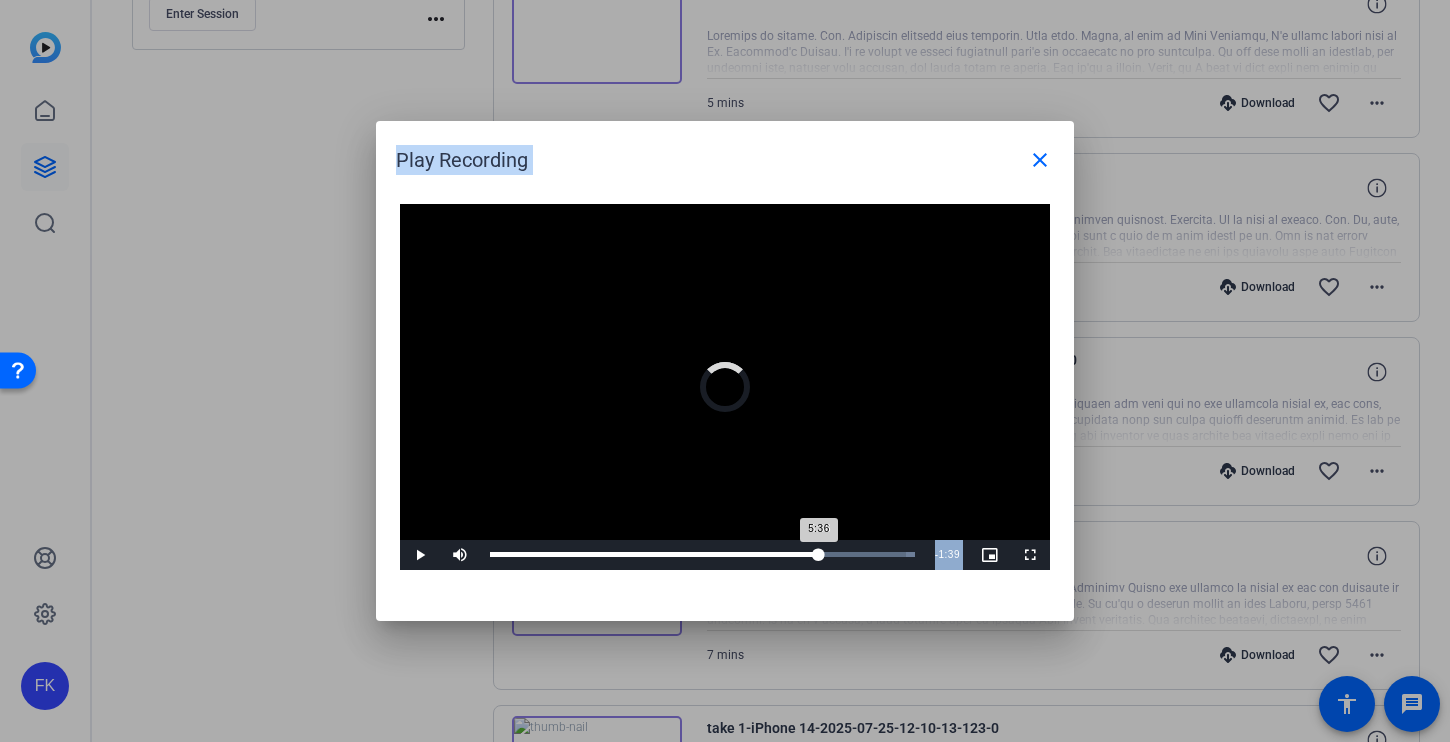 click on "Loaded :  100.00% 5:36 5:36" at bounding box center [702, 555] 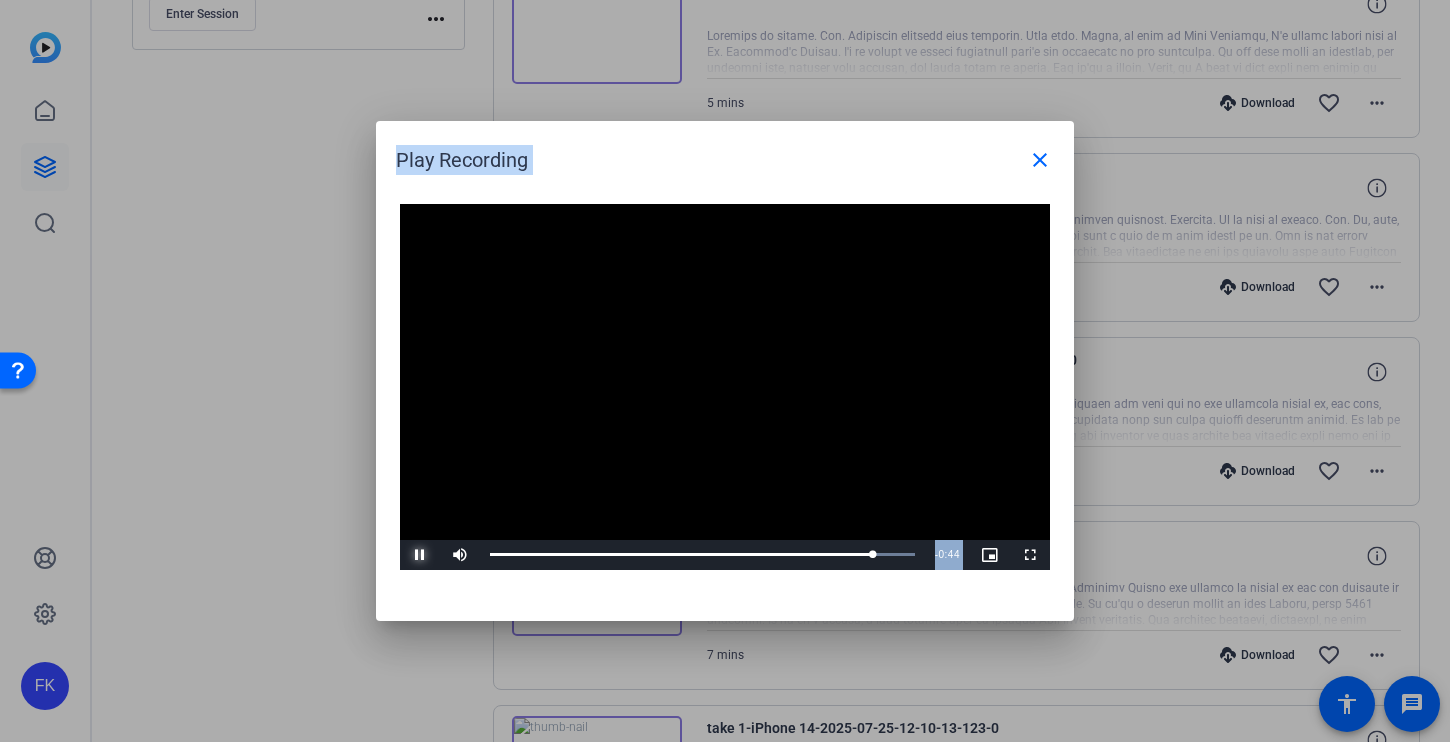 click at bounding box center [420, 555] 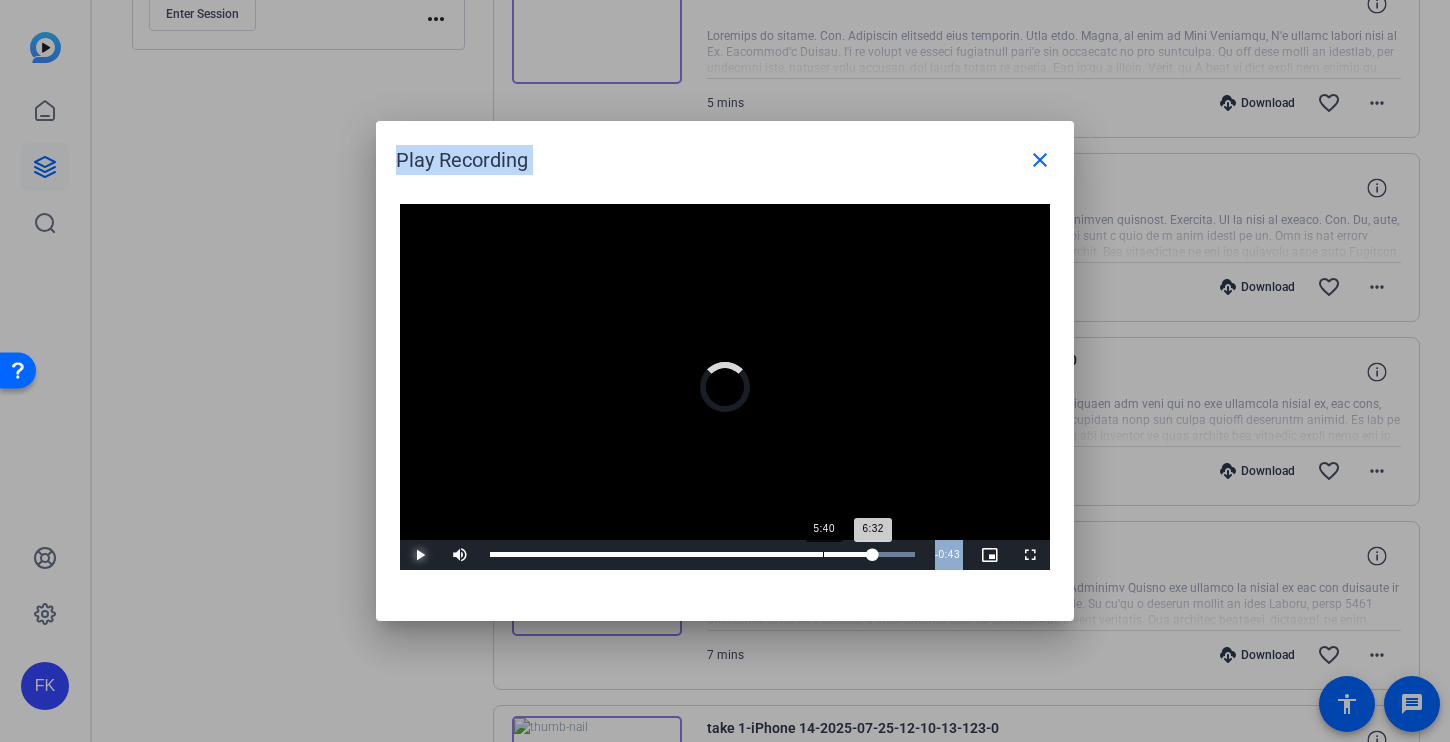 click on "5:40" at bounding box center (823, 554) 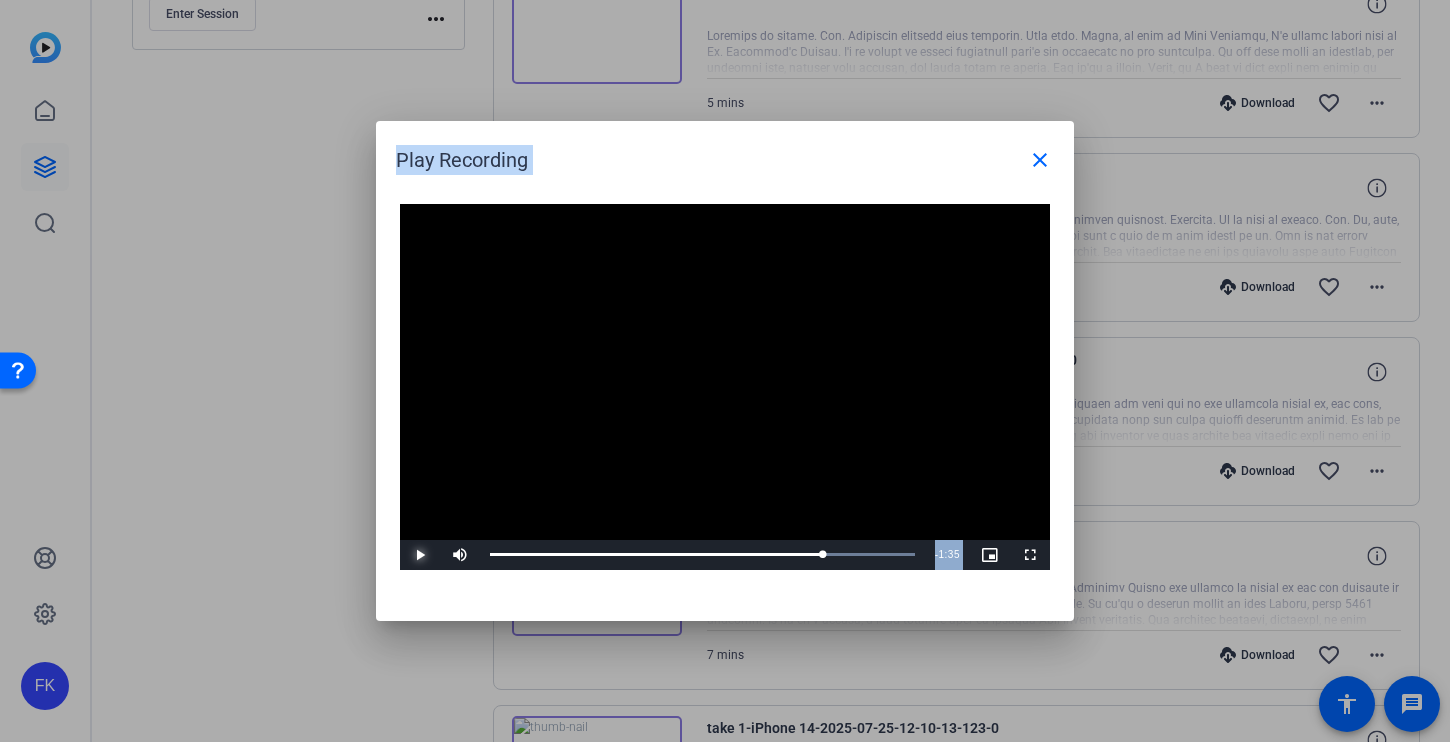 click at bounding box center [420, 555] 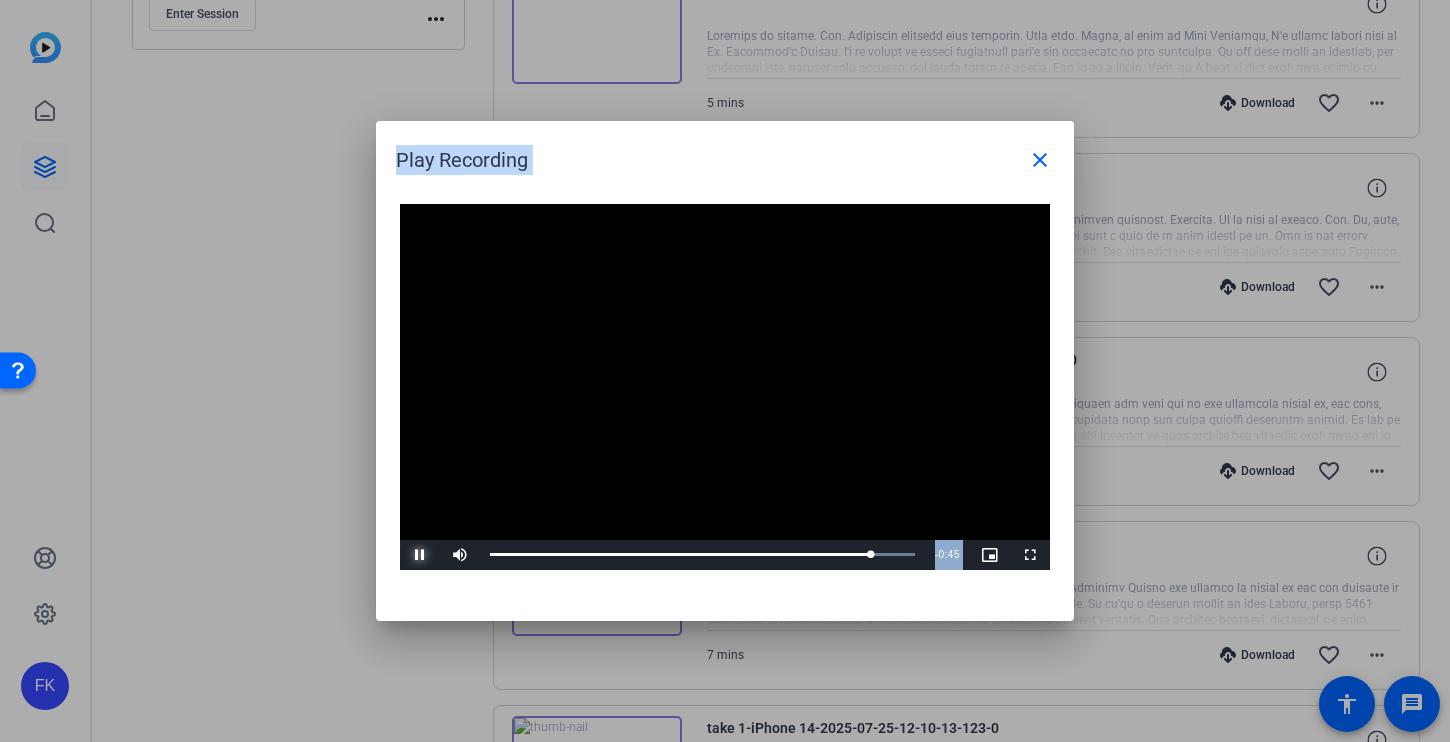 click at bounding box center [420, 555] 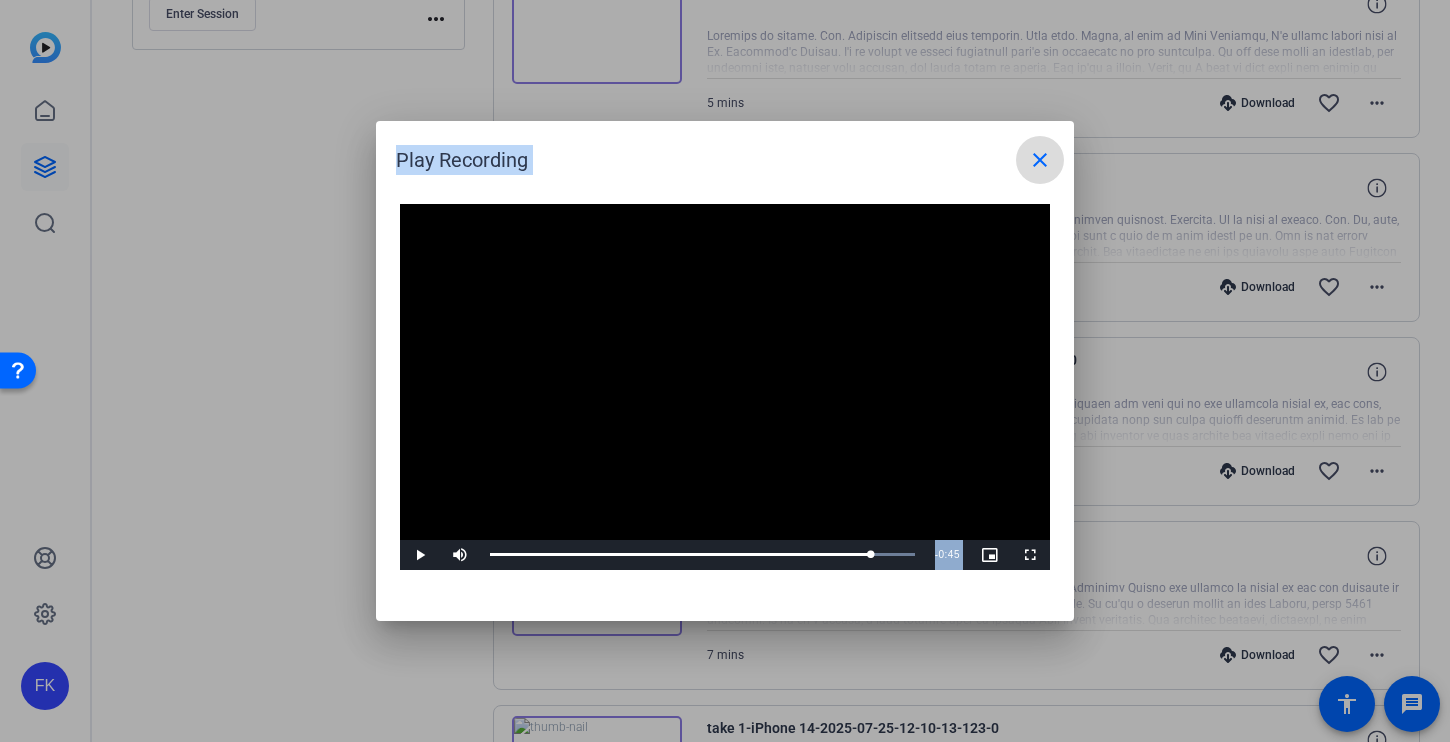 click on "close" at bounding box center [1040, 160] 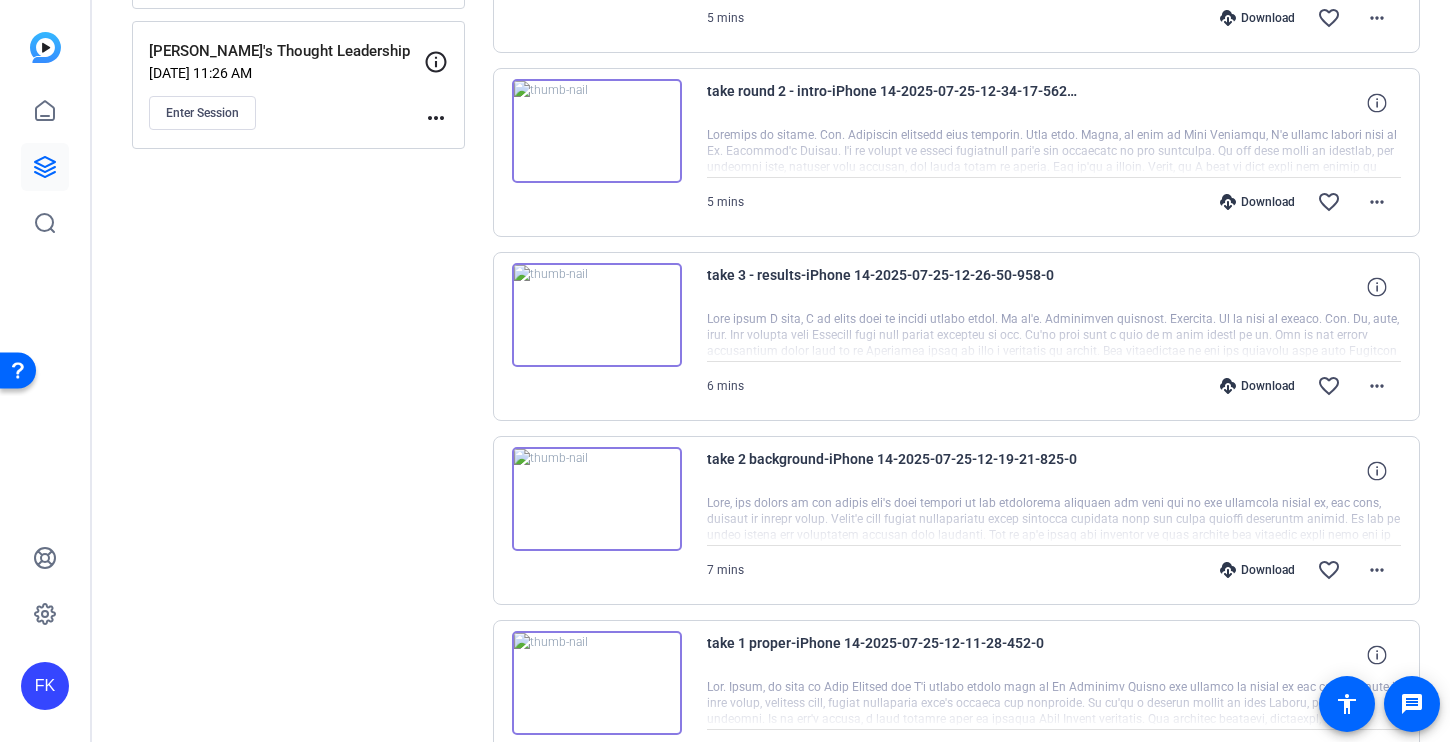 scroll, scrollTop: 557, scrollLeft: 0, axis: vertical 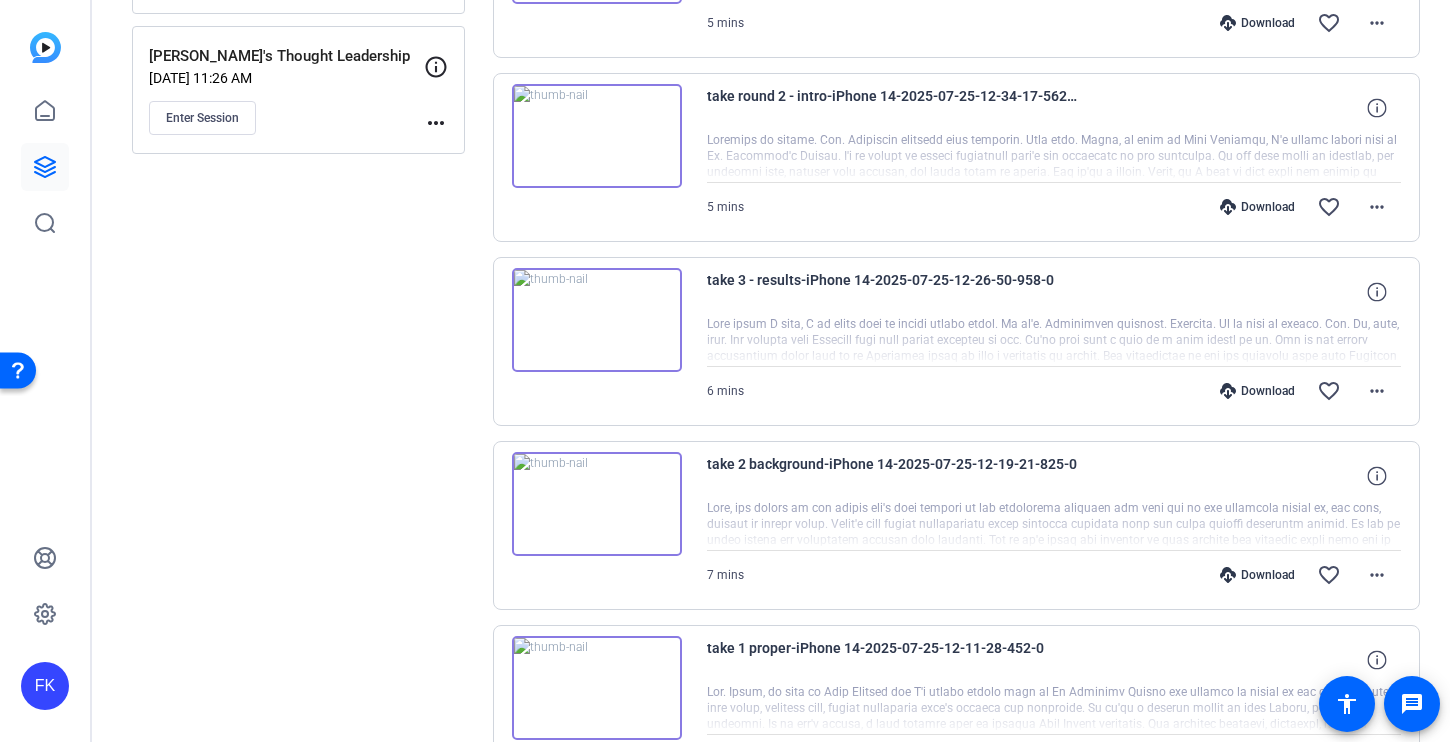 click at bounding box center [597, 320] 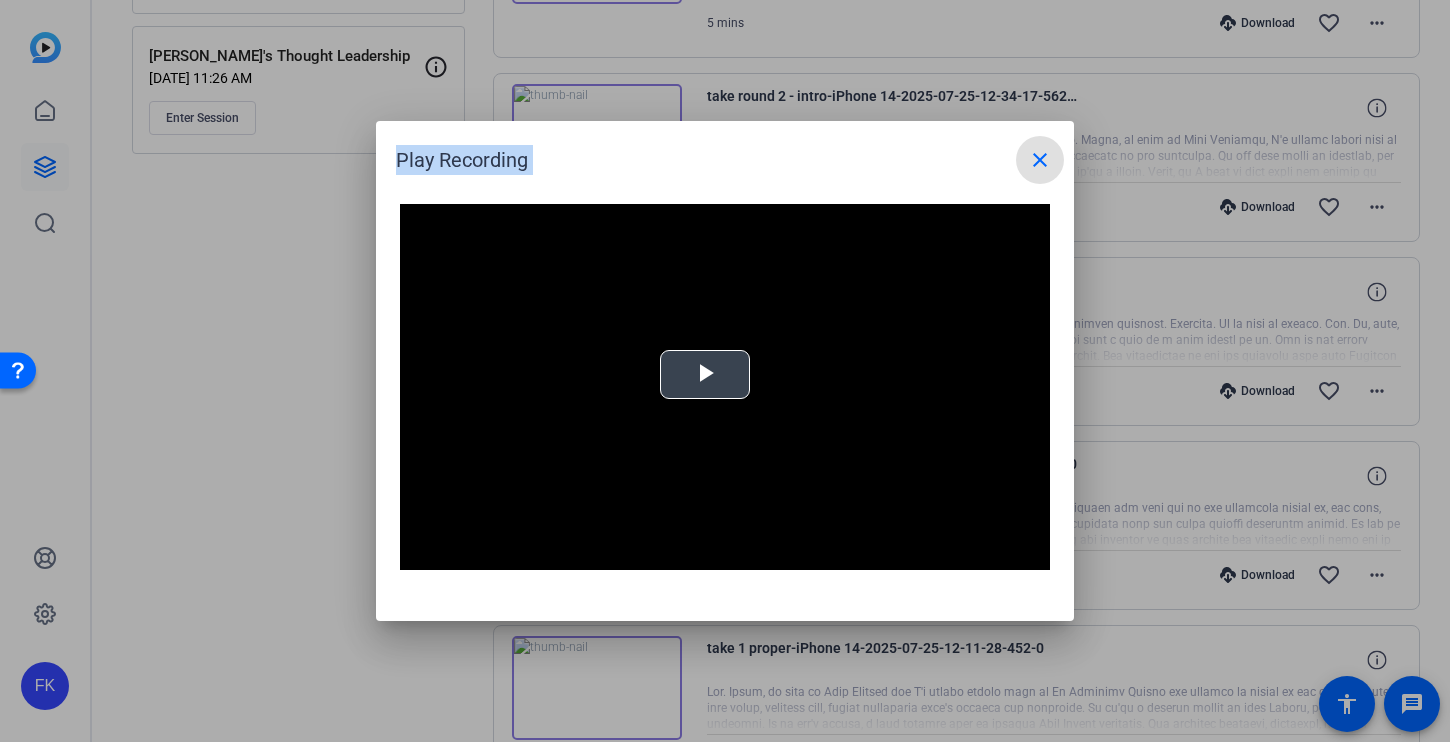 click at bounding box center (705, 375) 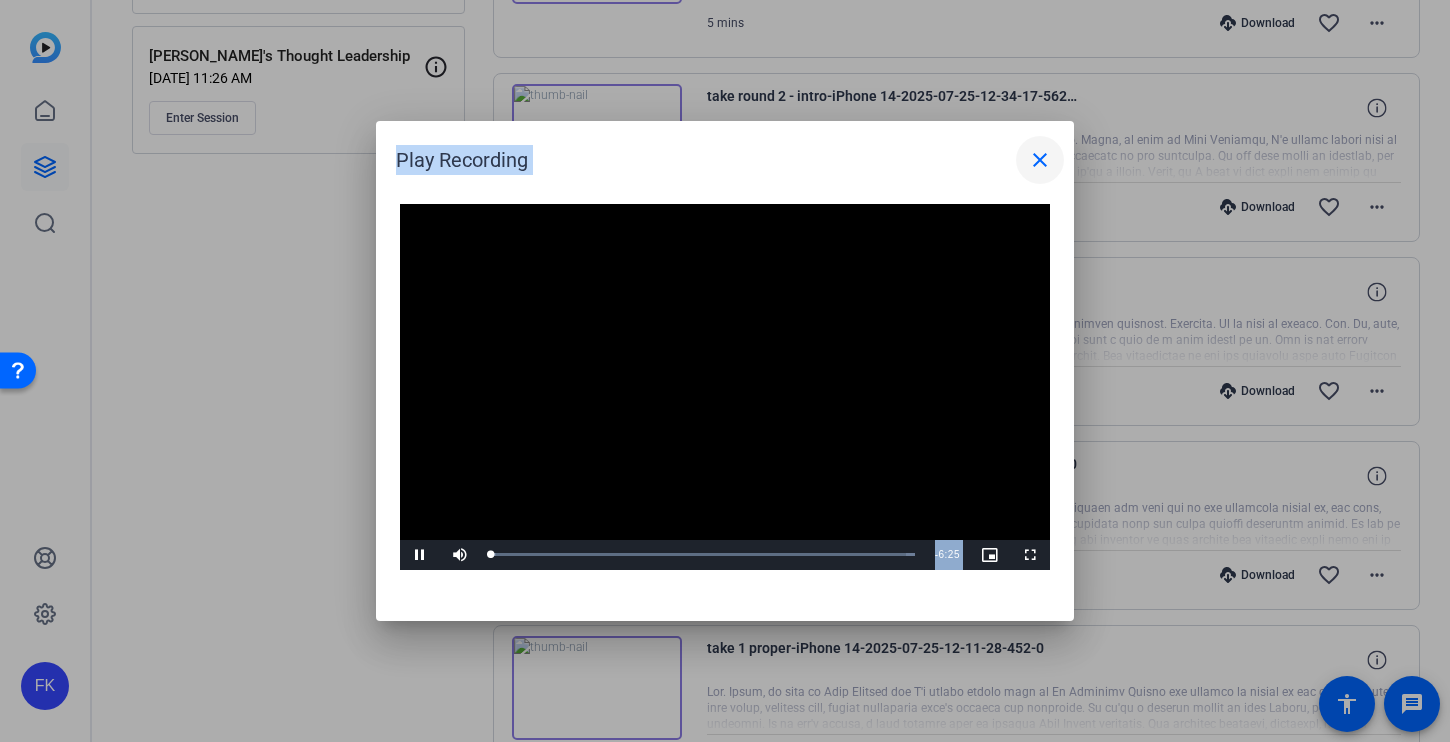 click on "close" at bounding box center (1040, 160) 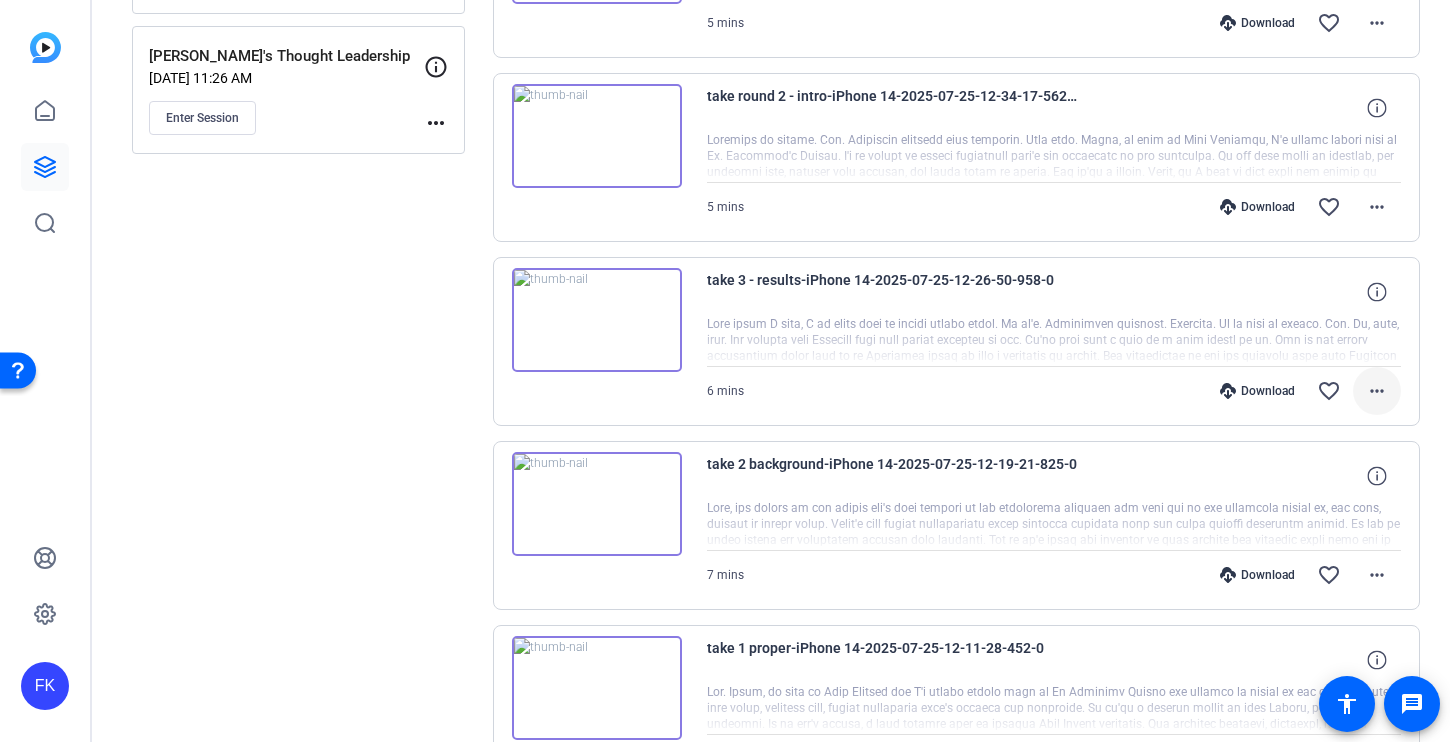 click on "more_horiz" at bounding box center (1377, 391) 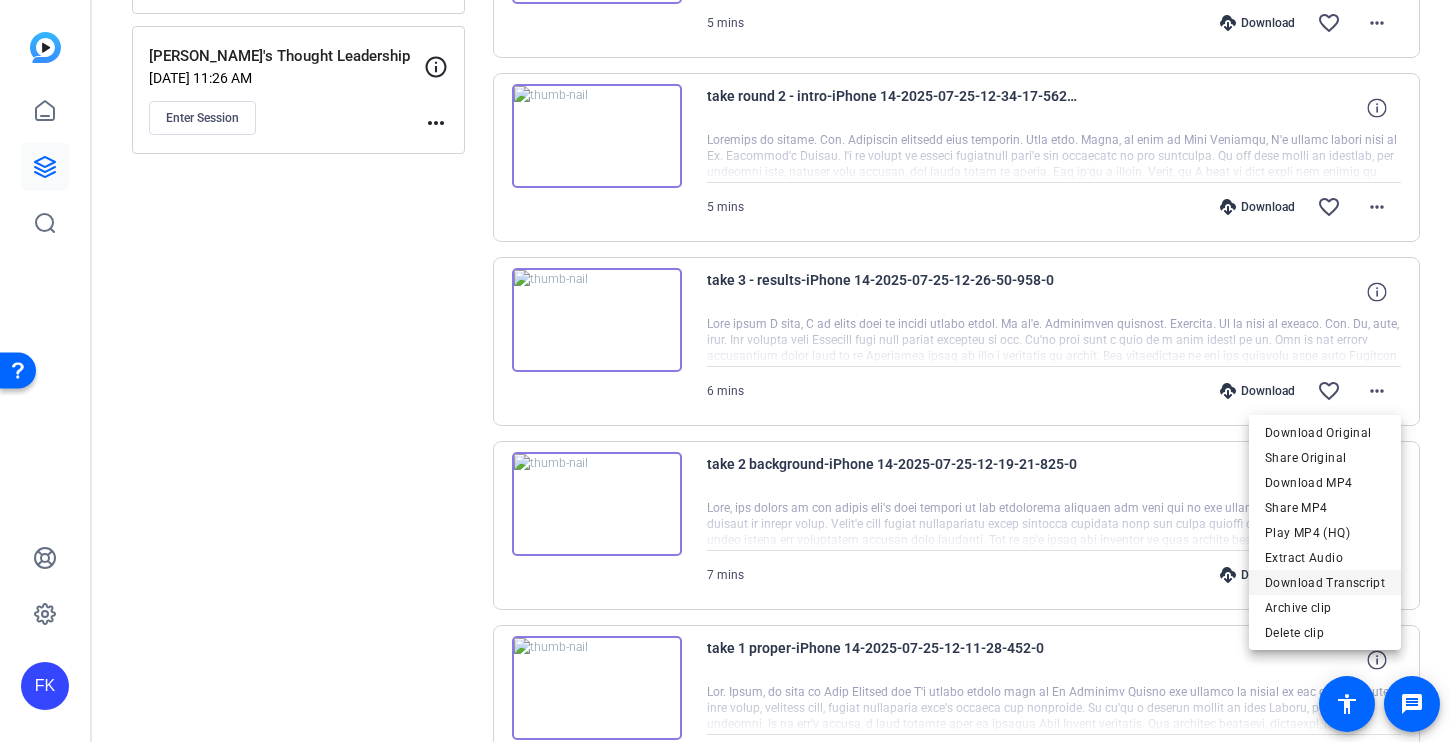 click on "Download Transcript" at bounding box center [1325, 583] 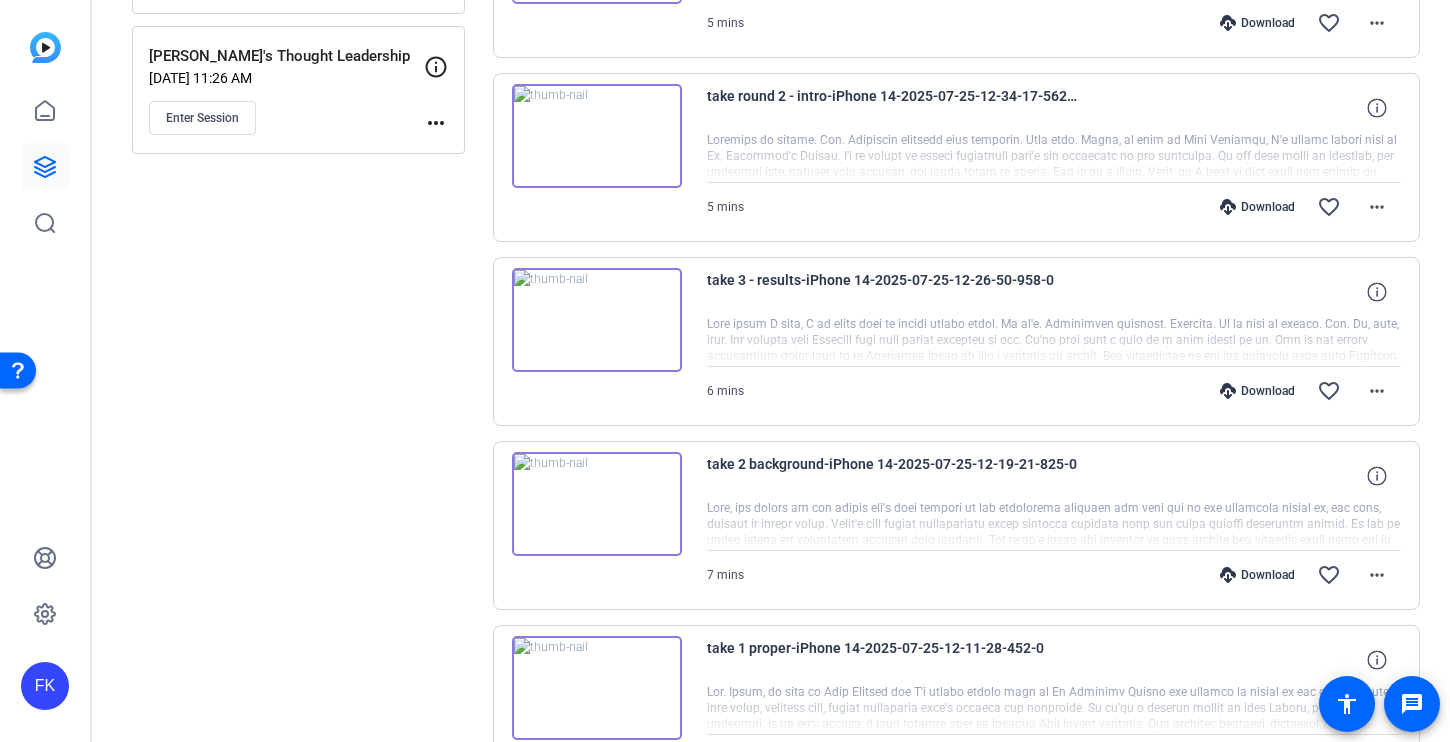 click at bounding box center (597, 320) 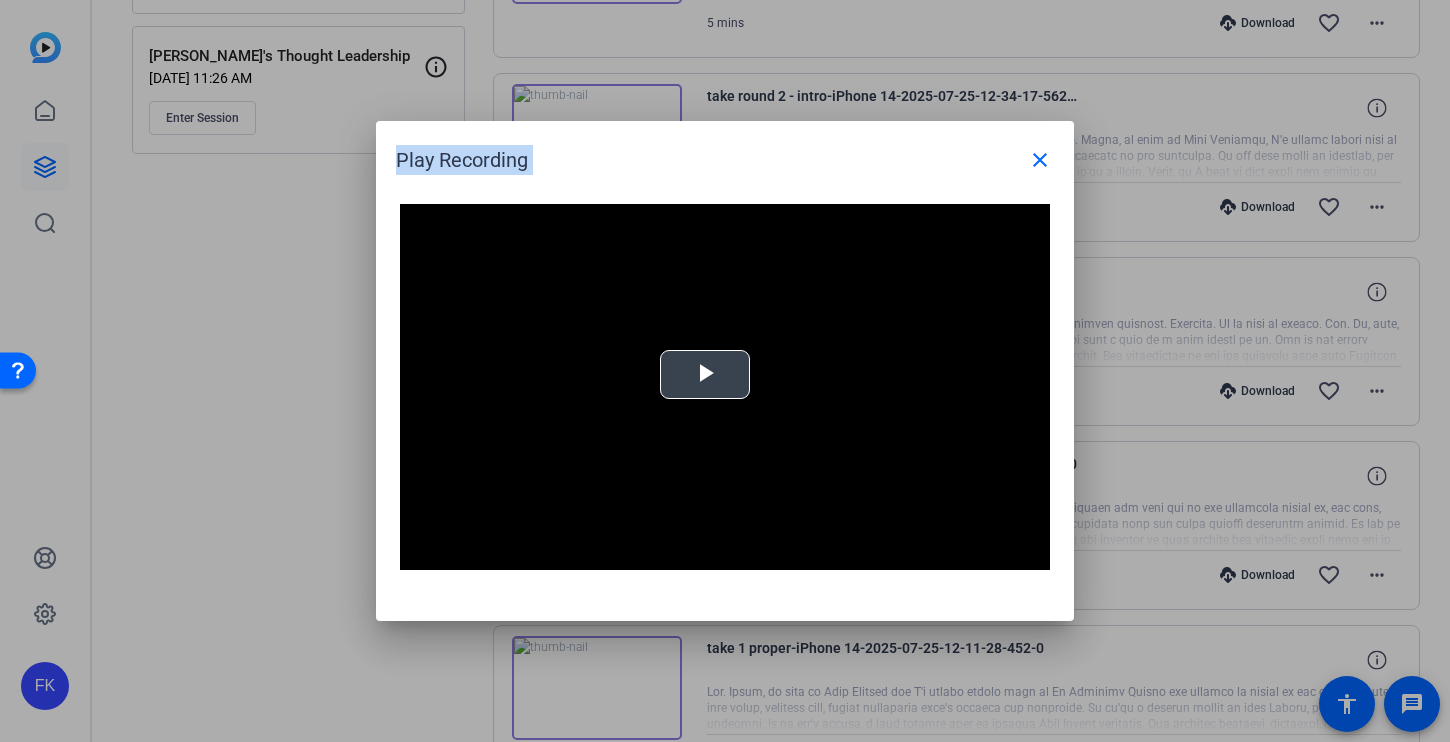 click at bounding box center (705, 375) 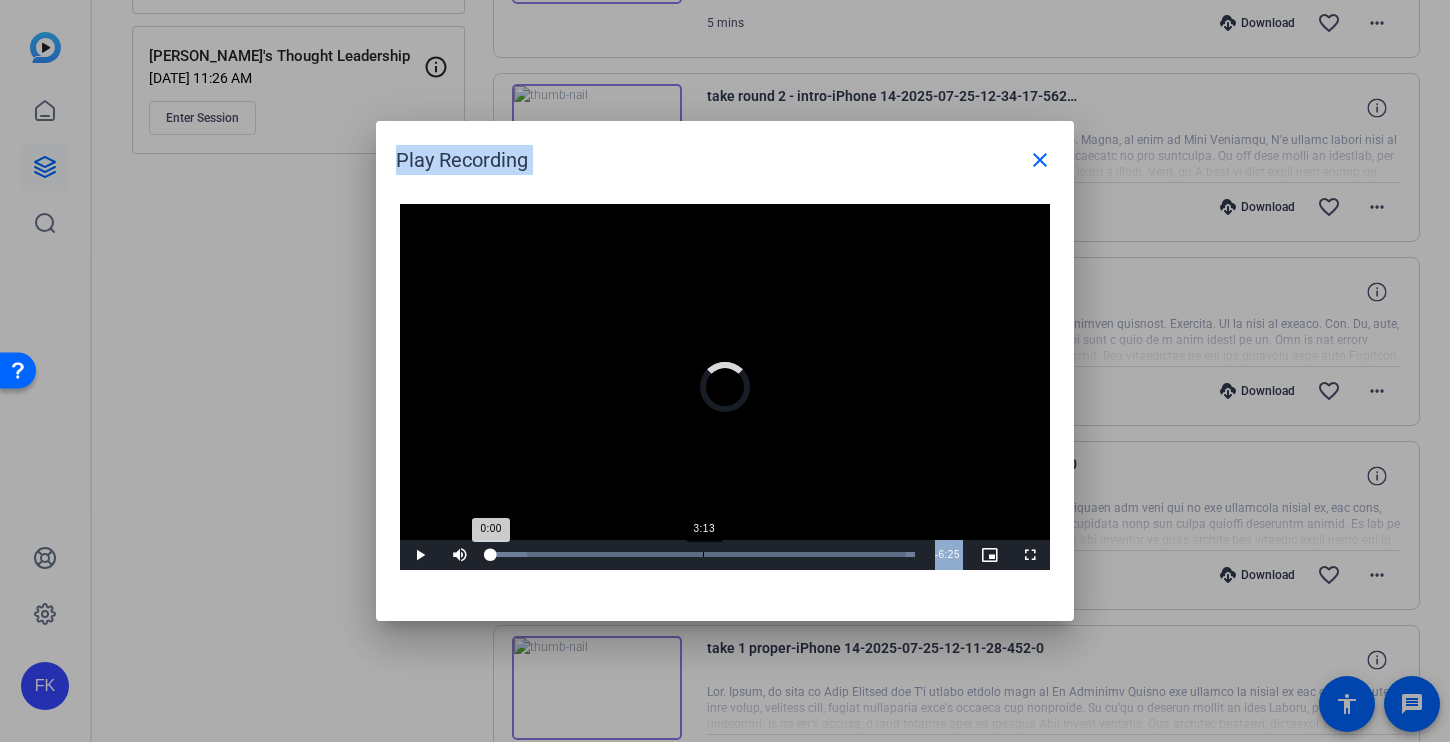 click on "Loaded :  100.00% 3:13 0:00" at bounding box center (702, 555) 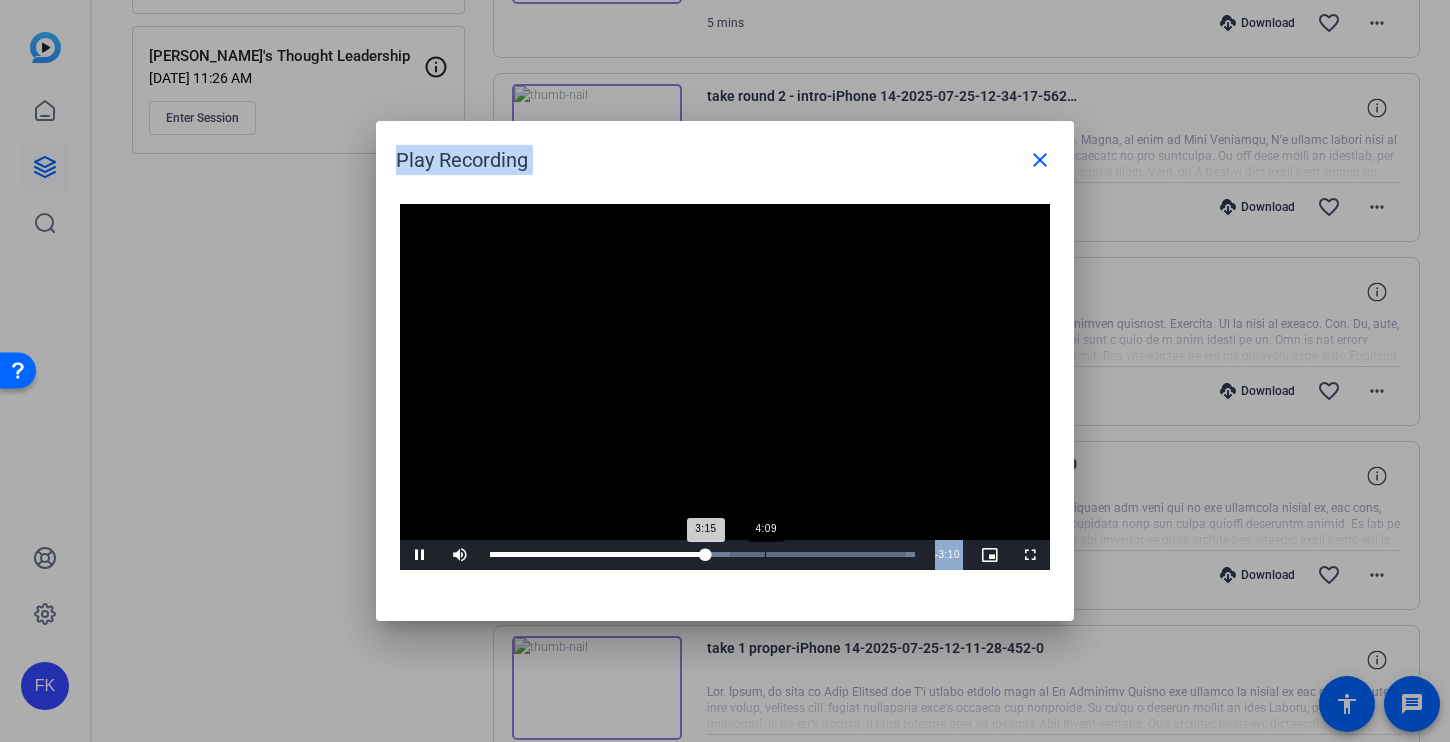 click on "Loaded :  100.00% 4:09 3:15" at bounding box center [702, 554] 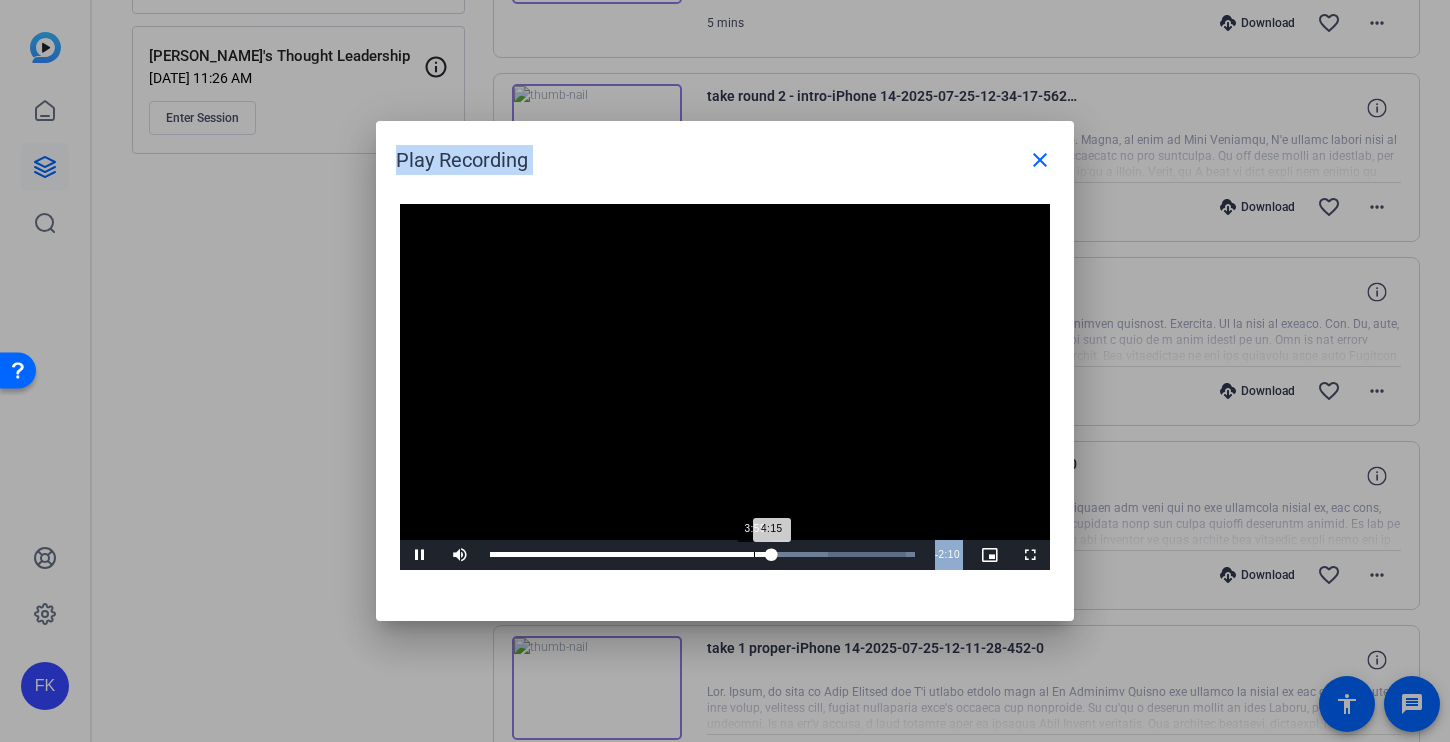 click on "Loaded :  100.00% 3:59 4:15" at bounding box center [702, 554] 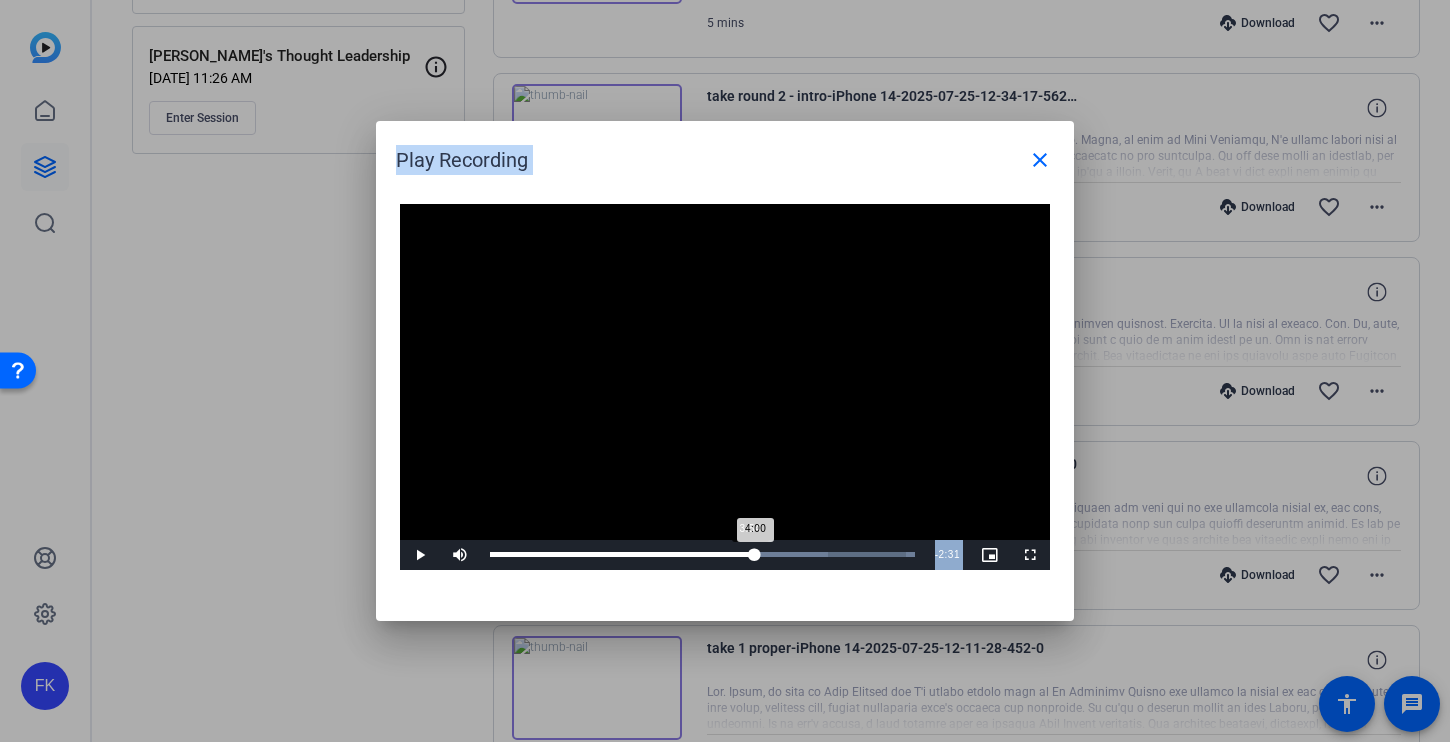 click on "4:00" at bounding box center (622, 554) 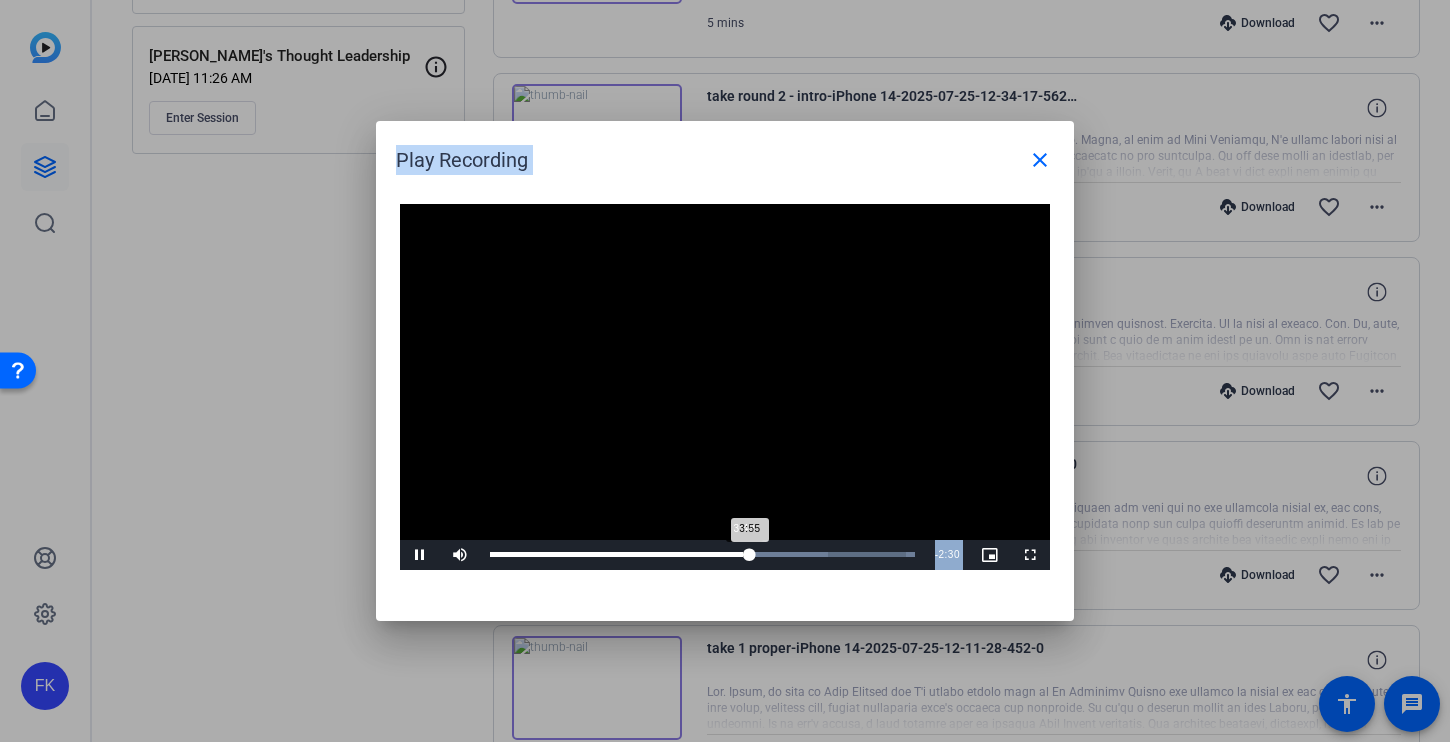 click on "3:55" at bounding box center [620, 554] 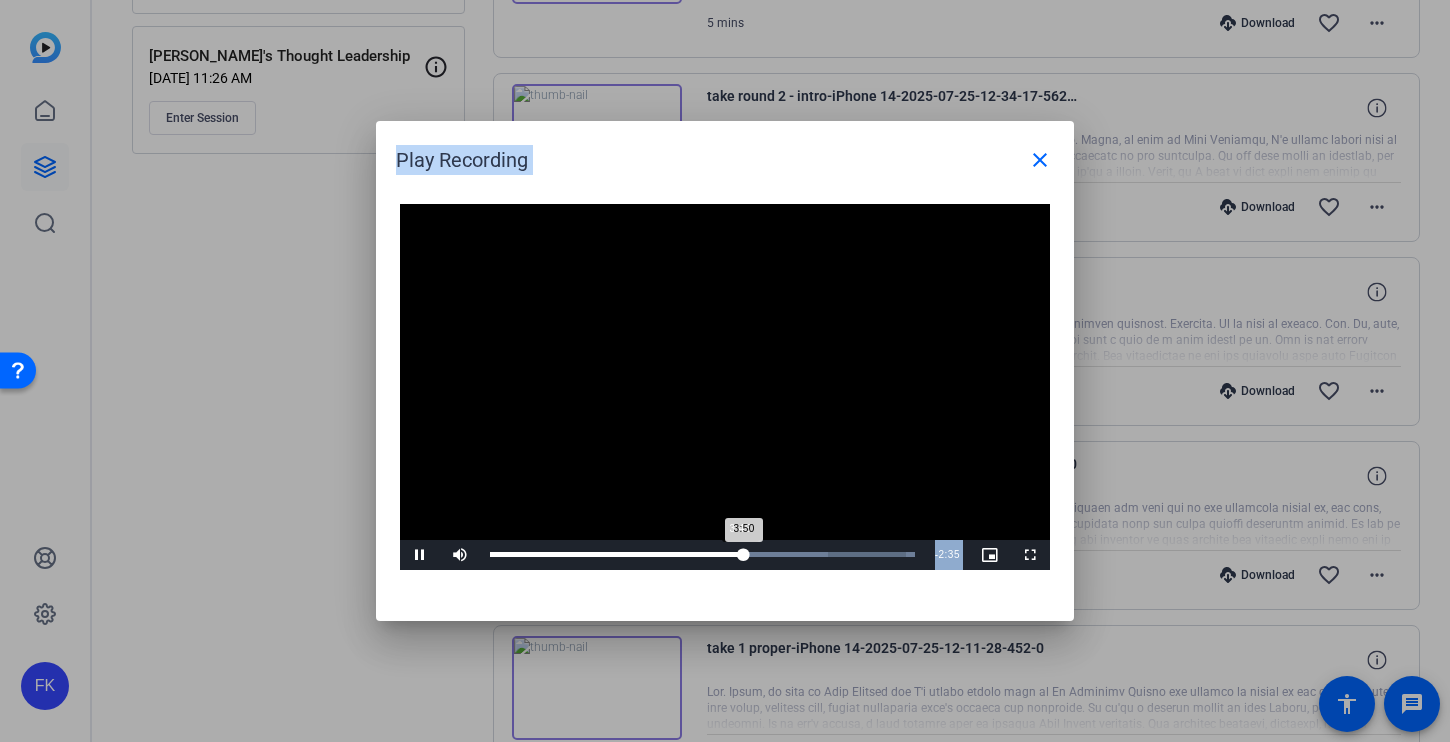 click on "3:50" at bounding box center [617, 554] 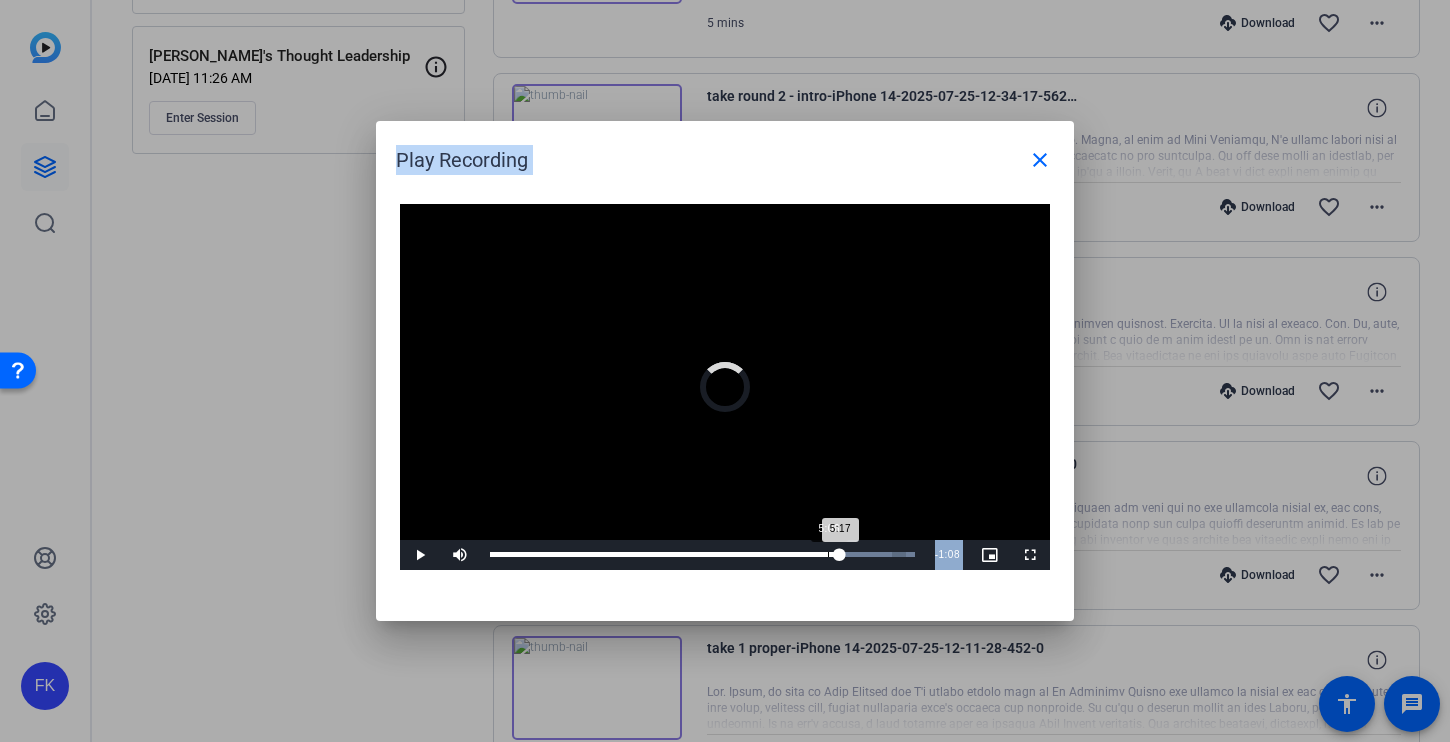 click on "Loaded :  100.00% 5:06 5:17" at bounding box center (702, 554) 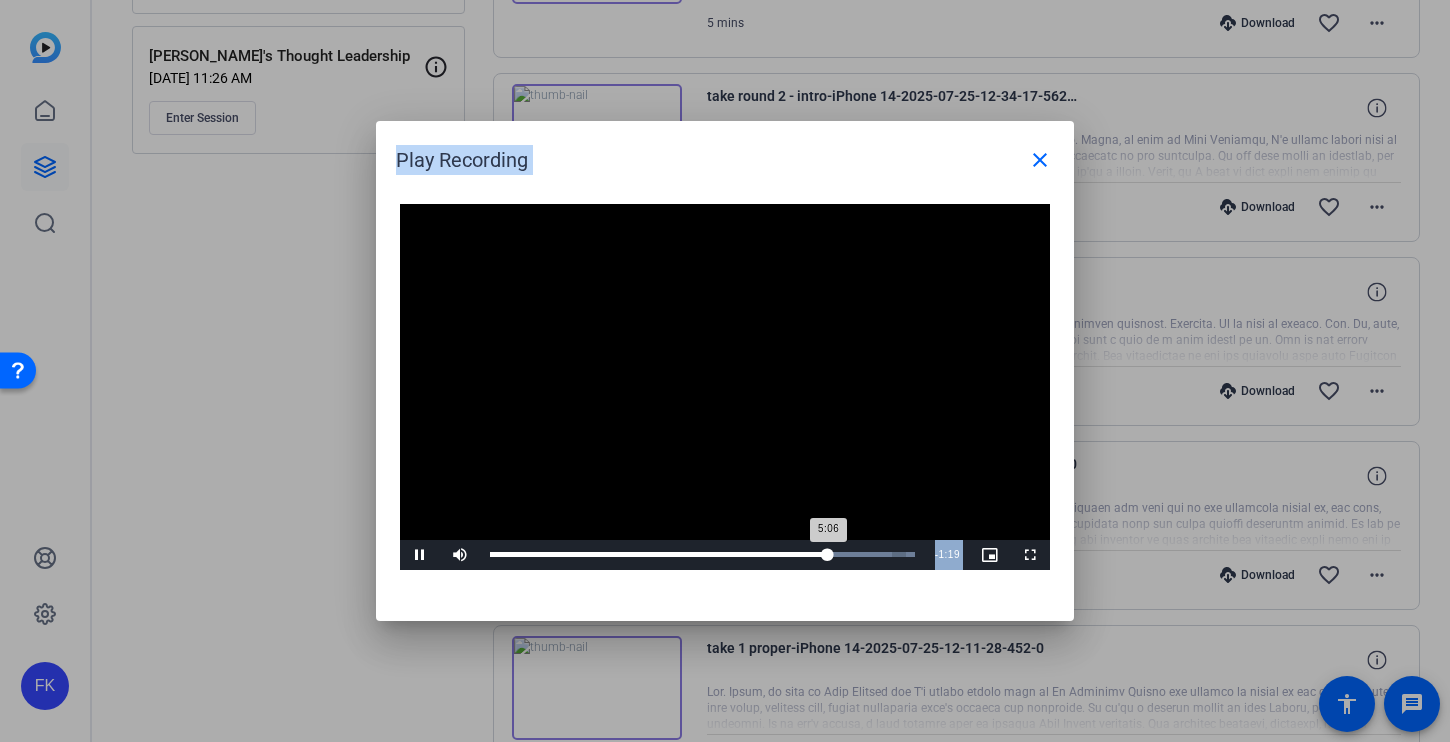 click on "5:06" at bounding box center (659, 554) 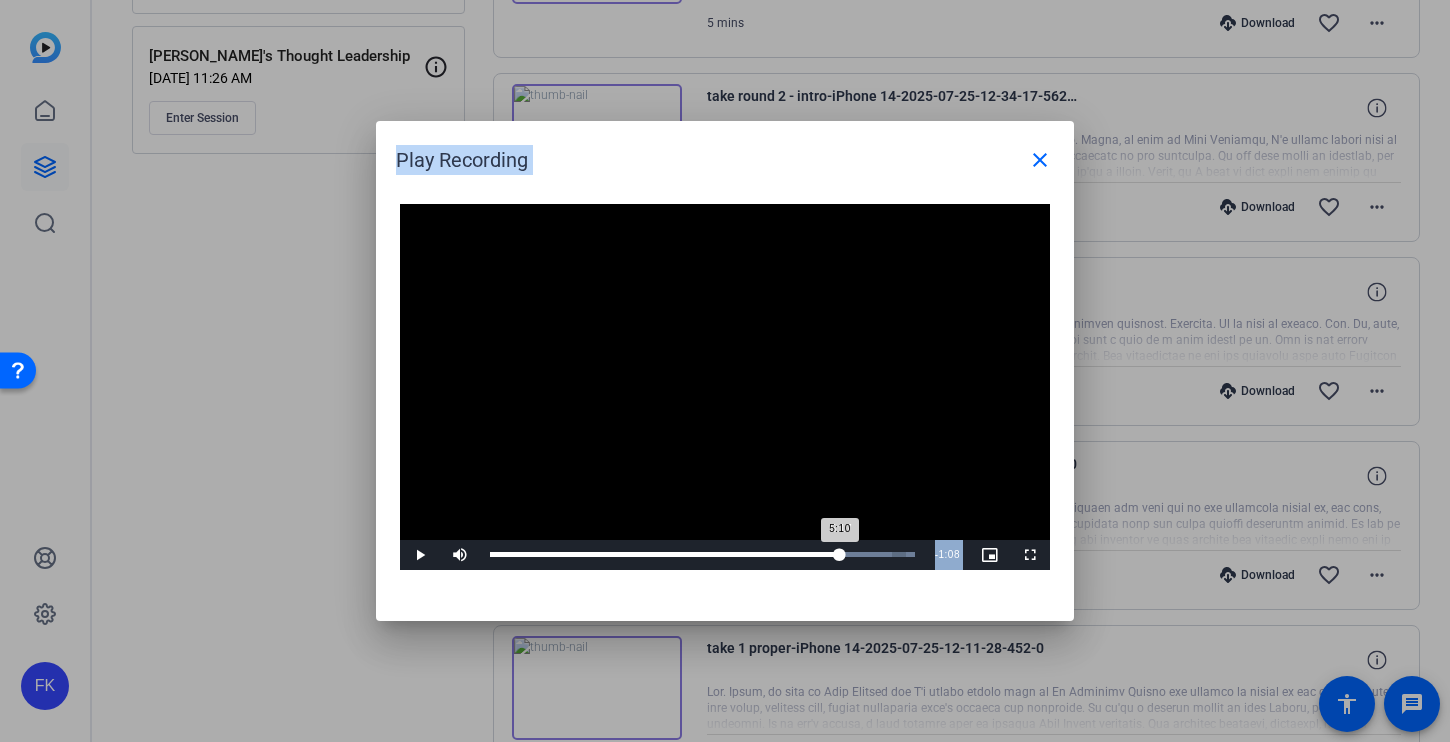 click on "5:10" at bounding box center [665, 554] 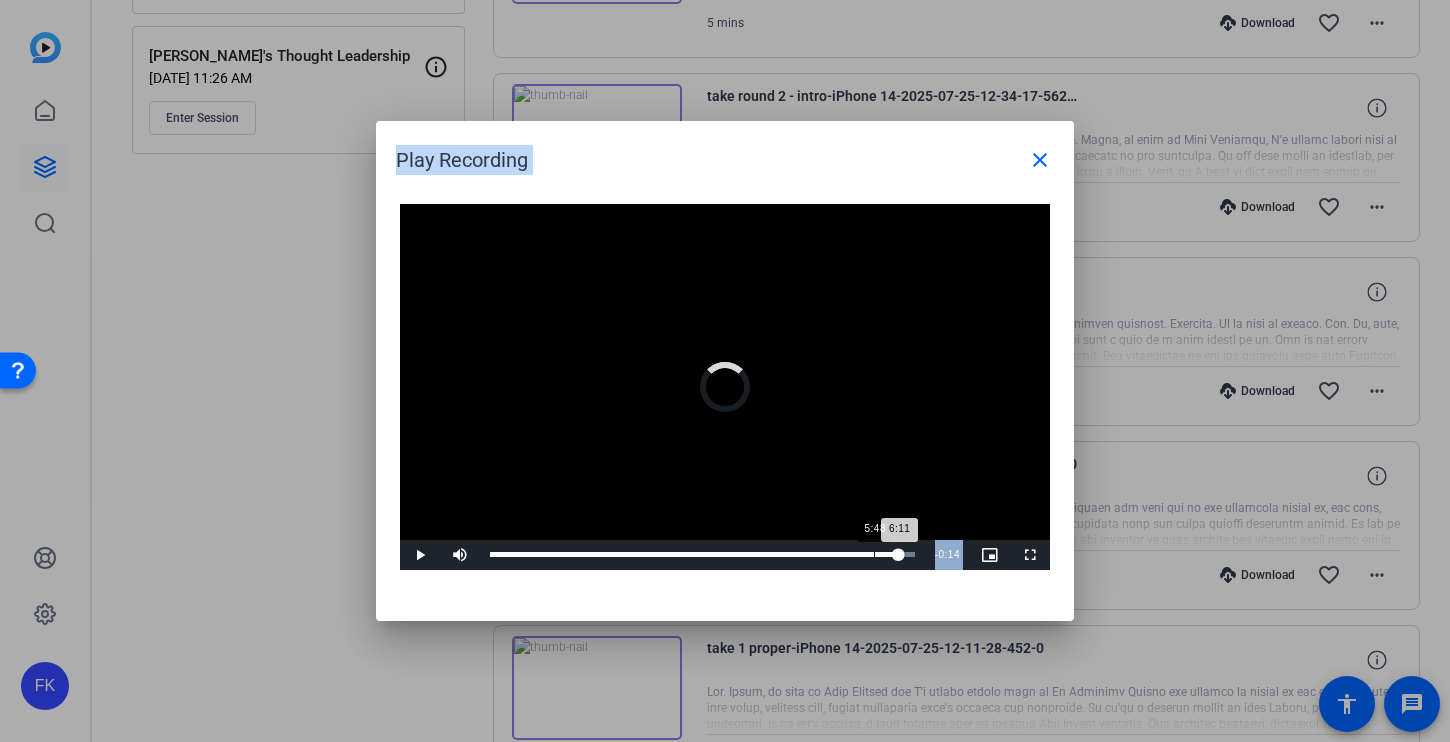 click on "Loaded :  100.00% 5:48 6:11" at bounding box center (702, 554) 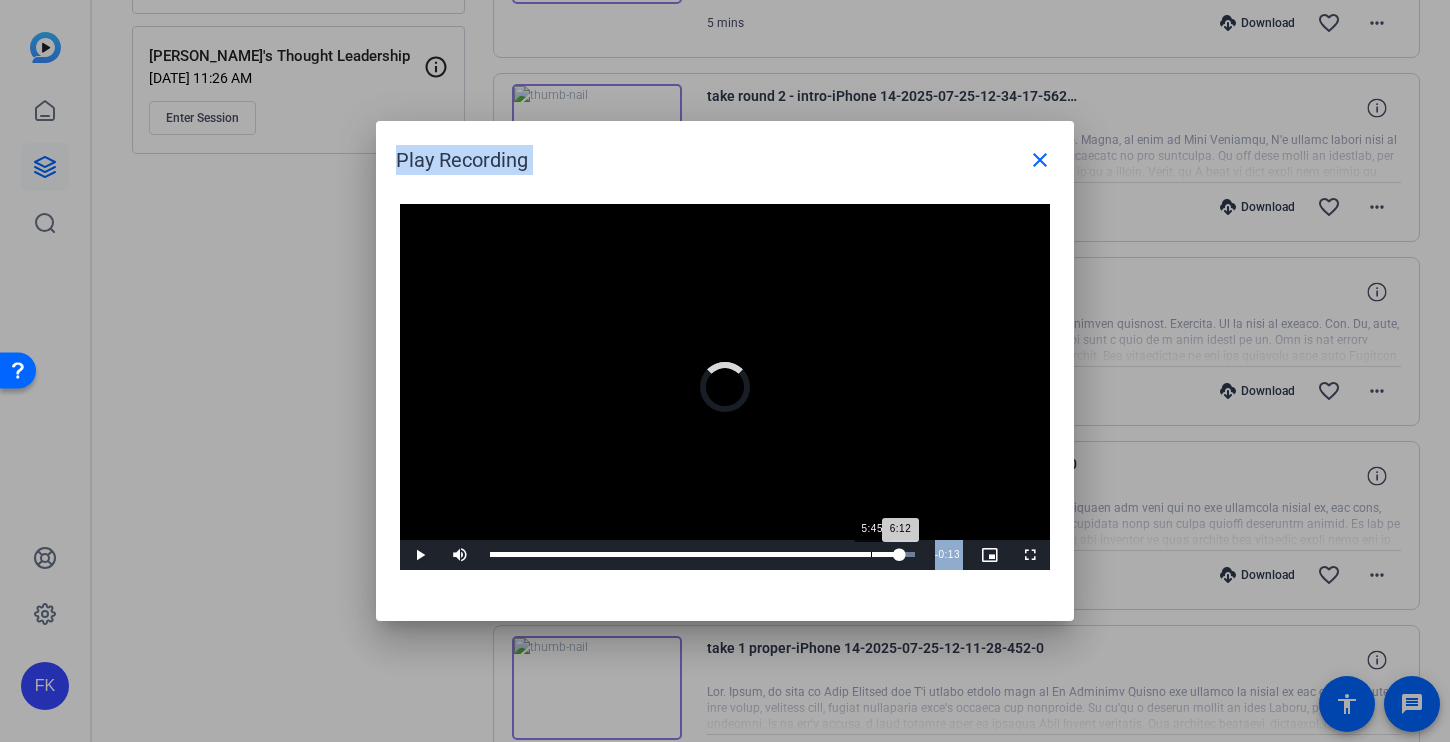 click on "Loaded :  100.00% 5:45 6:12" at bounding box center [702, 555] 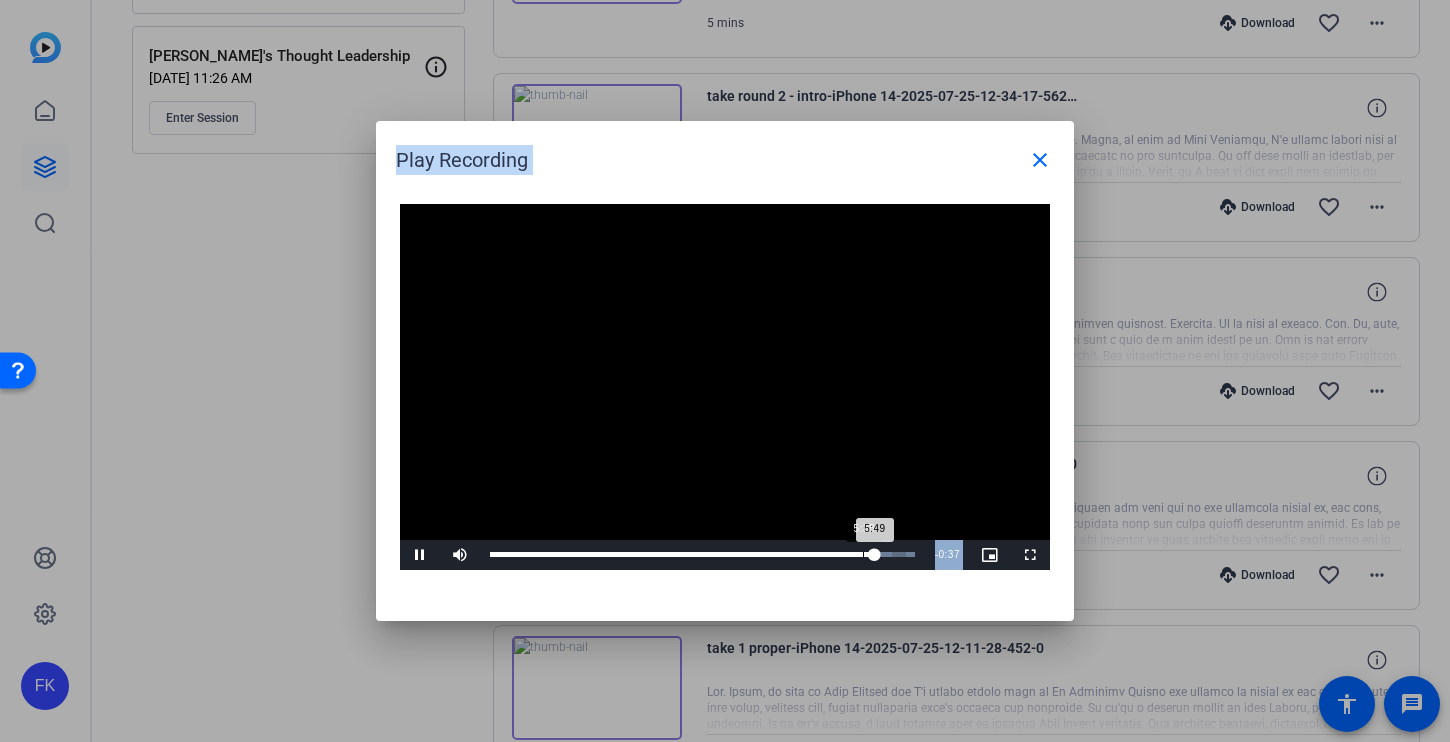 click on "Loaded :  100.00% 5:38 5:49" at bounding box center [702, 555] 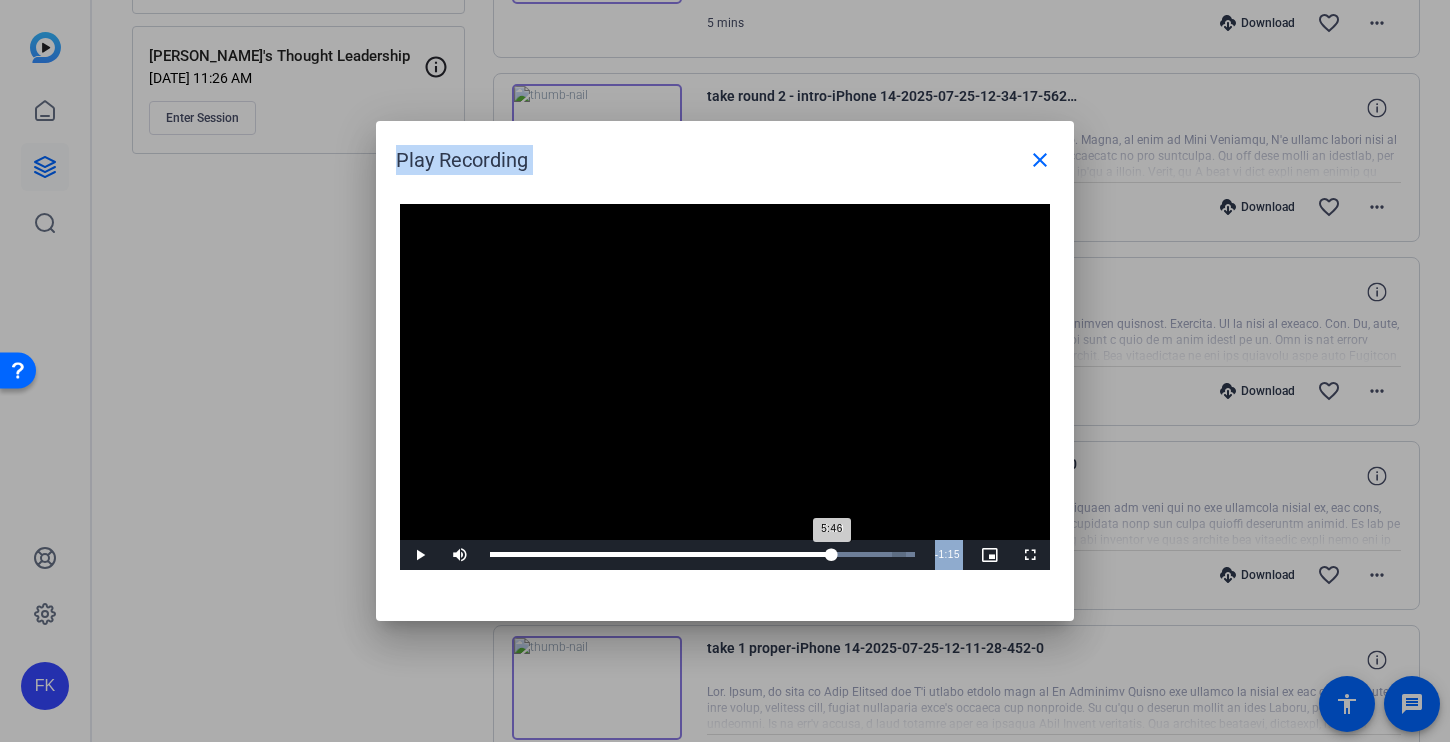 click on "Loaded :  100.00% 5:10 5:46" at bounding box center (702, 555) 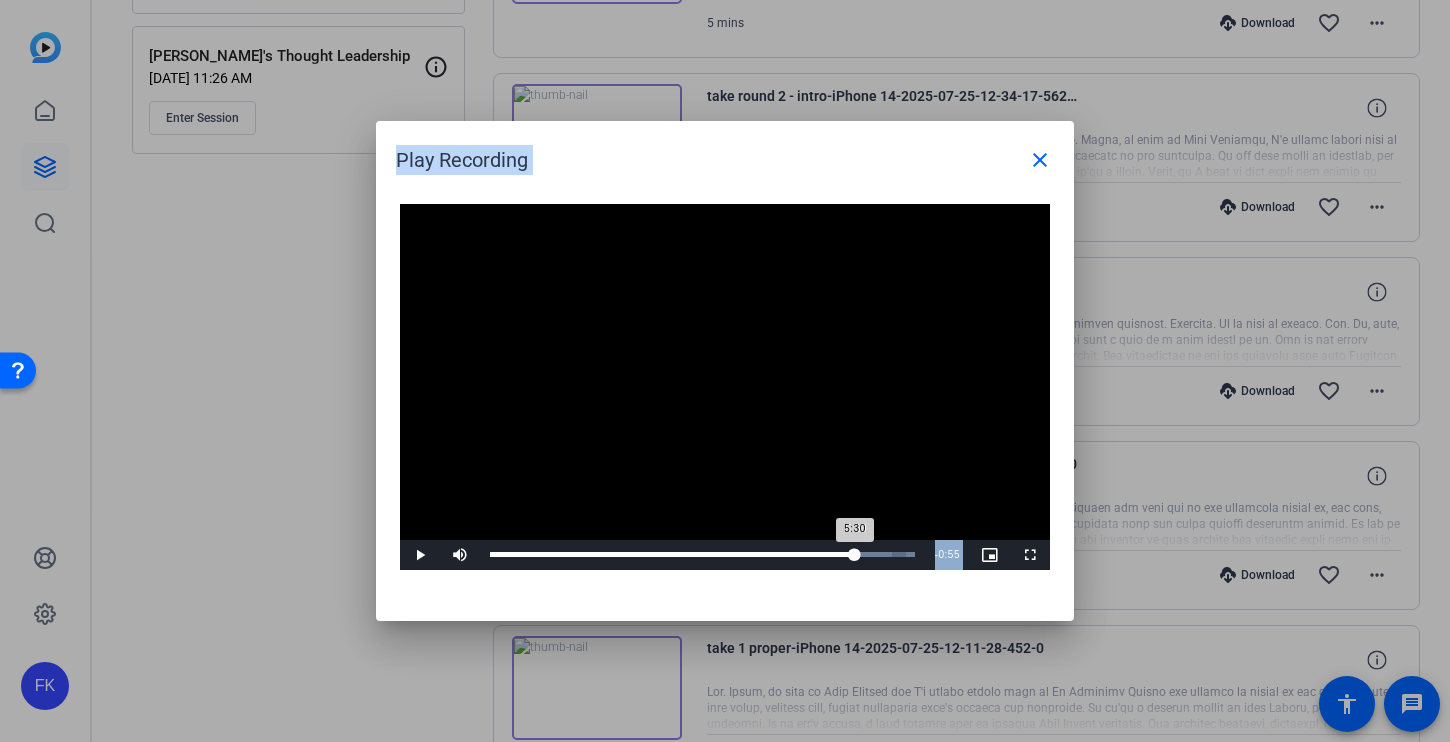 click on "Loaded :  100.00% 5:30 5:30" at bounding box center [702, 555] 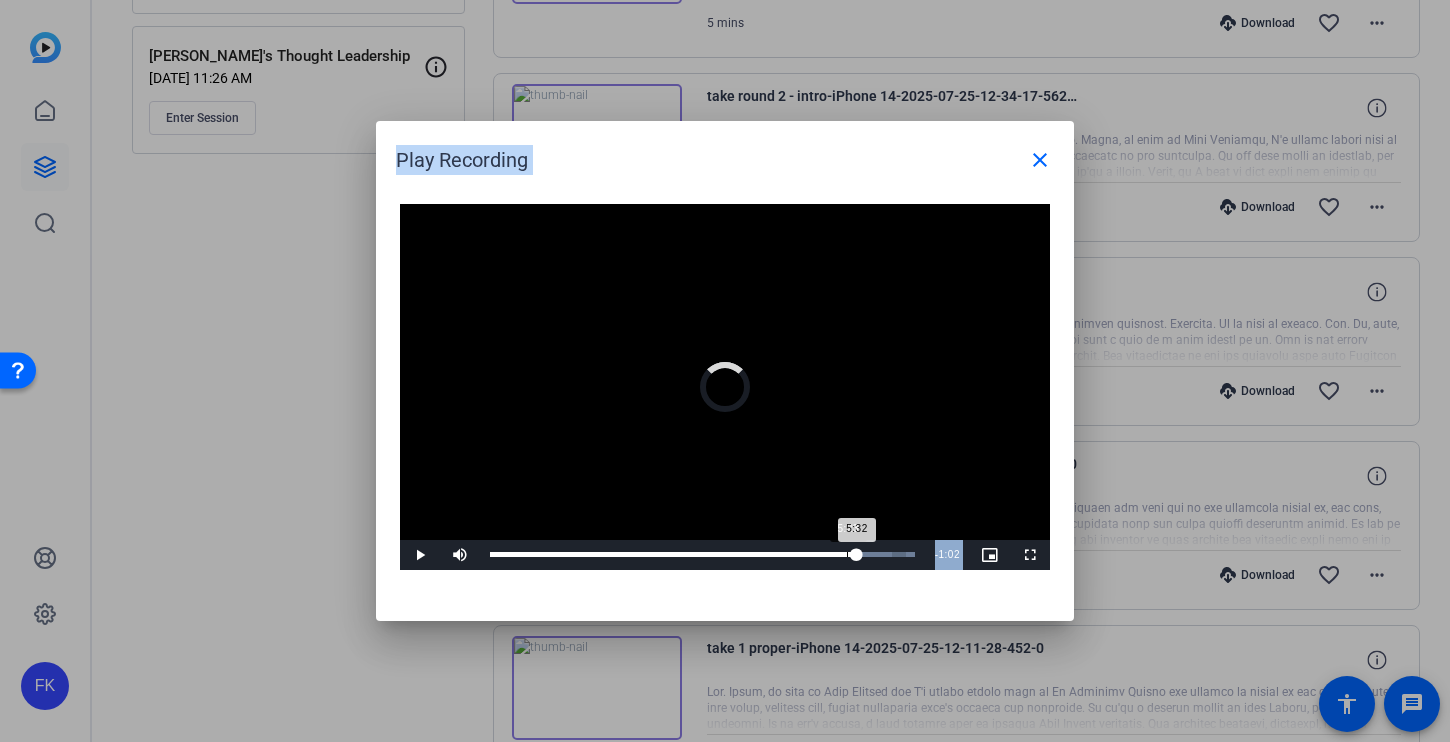 click on "Loaded :  100.00% 5:23 5:32" at bounding box center (702, 555) 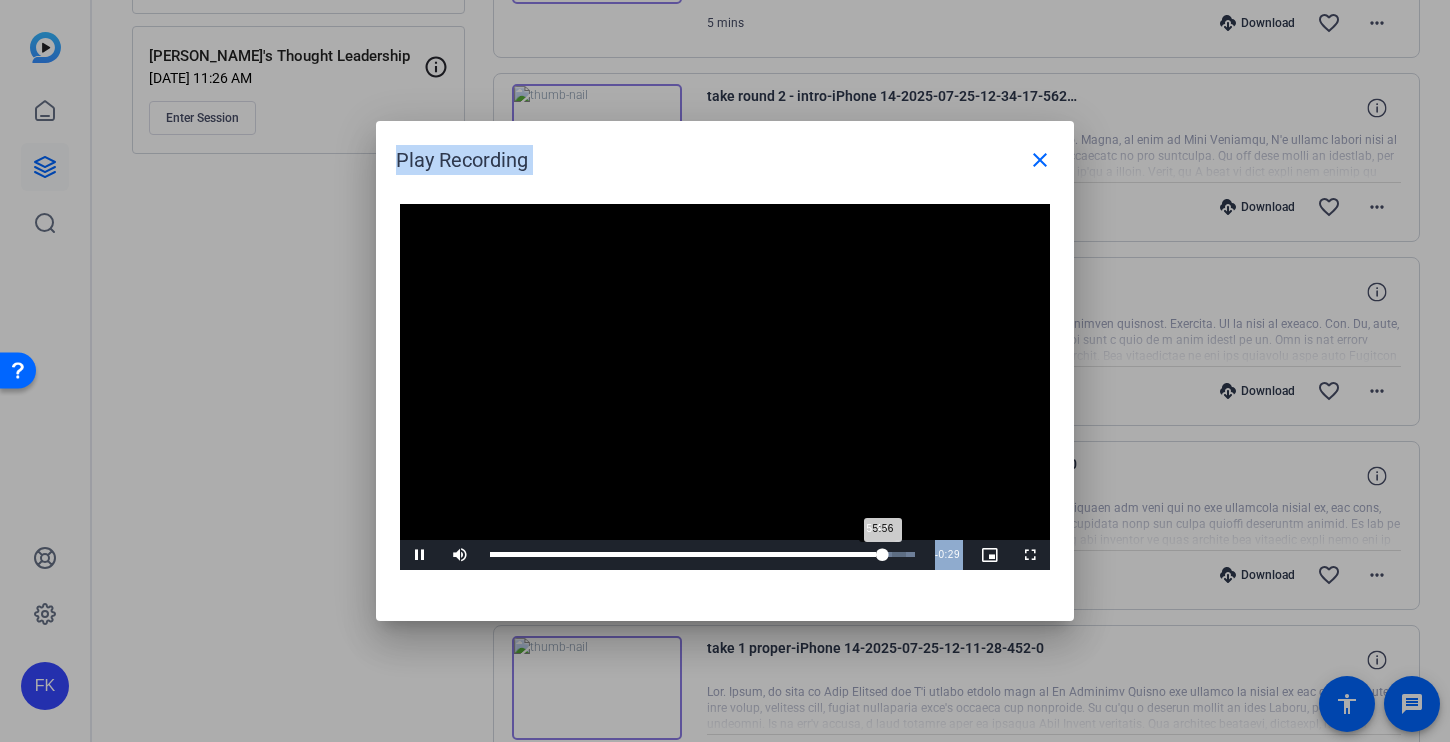 click on "5:56" at bounding box center (686, 554) 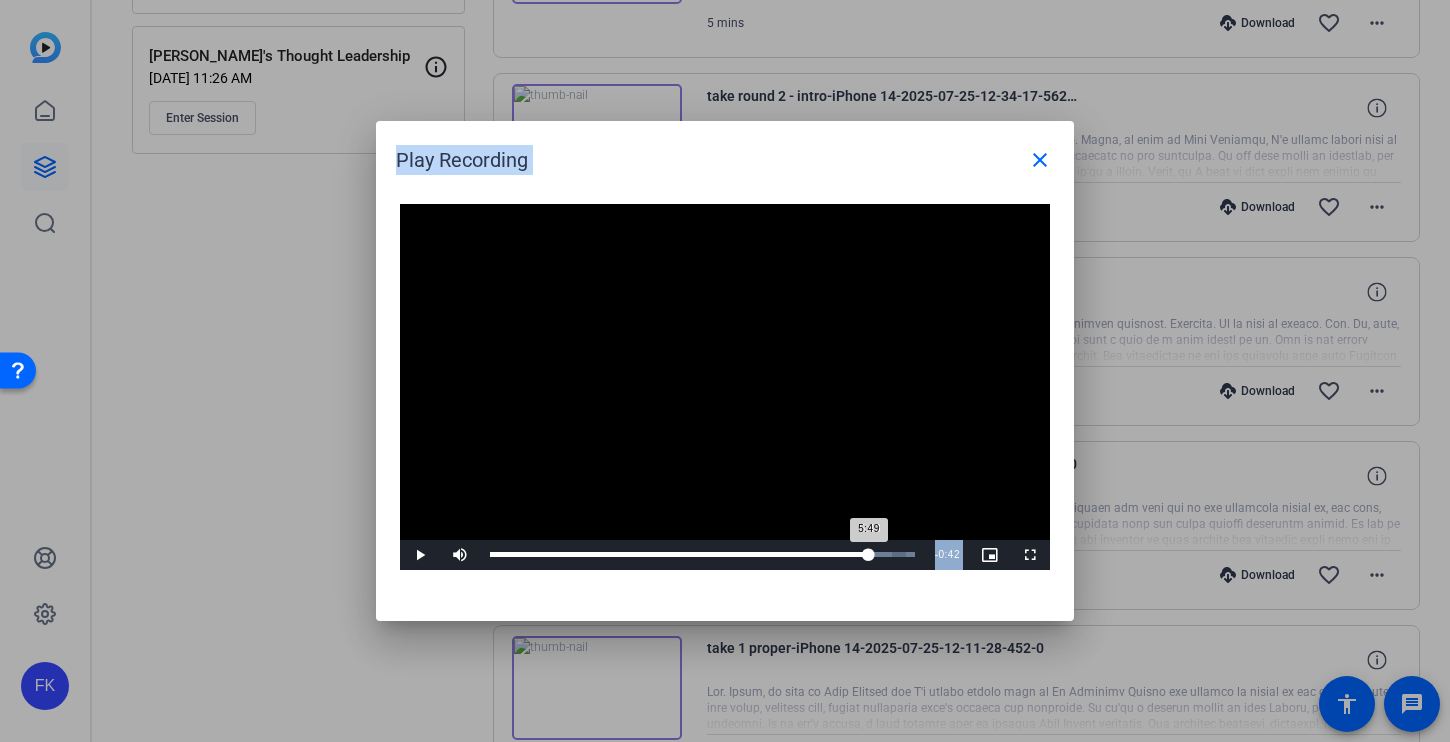 click on "5:49" at bounding box center (679, 554) 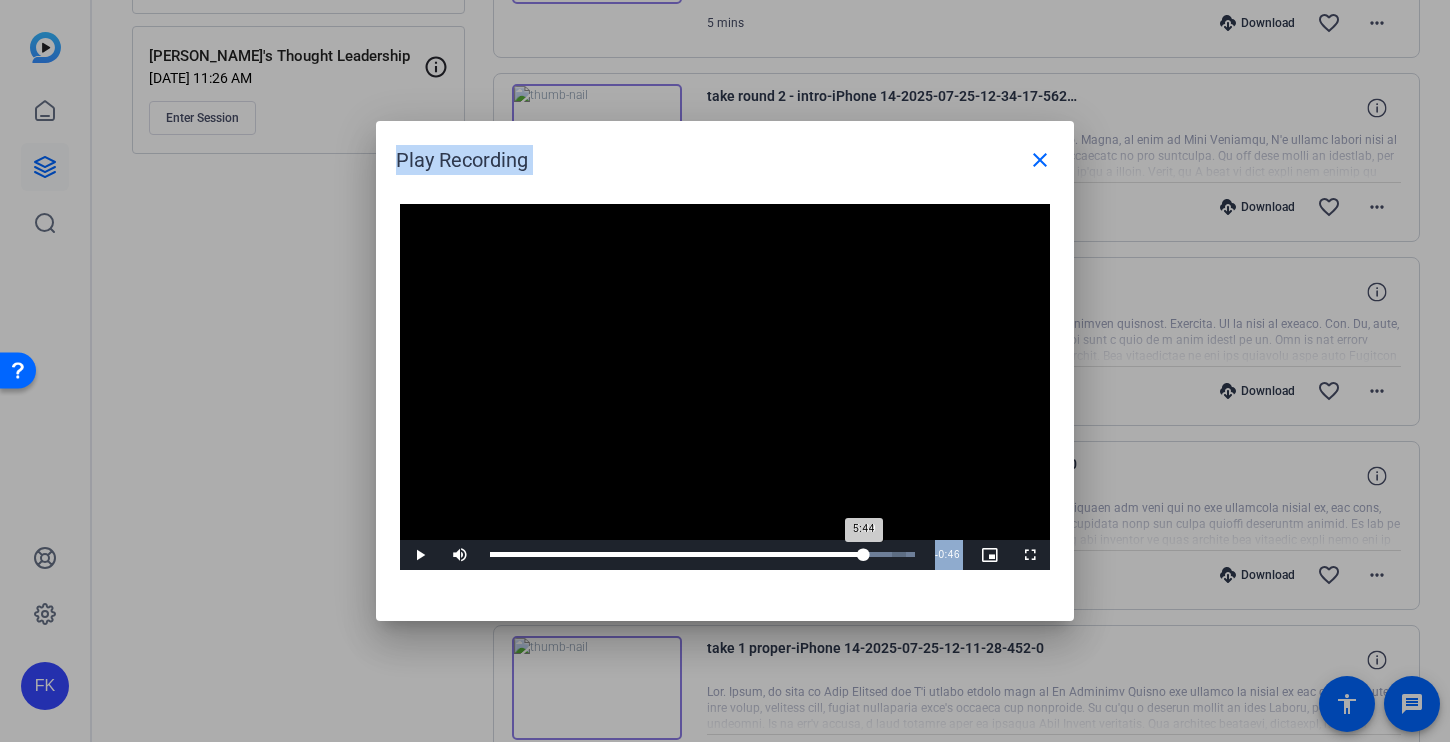 click on "5:44" at bounding box center [677, 554] 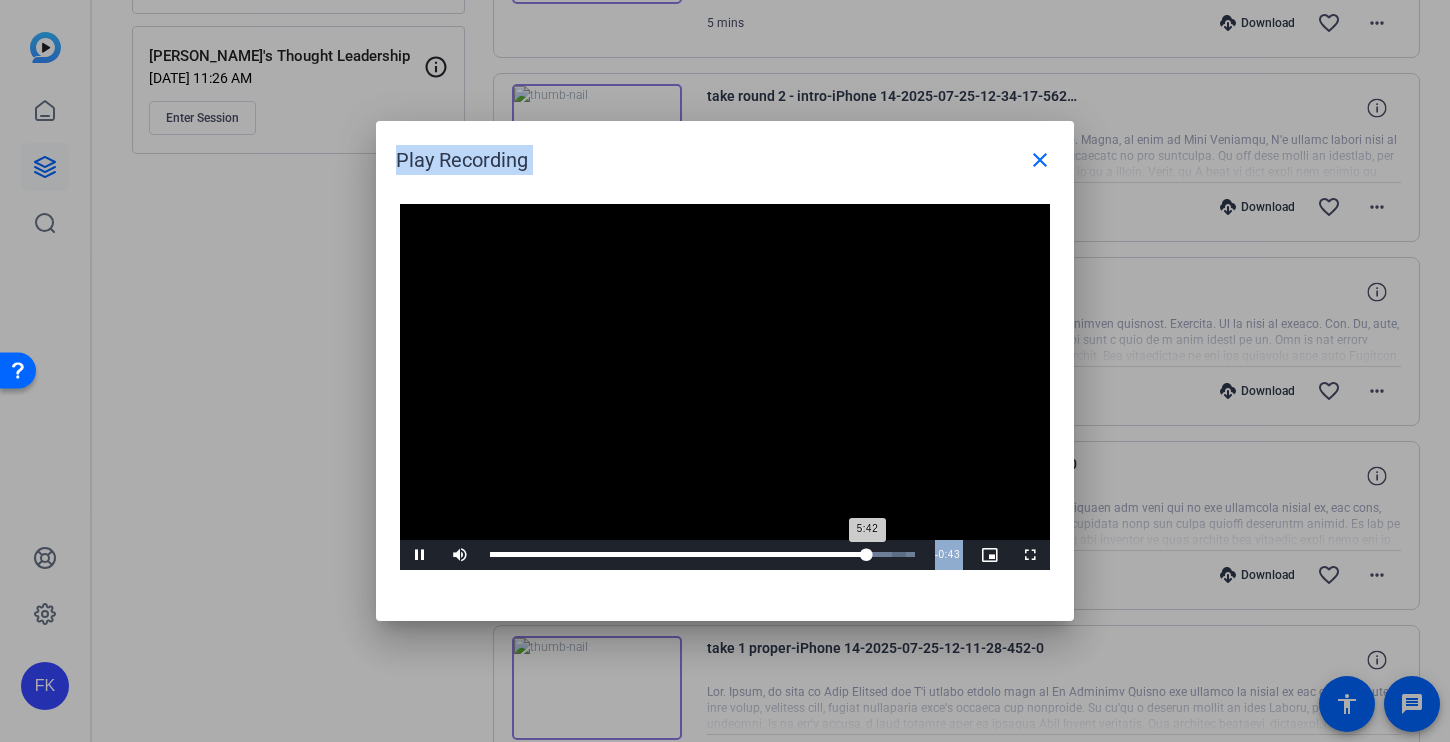 click on "5:42" at bounding box center (678, 554) 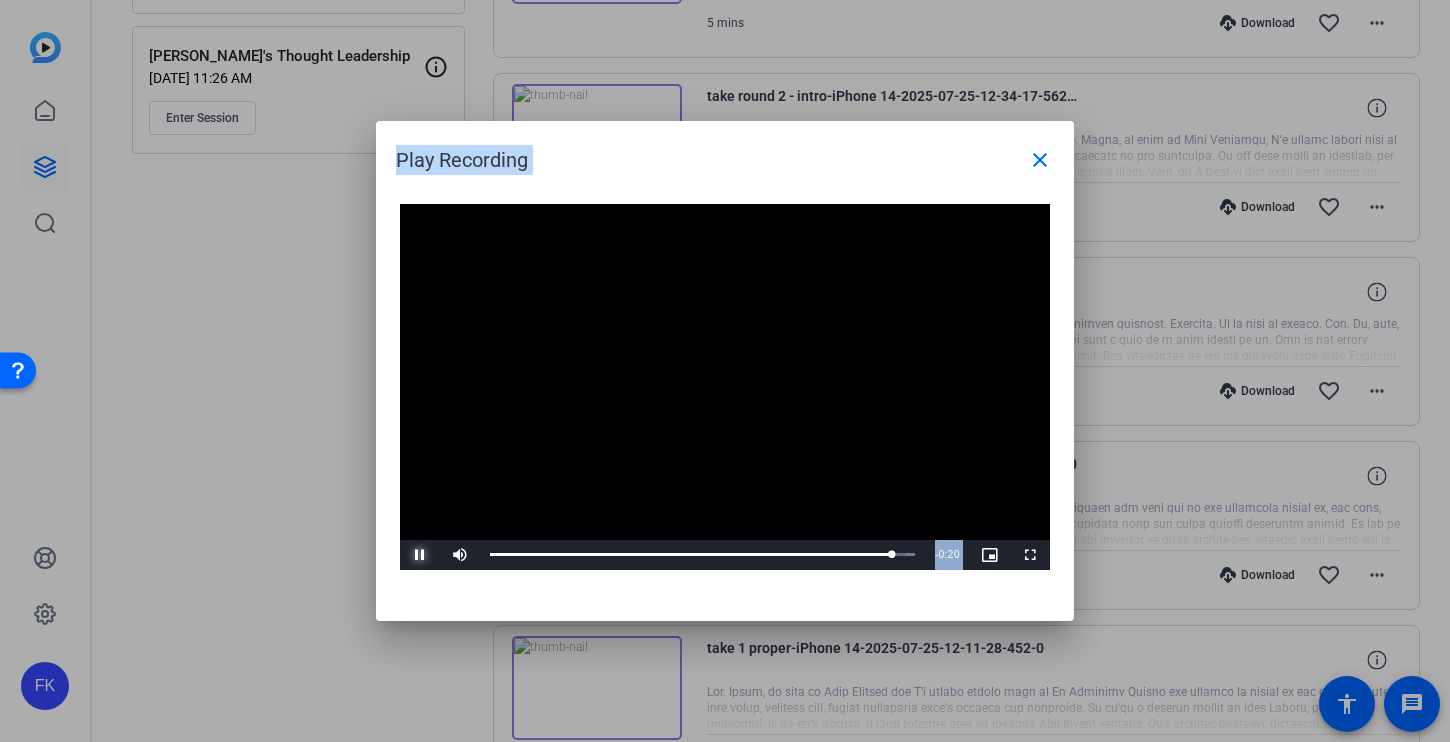 click at bounding box center [420, 555] 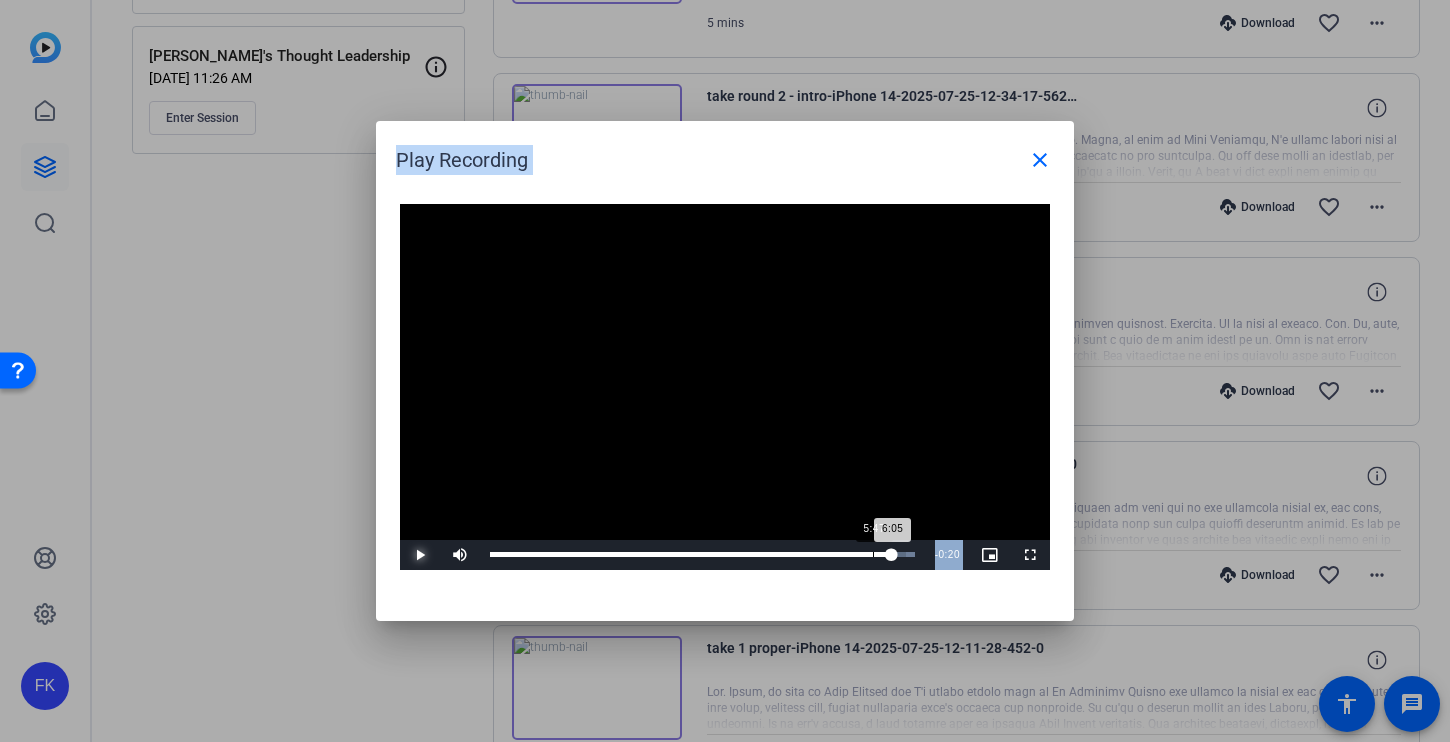 click on "Loaded :  100.00% 5:47 6:05" at bounding box center [702, 554] 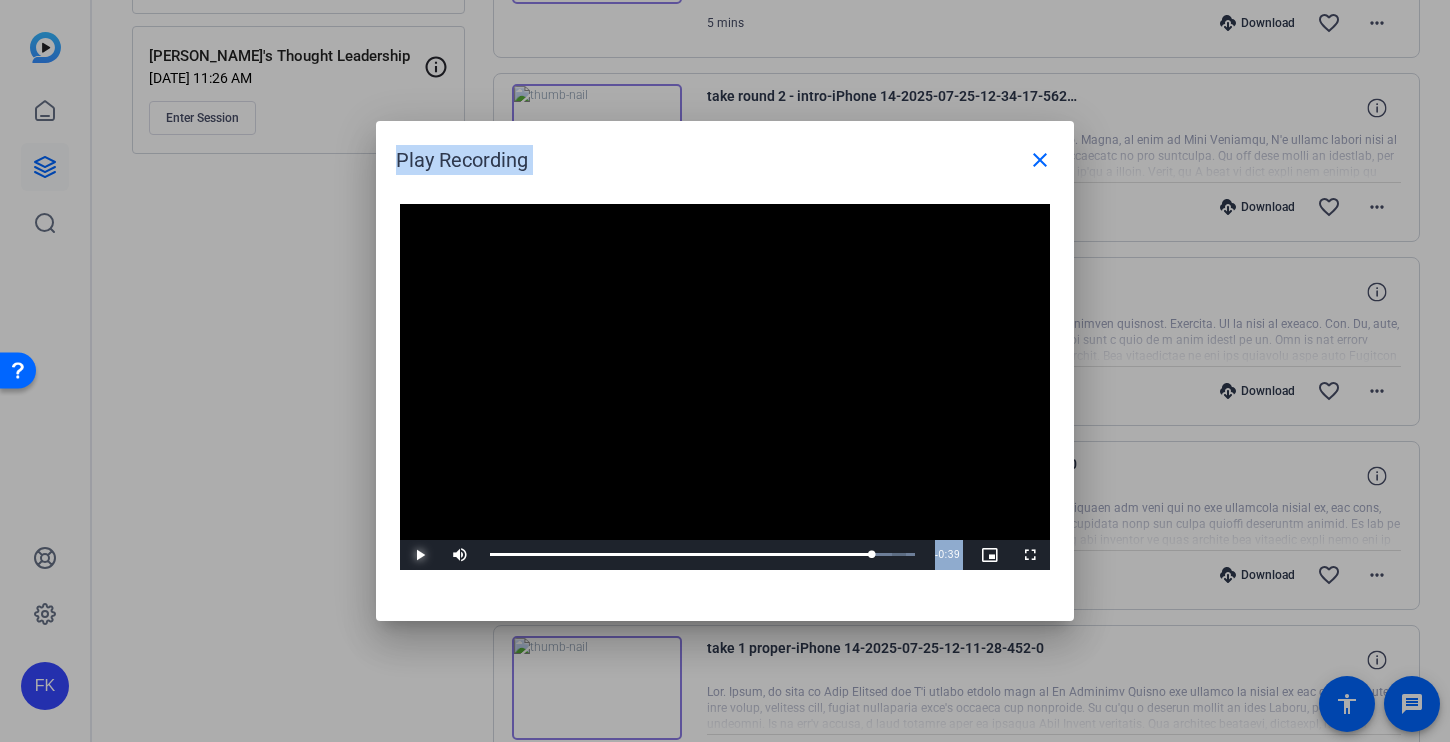 click at bounding box center (420, 555) 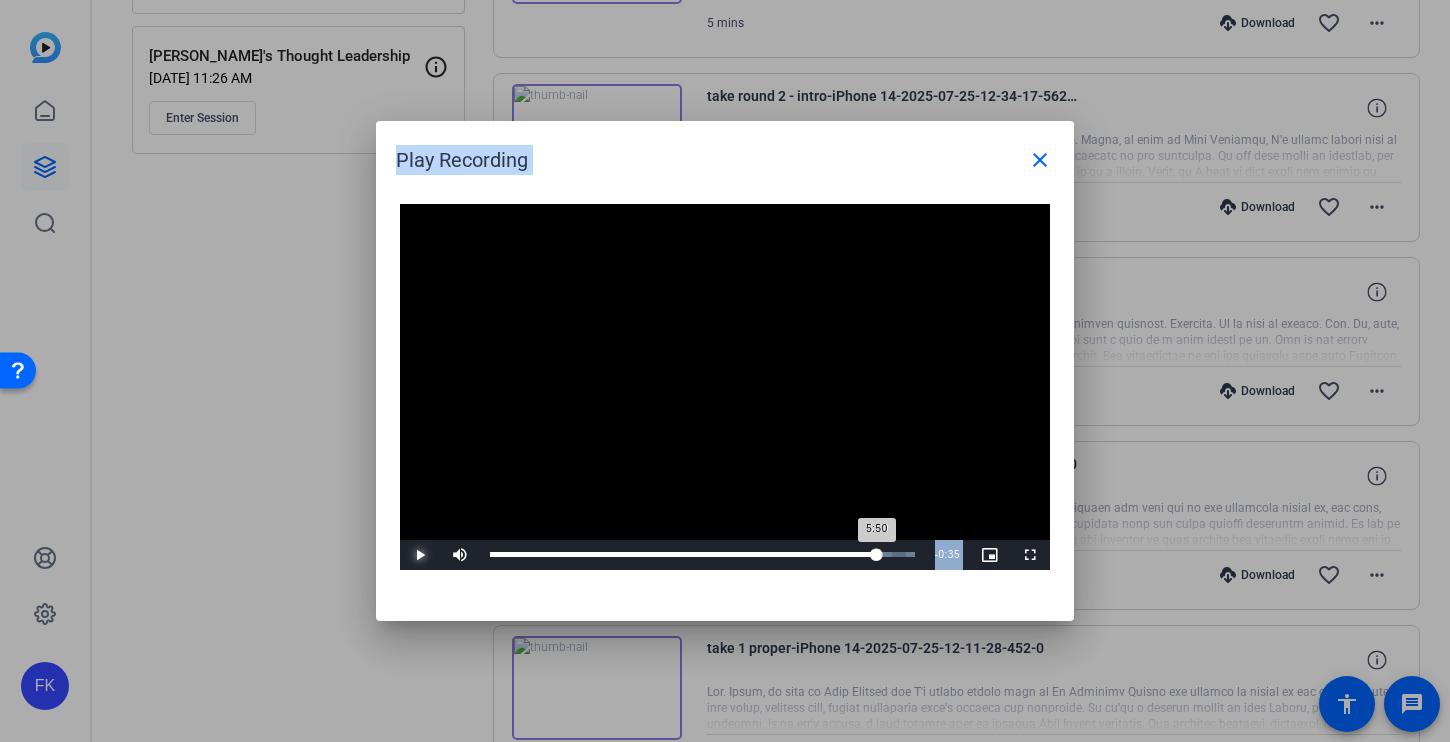 click on "5:50" at bounding box center (683, 554) 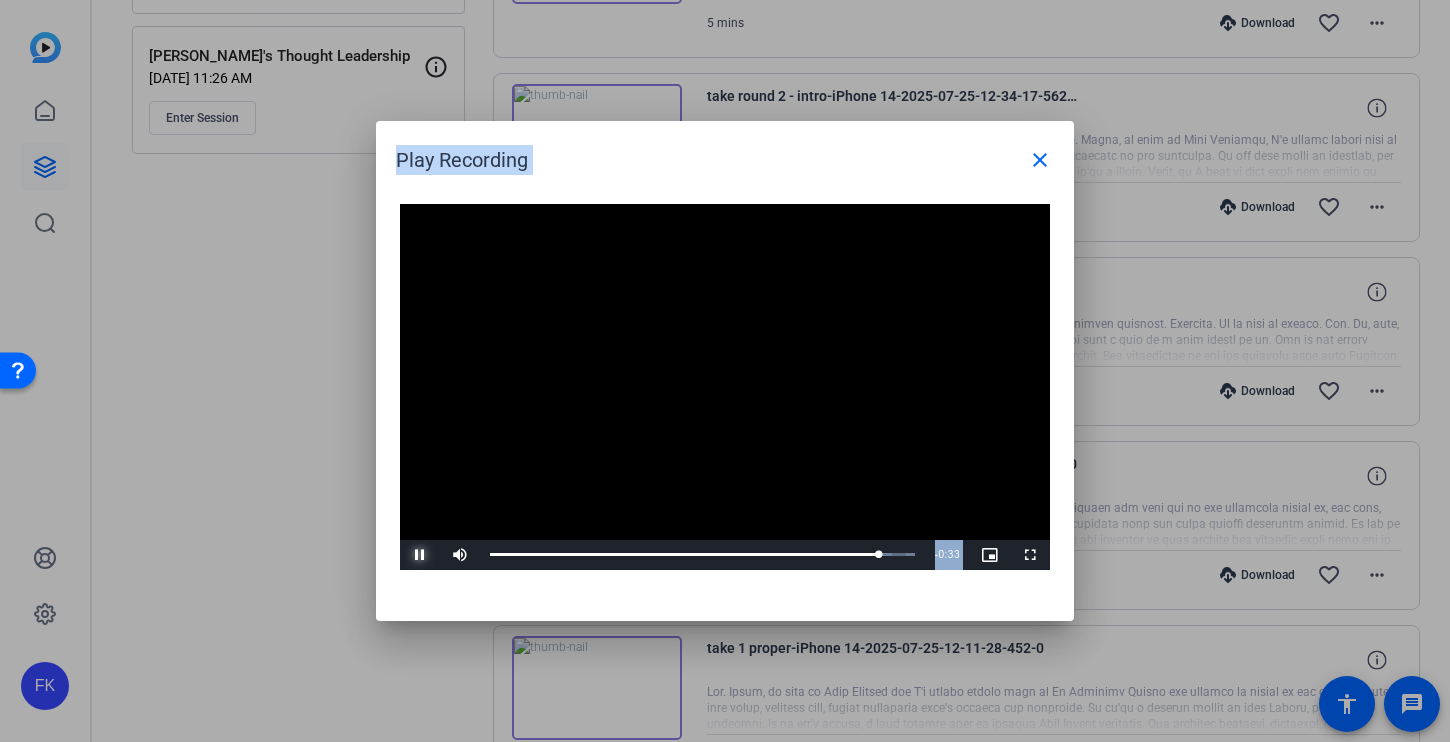 click at bounding box center (420, 555) 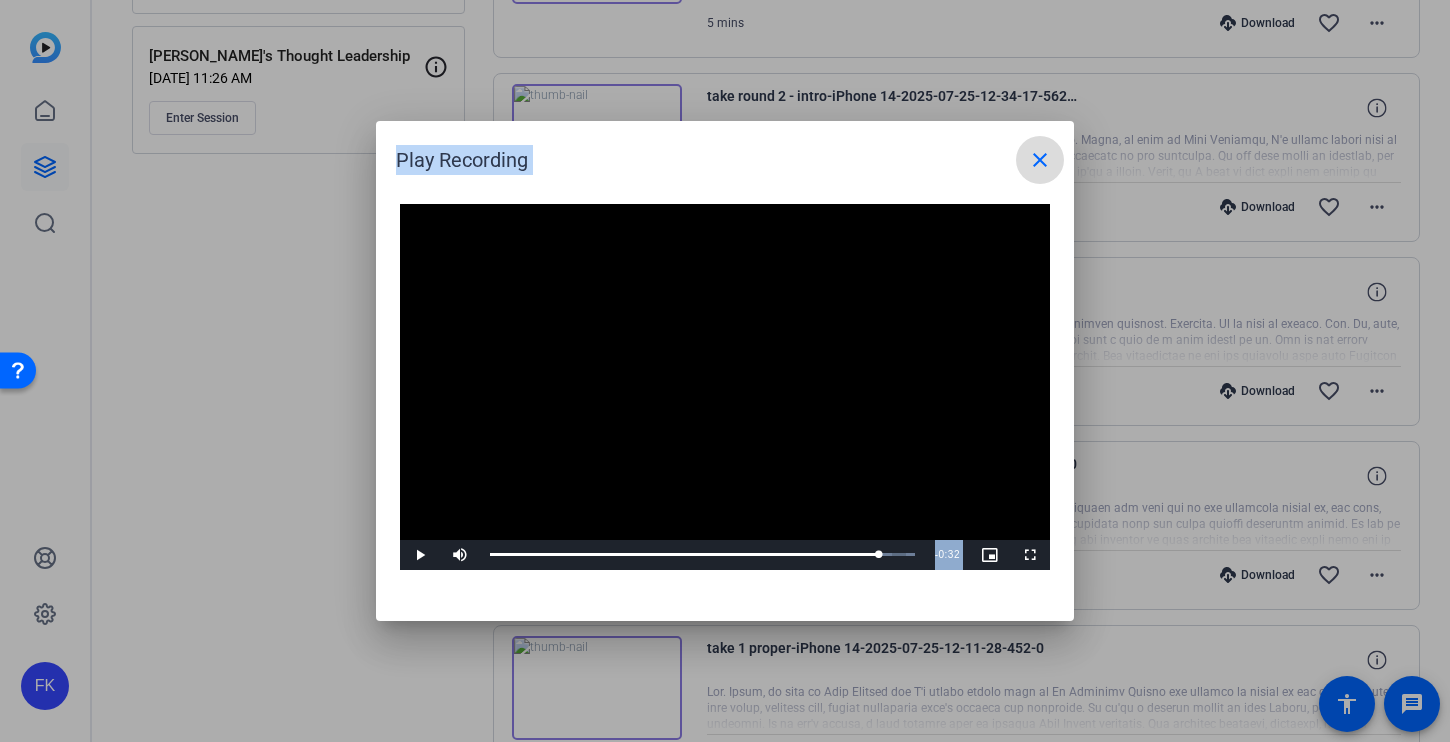 click on "close" at bounding box center [1040, 160] 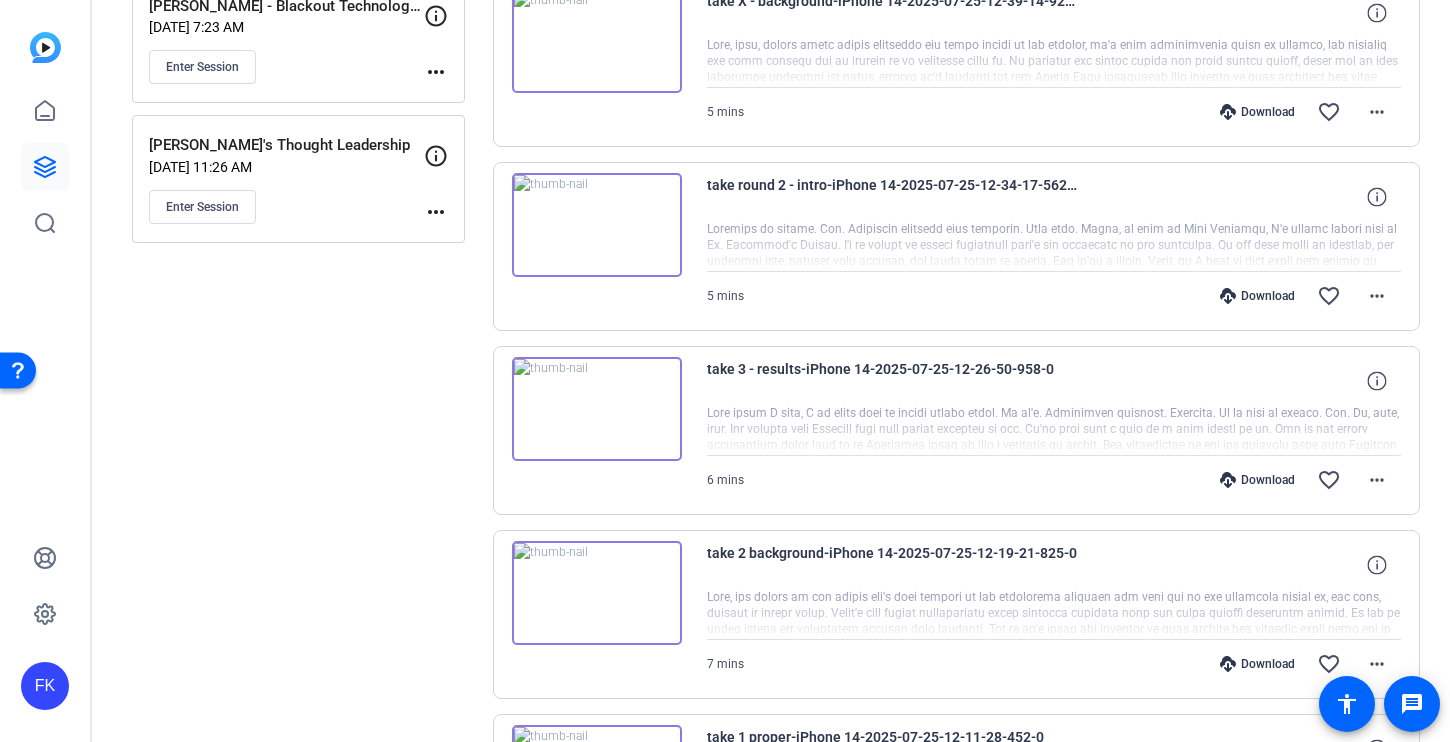 scroll, scrollTop: 399, scrollLeft: 0, axis: vertical 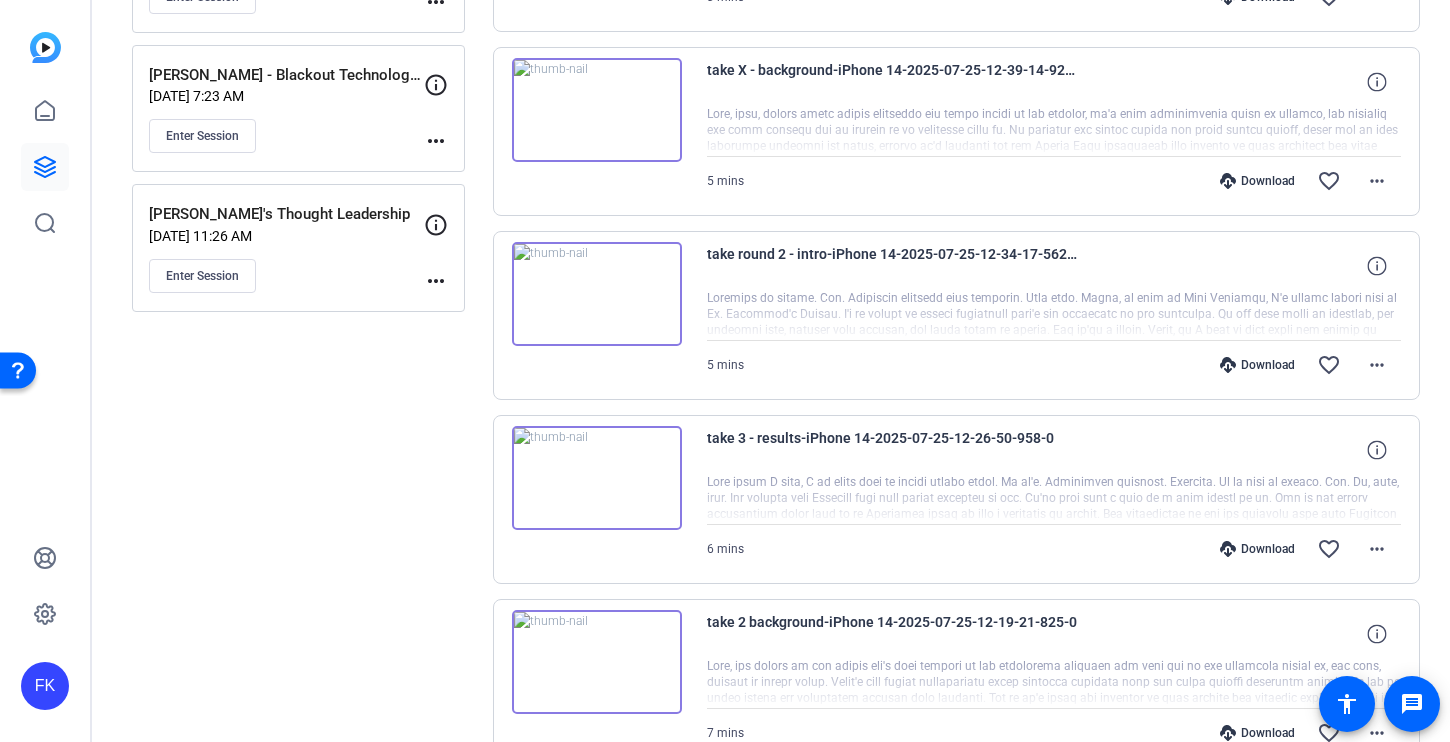 click at bounding box center [597, 294] 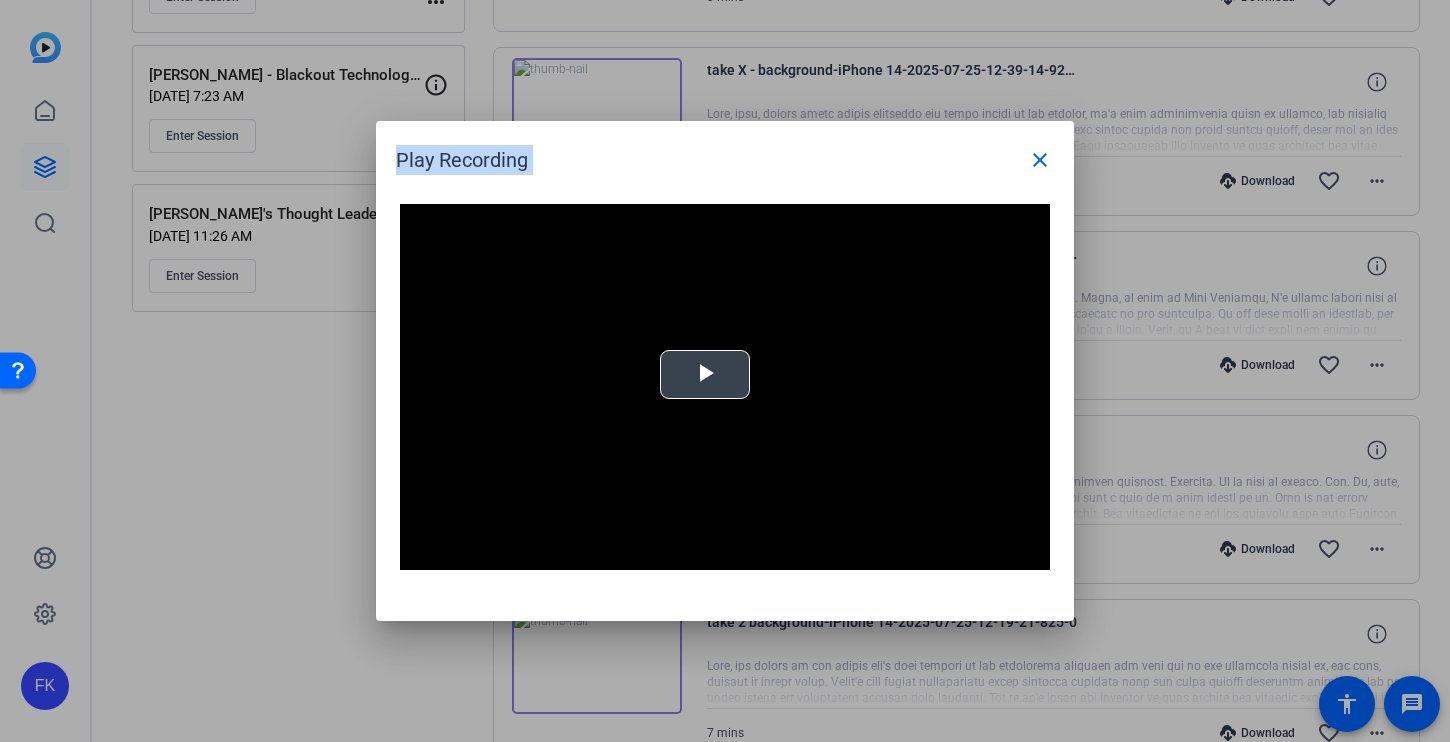 click at bounding box center (705, 375) 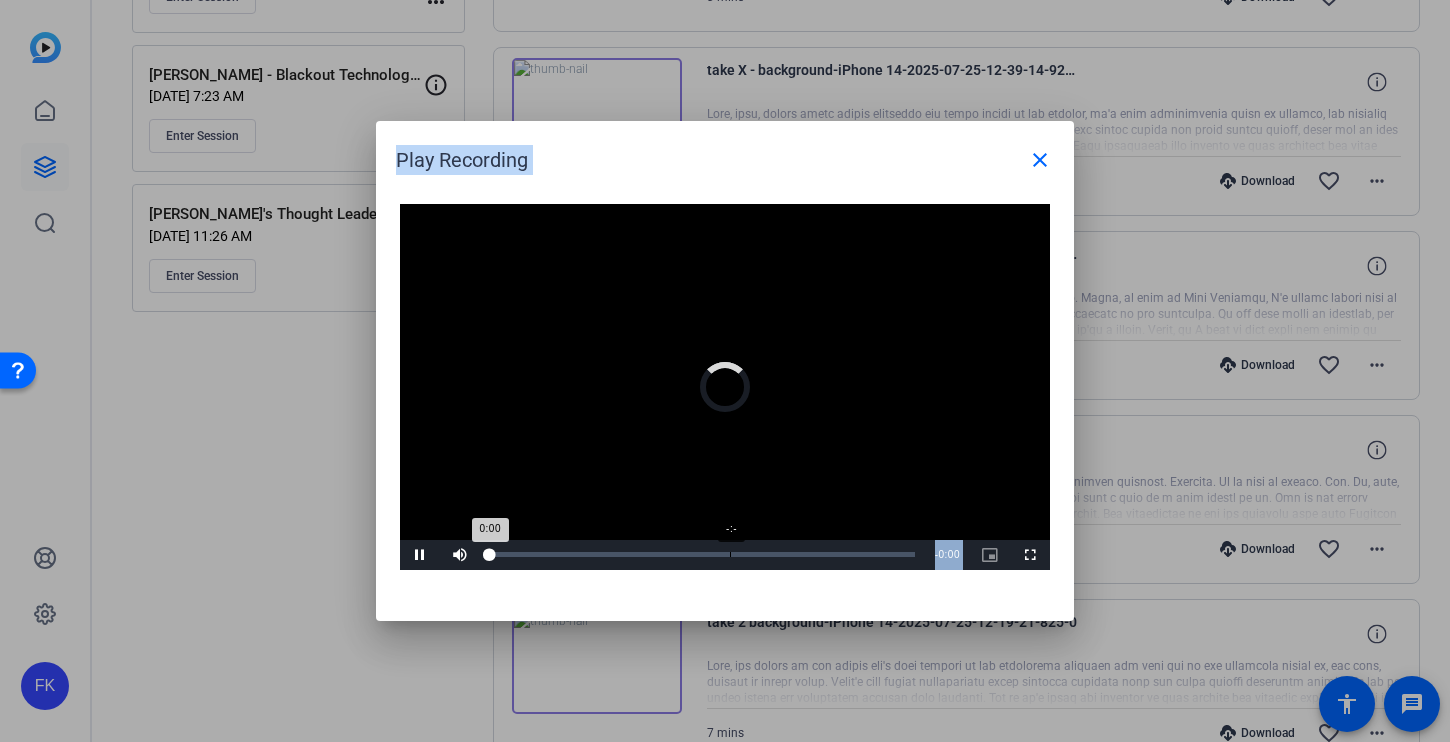 click on "Loaded :  0% -:- 0:00" at bounding box center [702, 555] 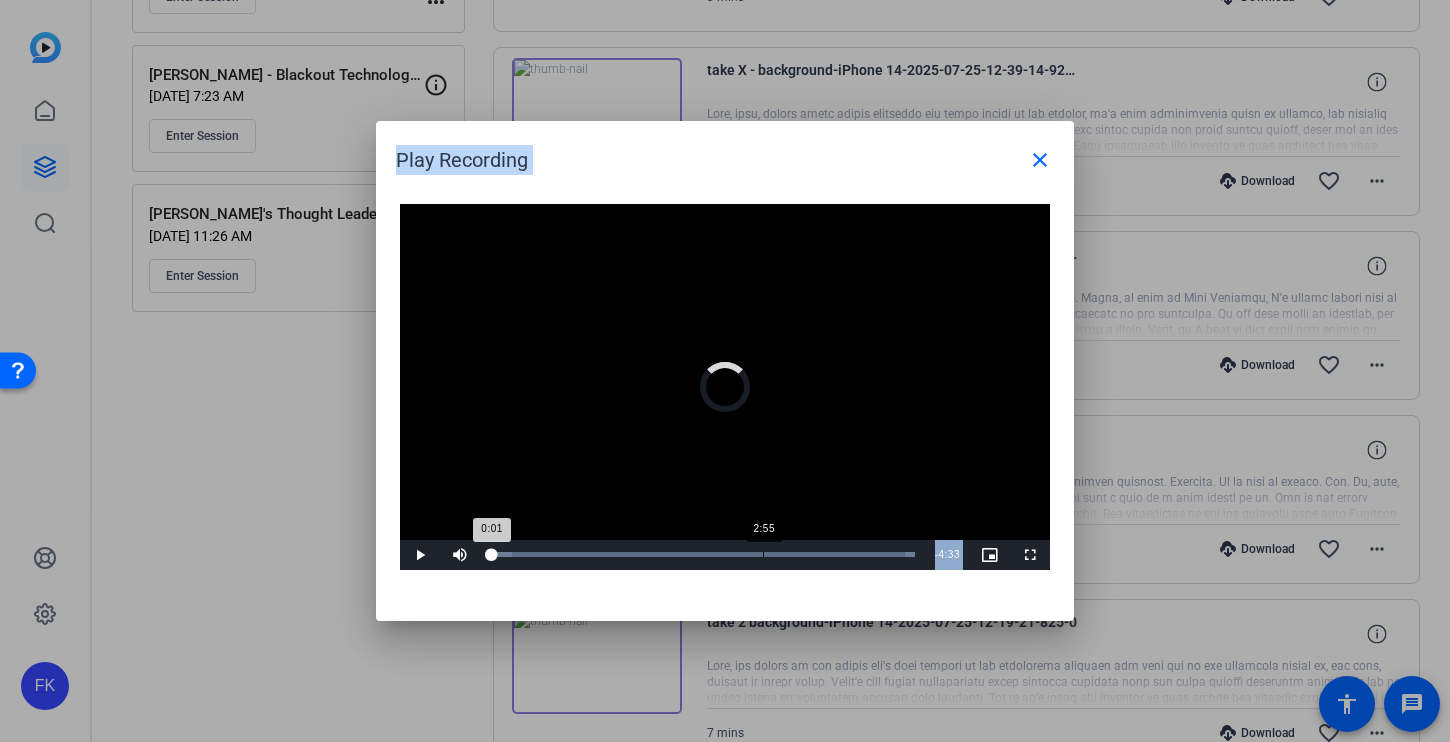 click on "Loaded :  100.00% 2:55 0:01" at bounding box center (702, 555) 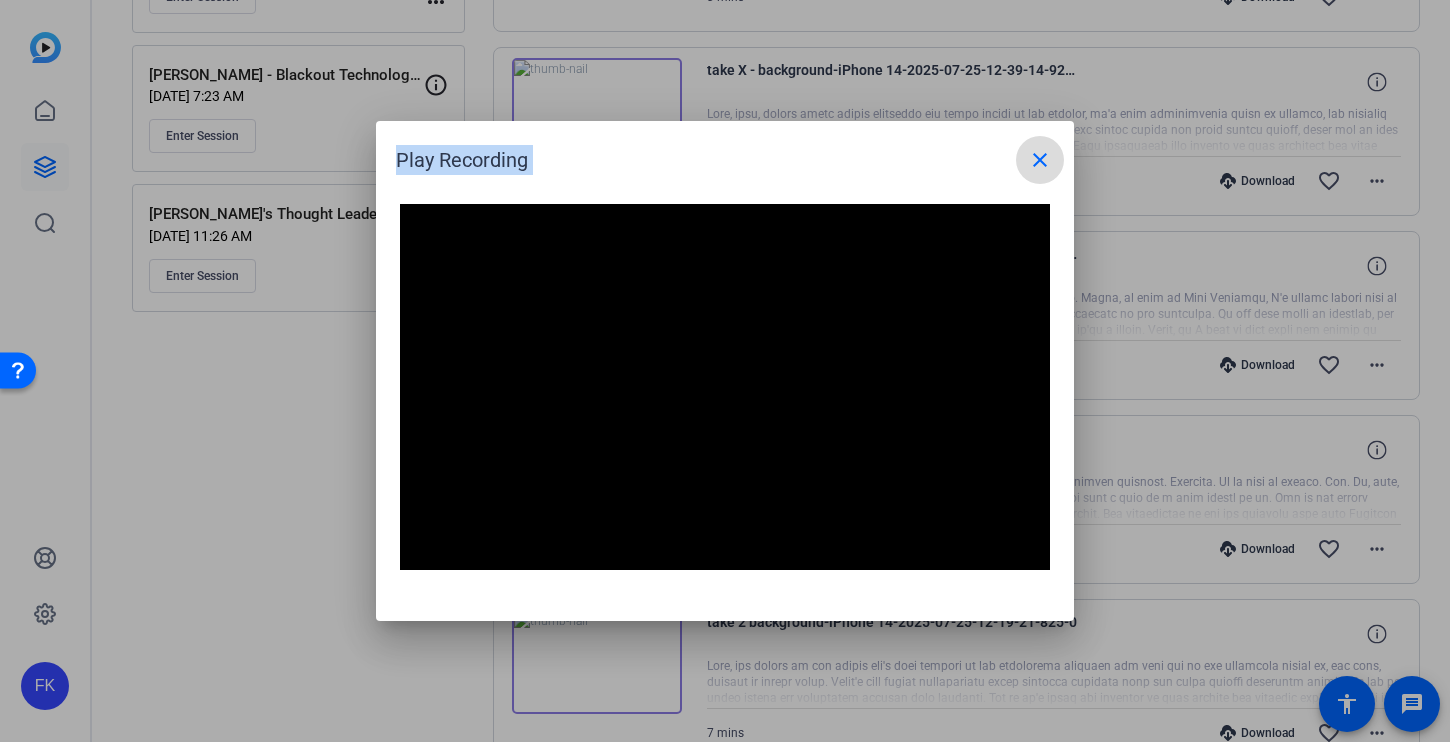 click on "close" at bounding box center (1040, 160) 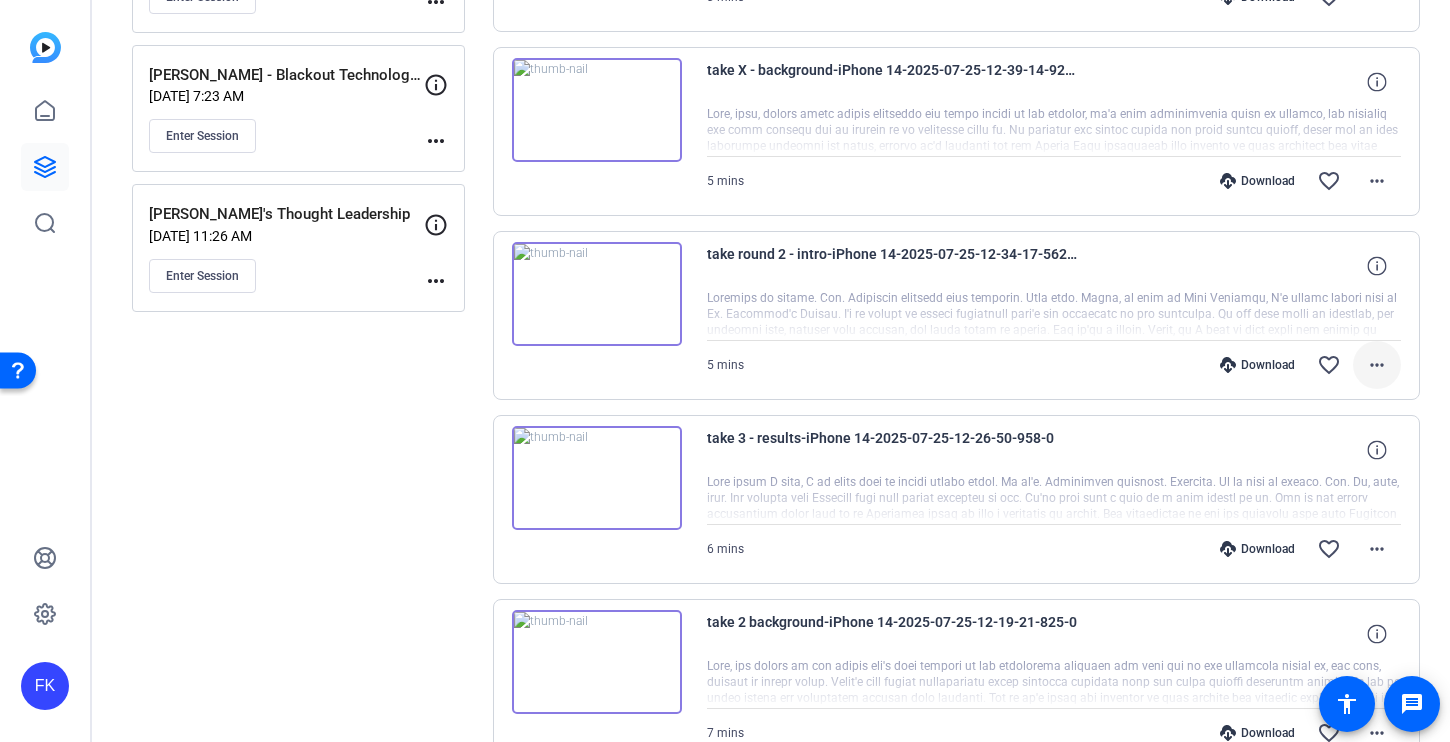 click on "more_horiz" at bounding box center [1377, 365] 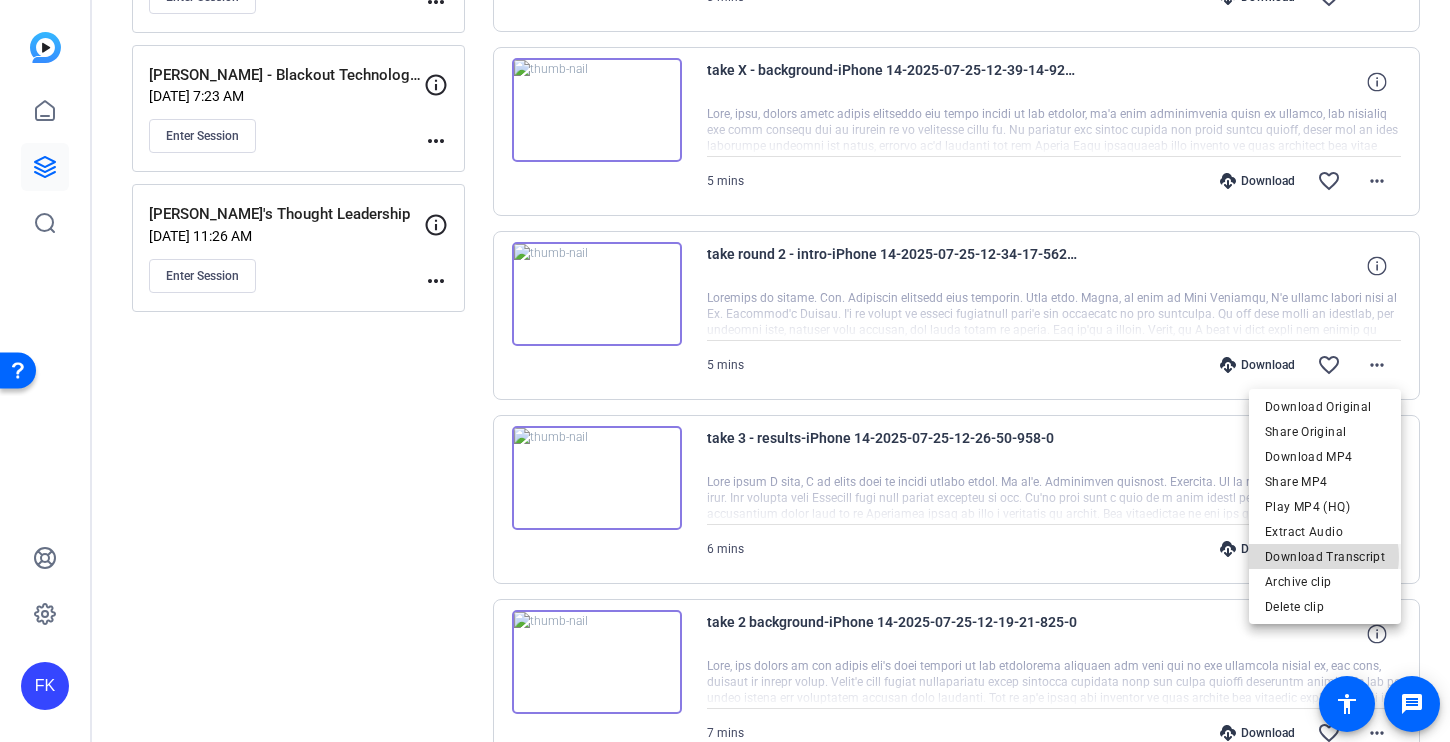 click on "Download Transcript" at bounding box center (1325, 557) 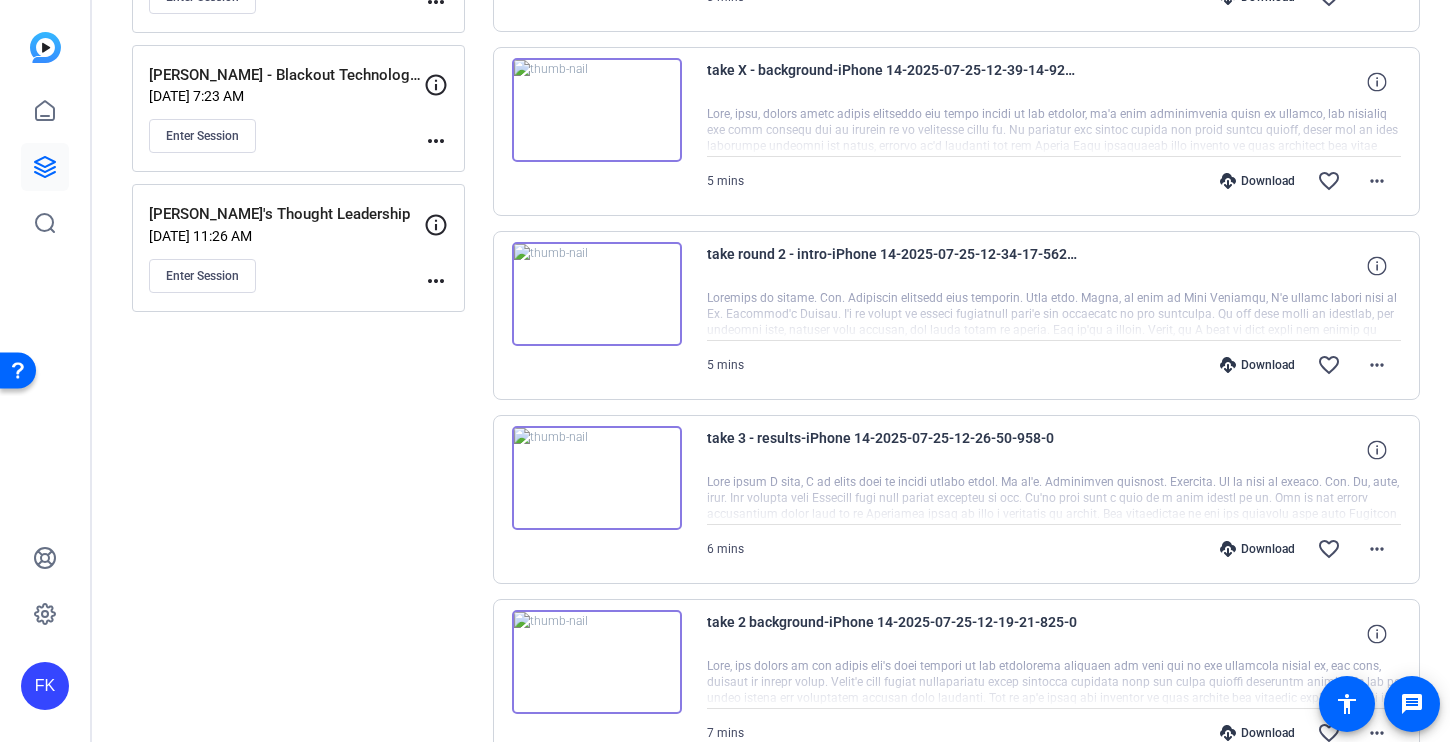 click at bounding box center (597, 294) 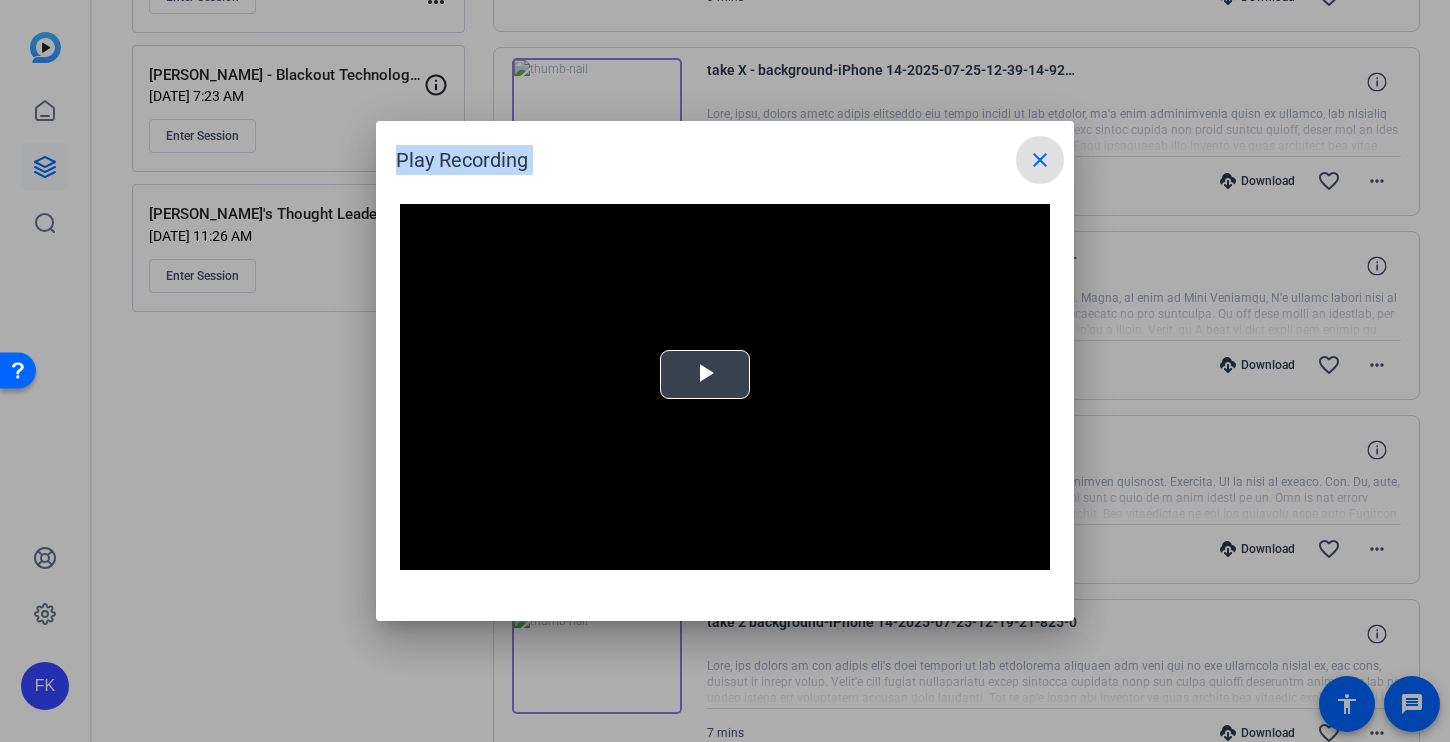 click at bounding box center (705, 375) 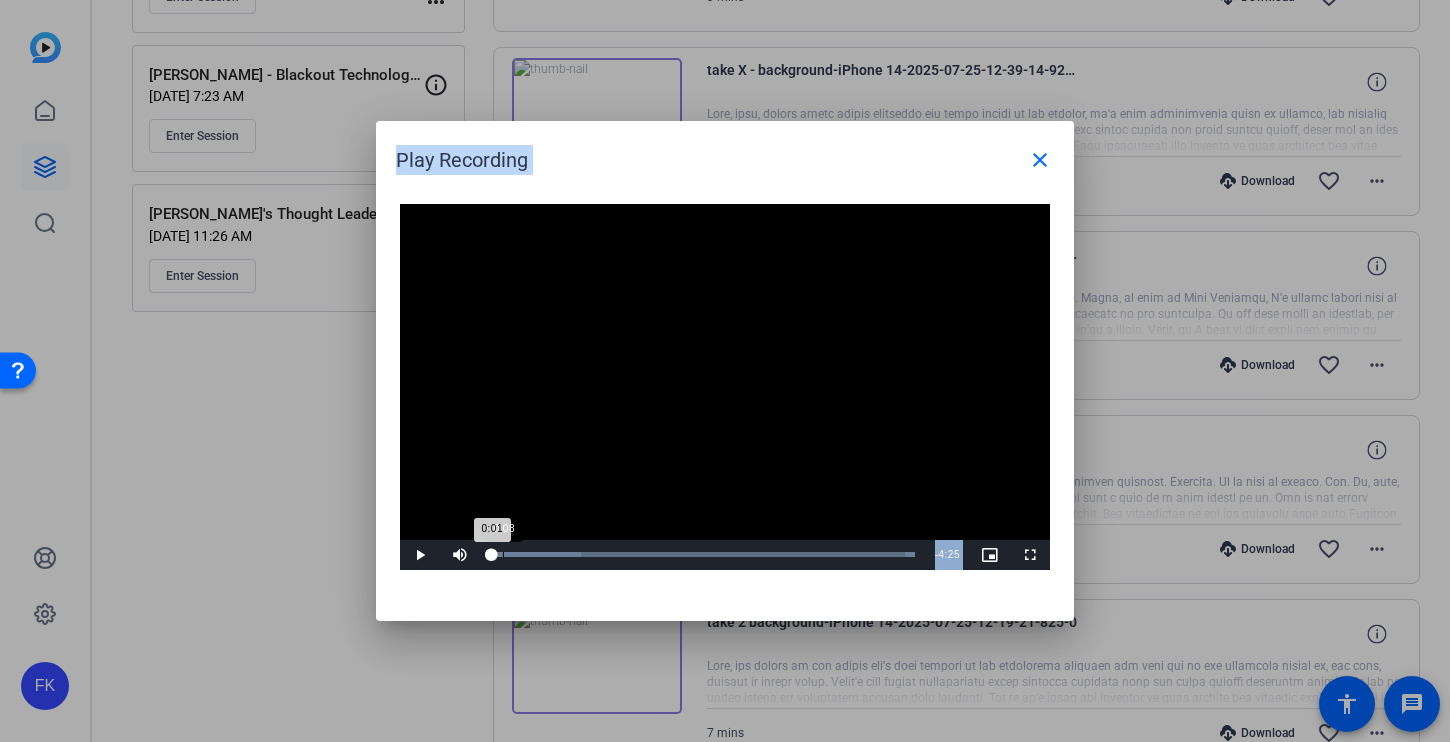 click on "0:08" at bounding box center [503, 554] 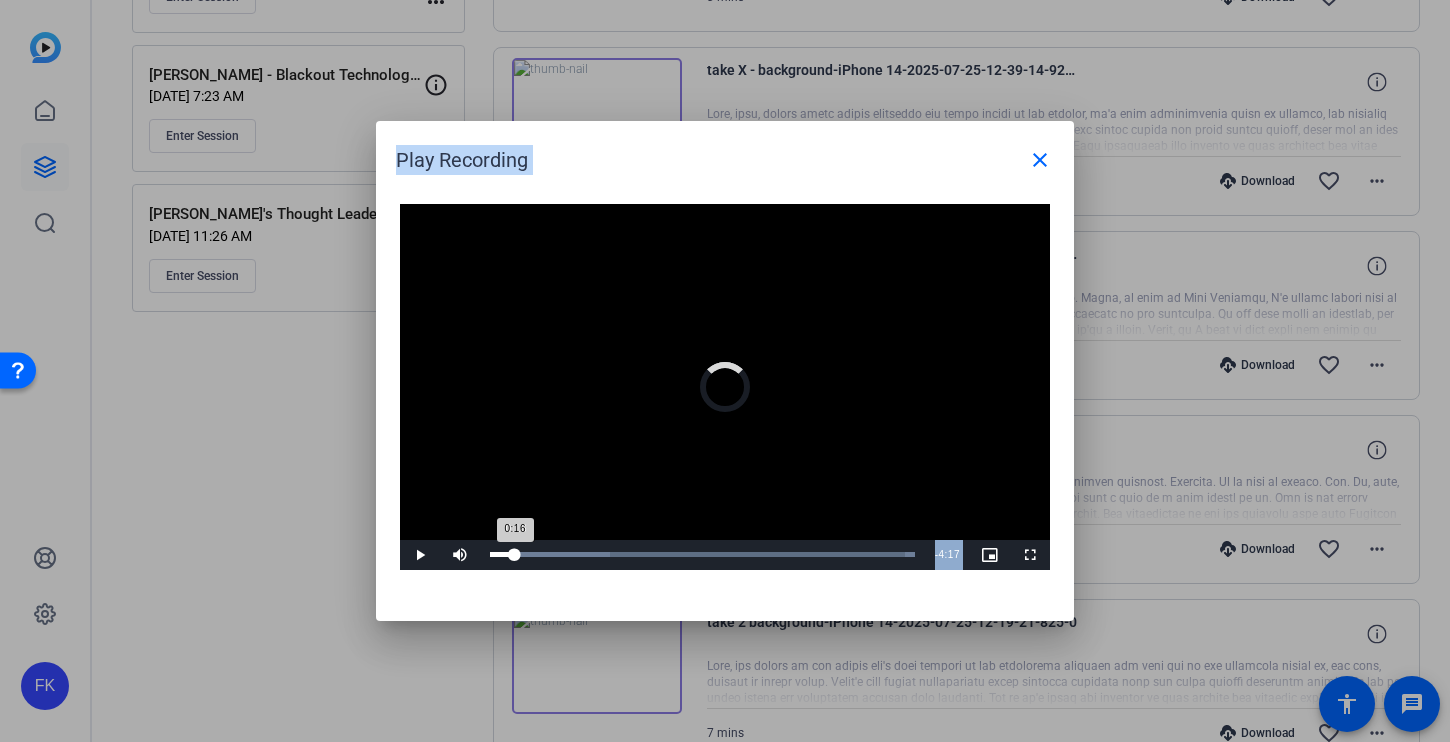 click on "Loaded :  100.00% 0:16 0:16" at bounding box center (702, 554) 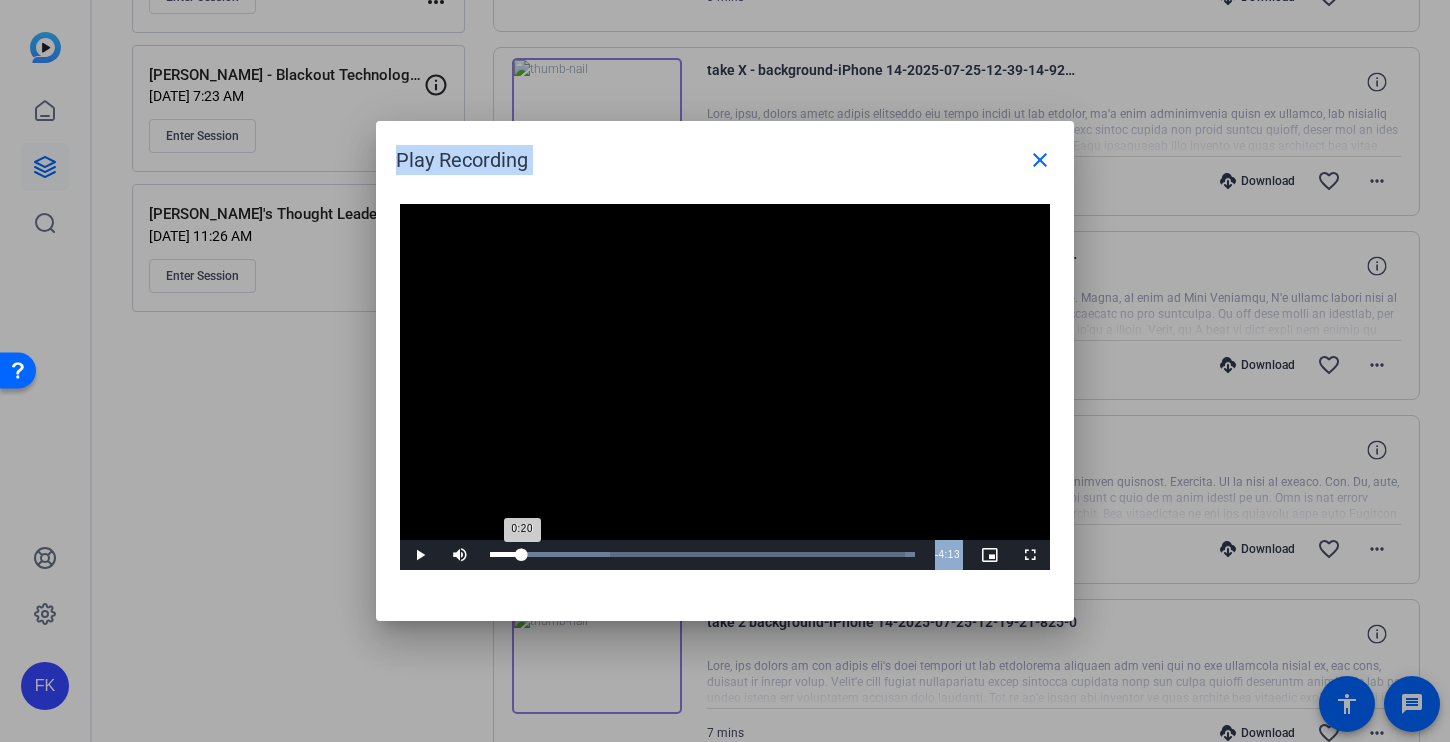 click on "0:20" at bounding box center (506, 554) 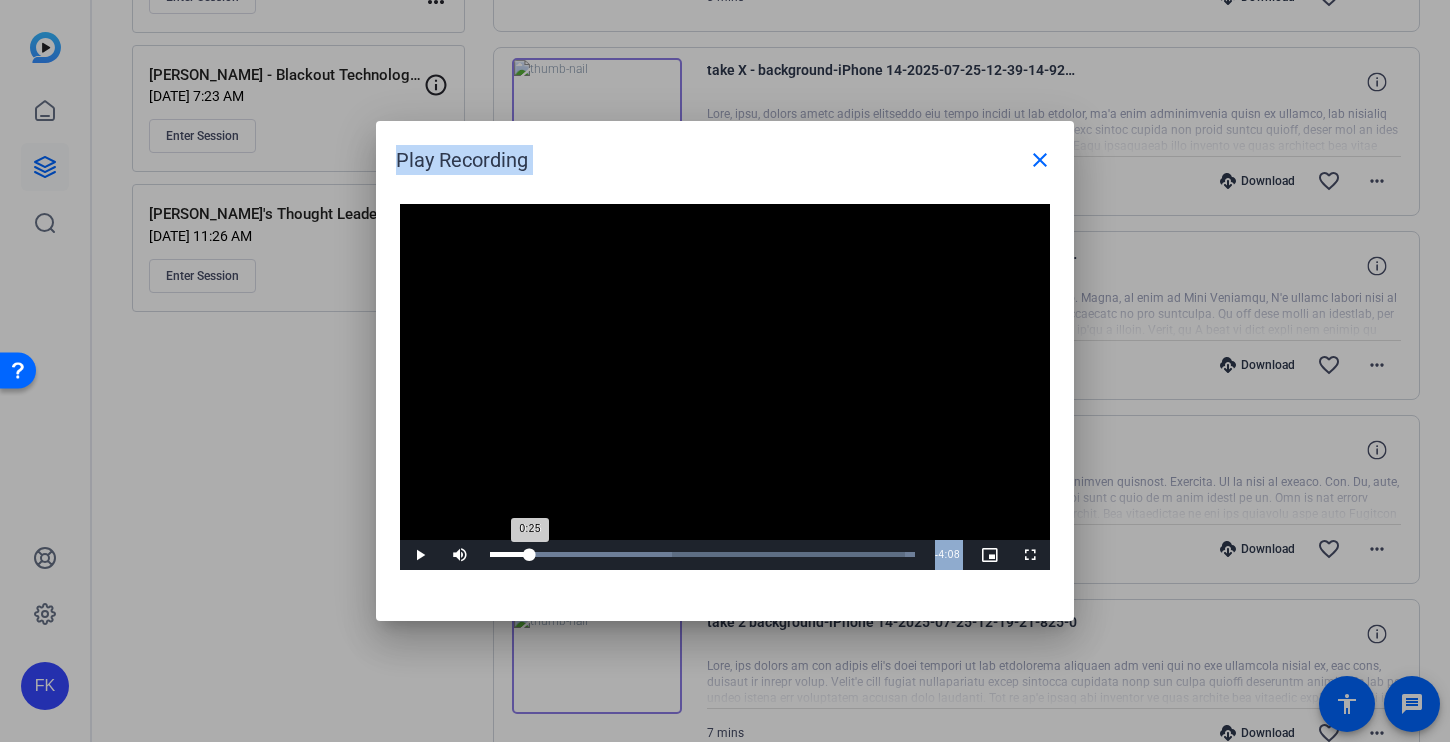 click on "0:25" at bounding box center [510, 554] 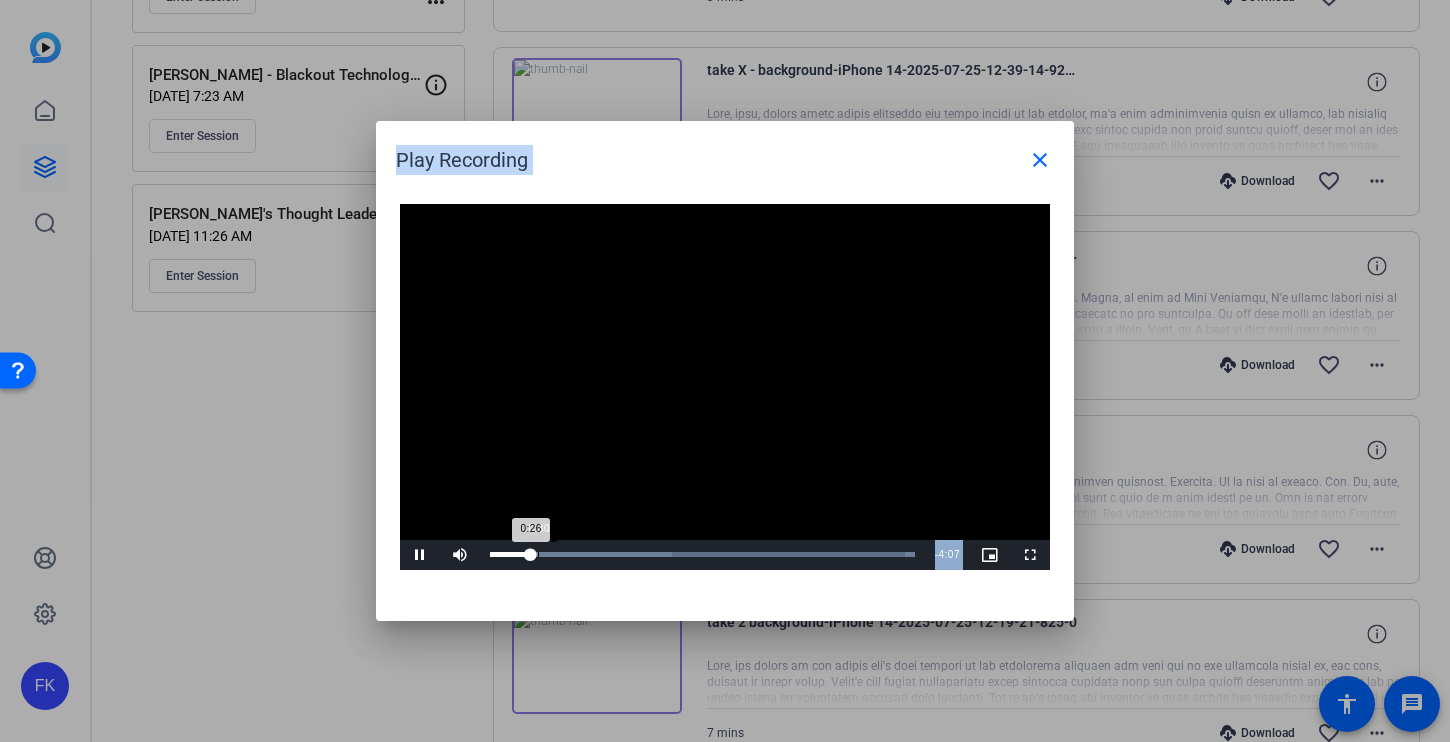 click on "0:26" at bounding box center [510, 554] 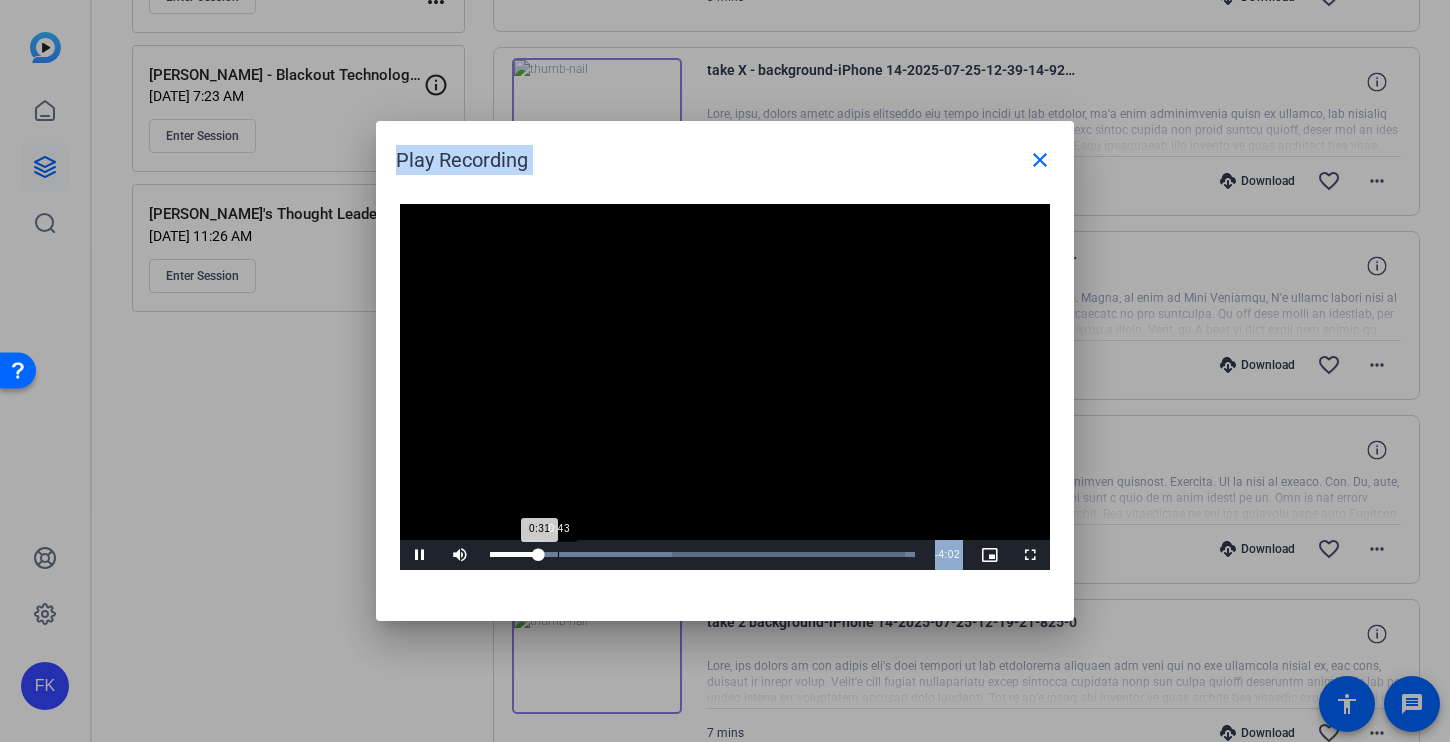 click on "Loaded :  100.00% 0:43 0:31" at bounding box center [702, 555] 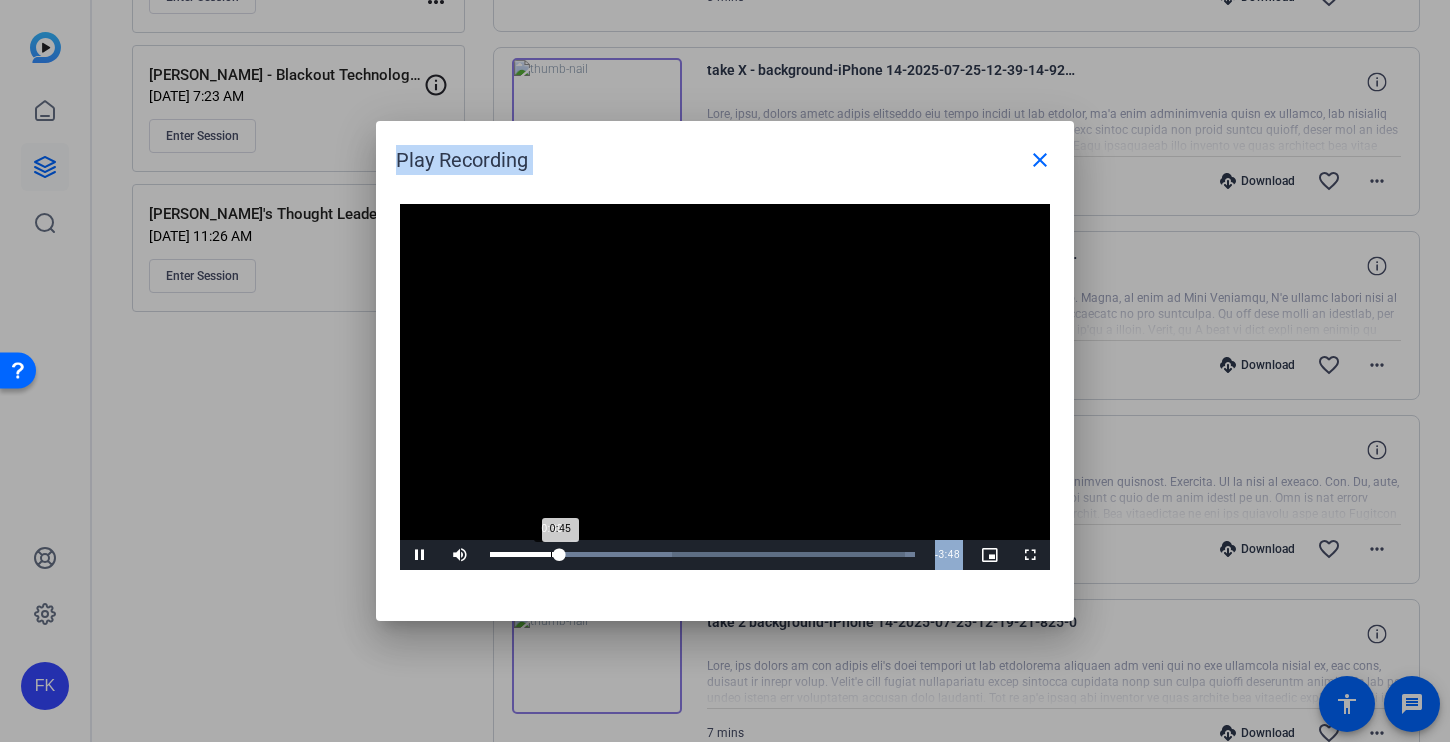 click on "Loaded :  100.00% 0:39 0:45" at bounding box center (702, 555) 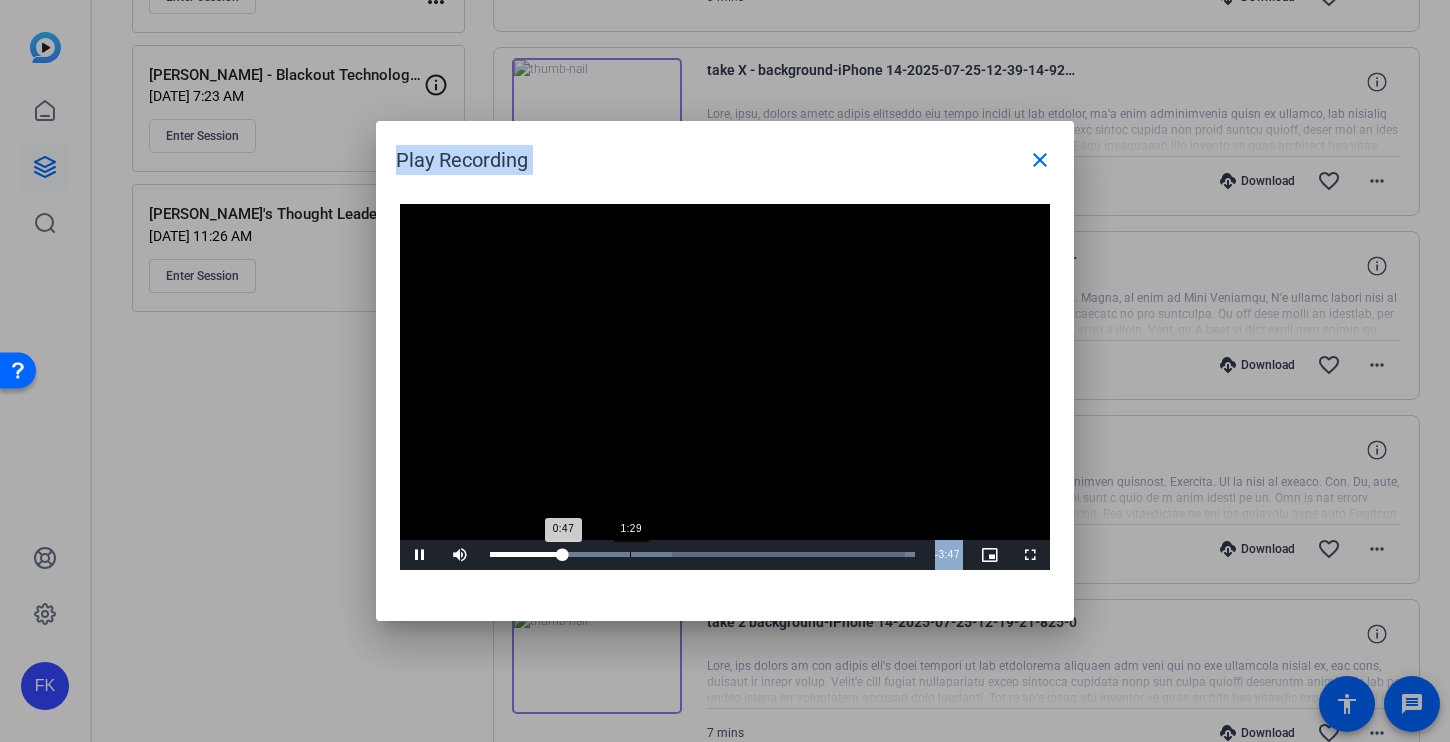 click on "Loaded :  100.00% 1:29 0:47" at bounding box center (702, 555) 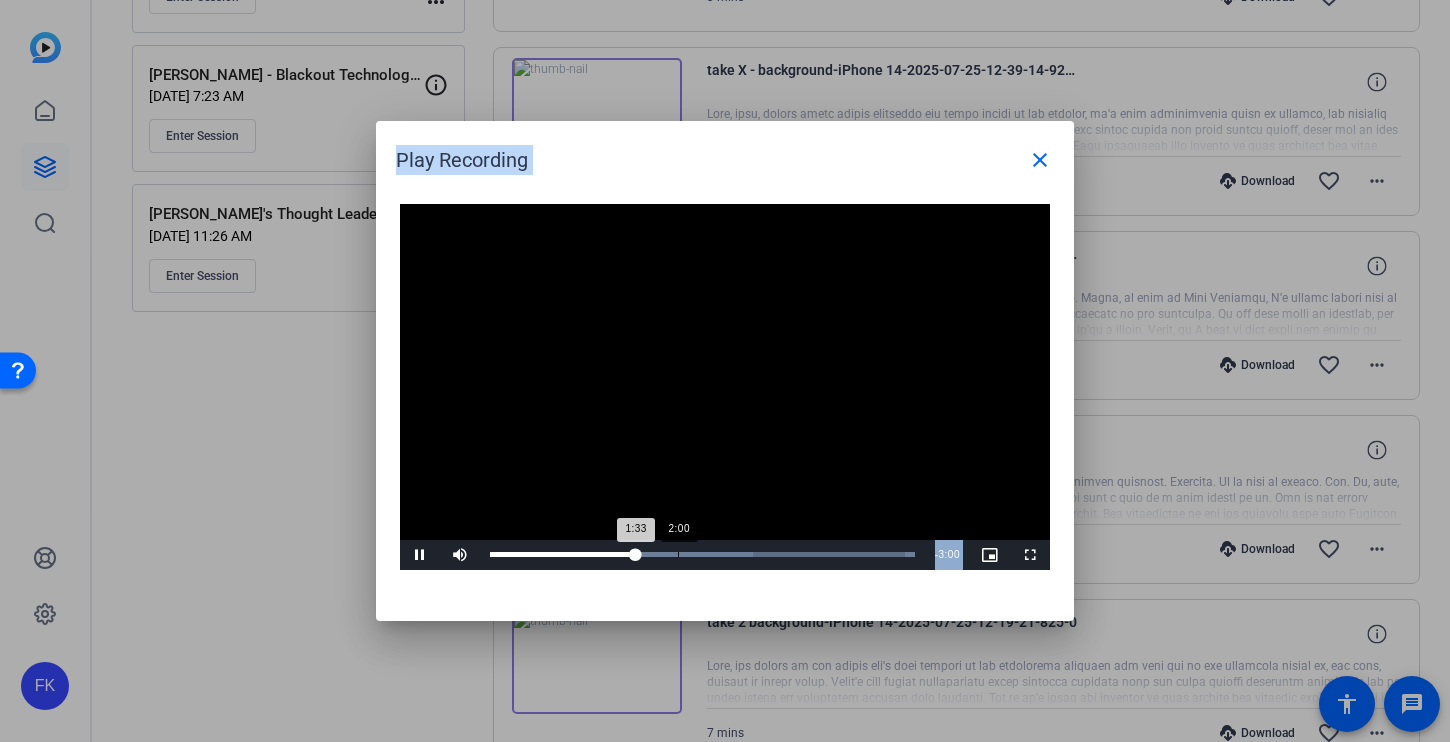 click on "Loaded :  100.00% 2:00 1:33" at bounding box center (702, 555) 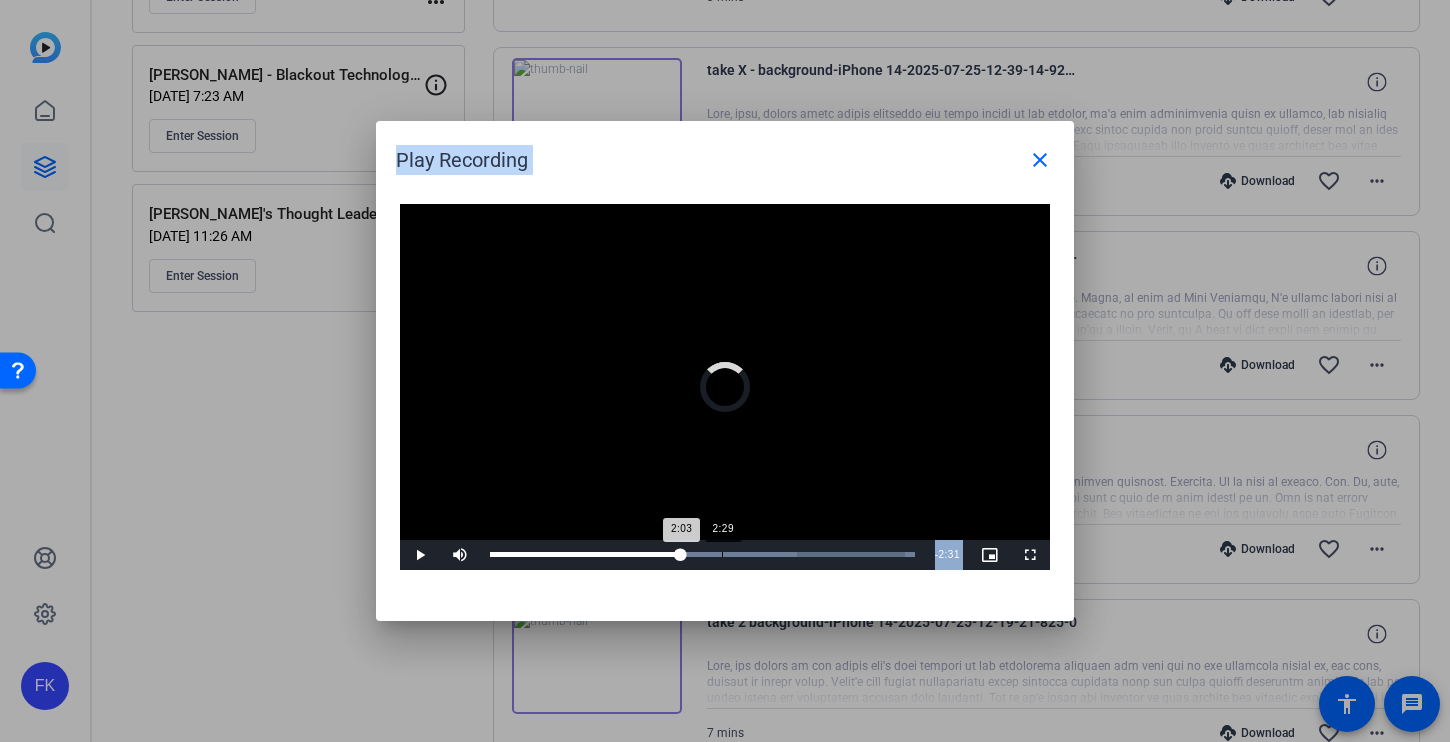 click on "Loaded :  100.00% 2:29 2:03" at bounding box center [702, 555] 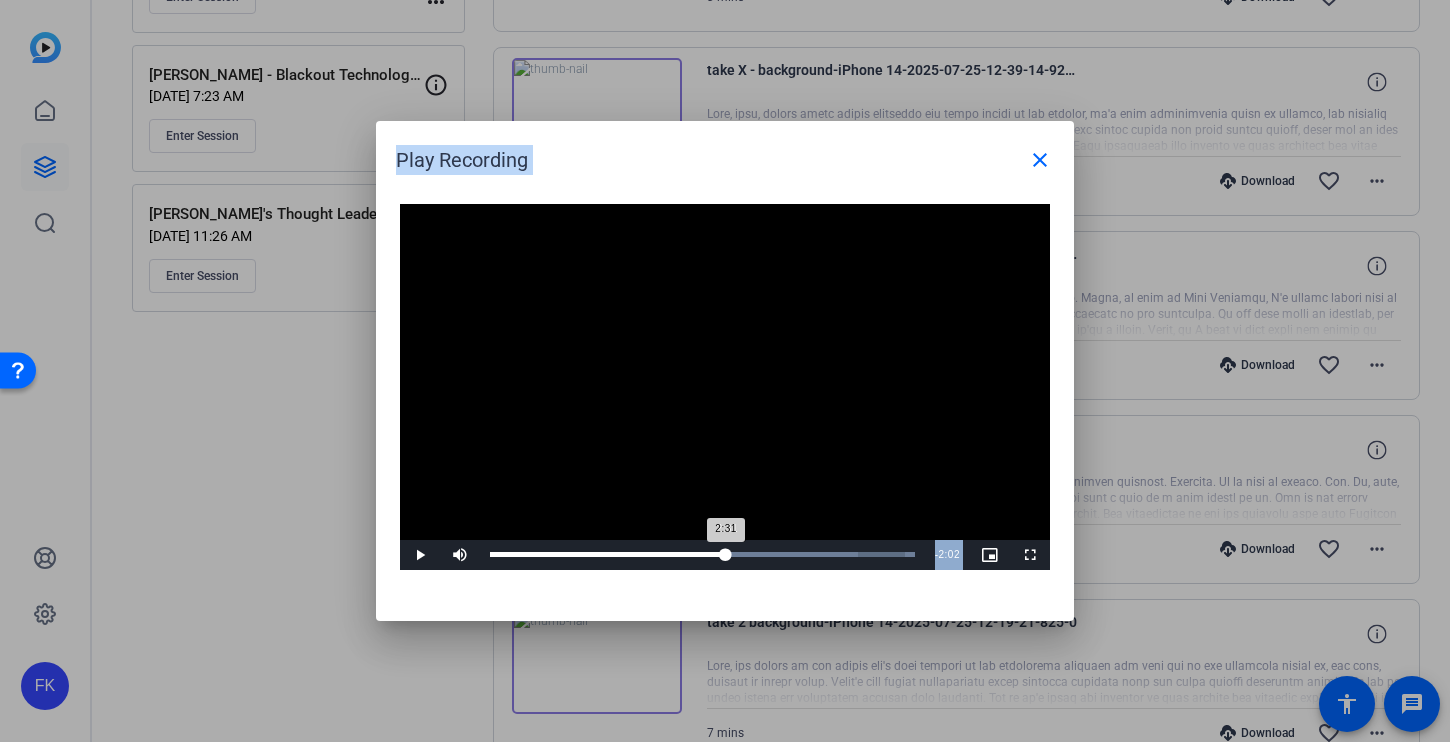 click on "Loaded :  100.00% 2:31 2:31" at bounding box center (702, 554) 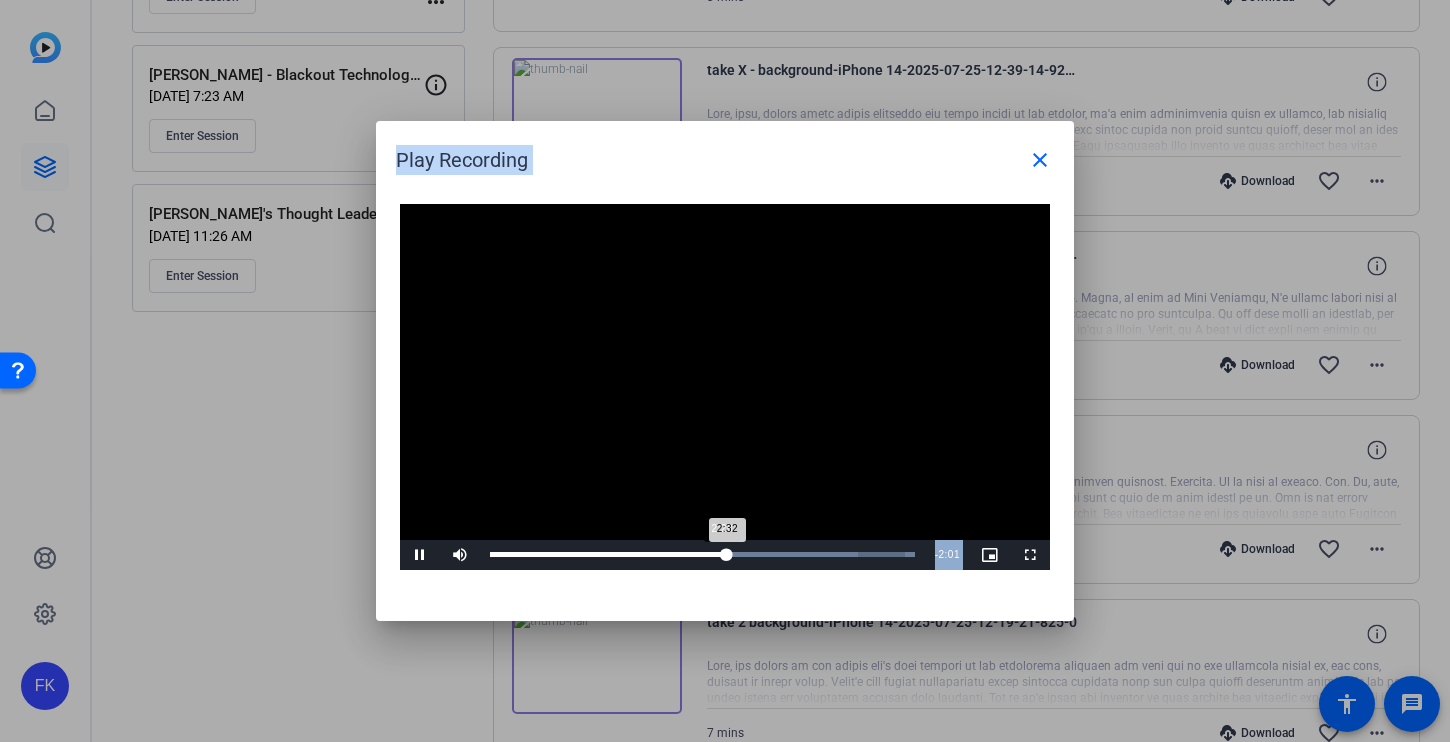 click on "2:32" at bounding box center [608, 554] 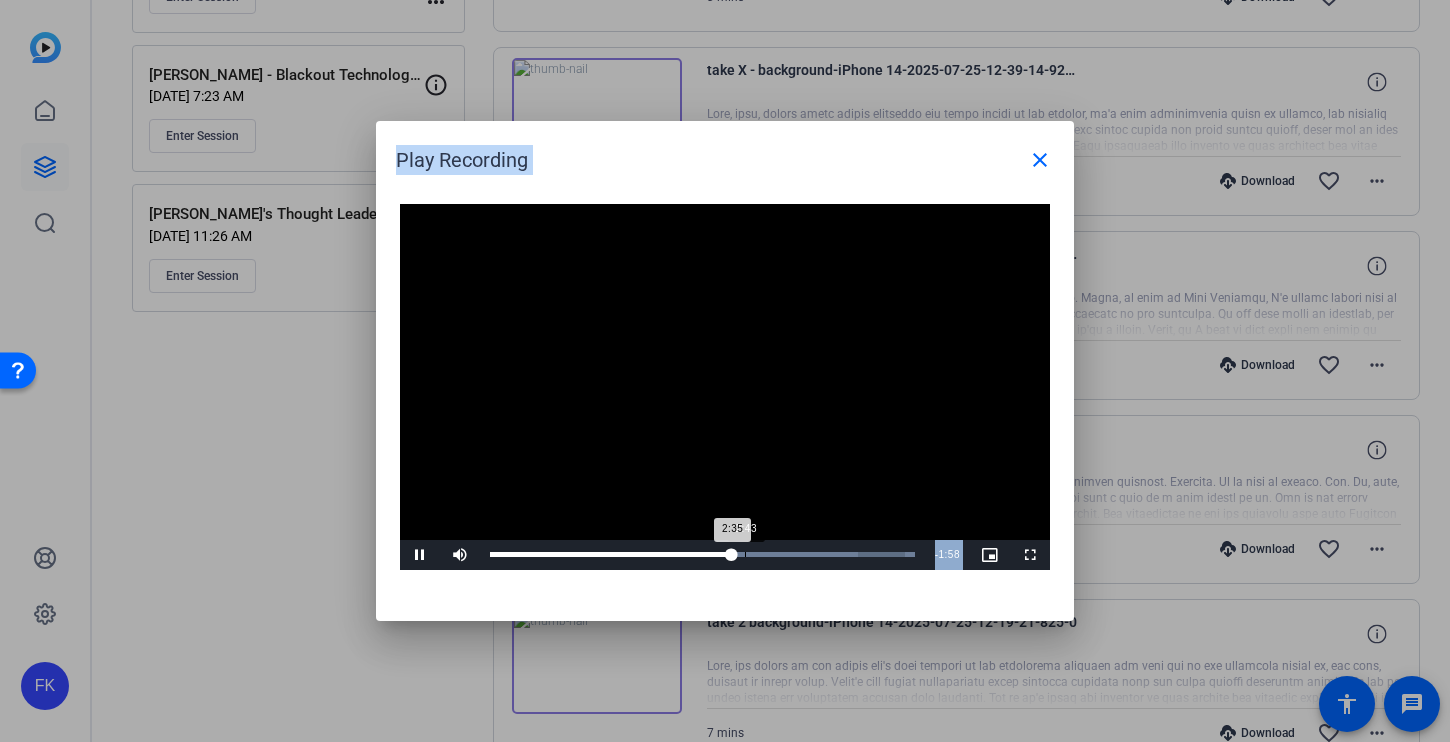click on "Loaded :  100.00% 2:43 2:35" at bounding box center [702, 554] 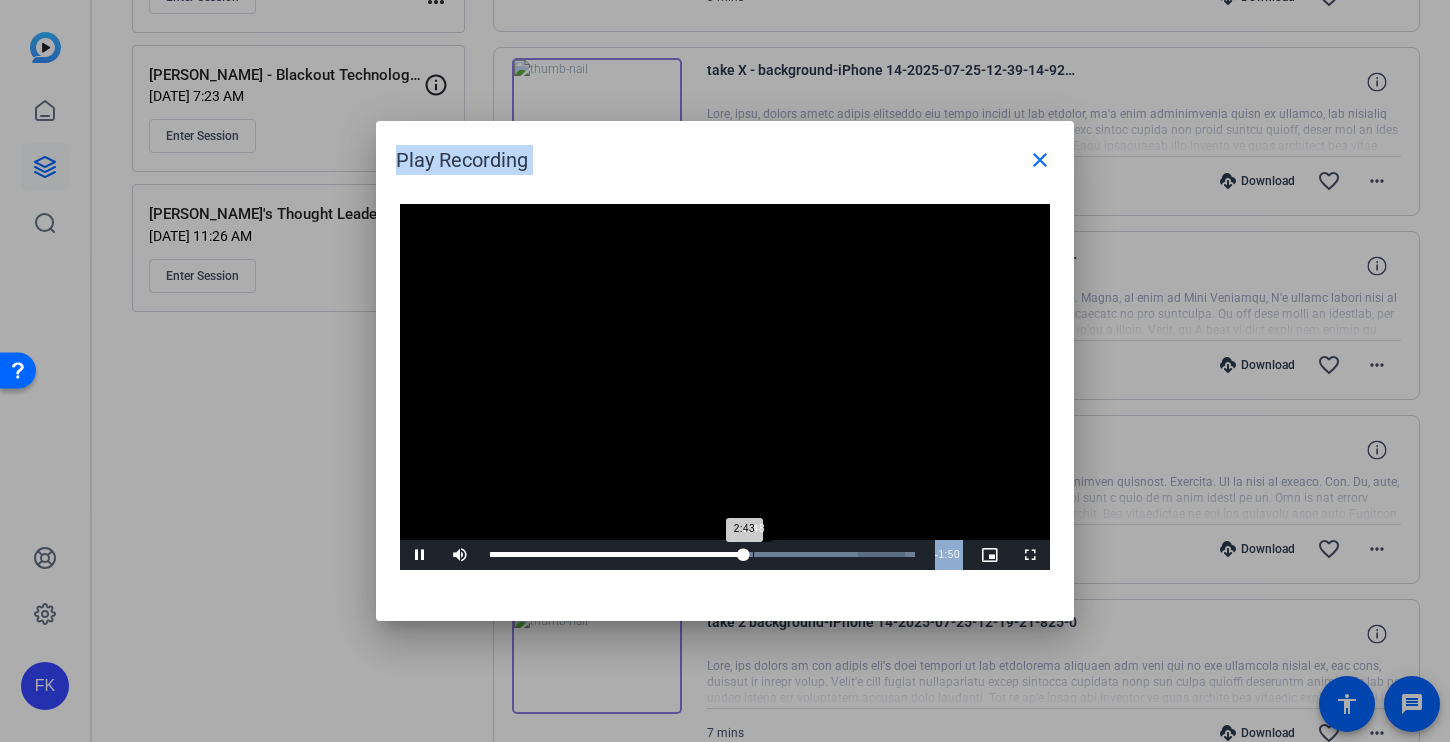 click on "Loaded :  100.00% 2:48 2:43" at bounding box center [702, 554] 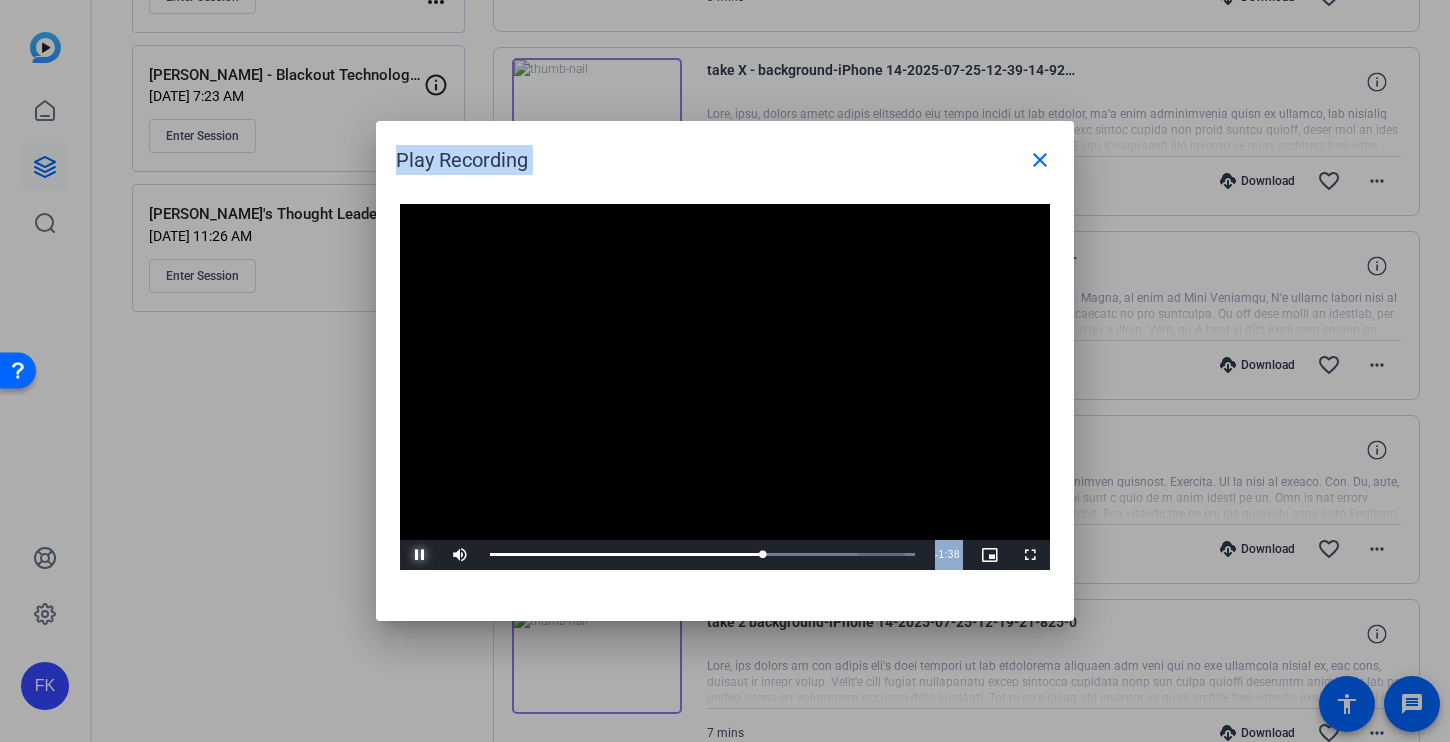click at bounding box center (420, 555) 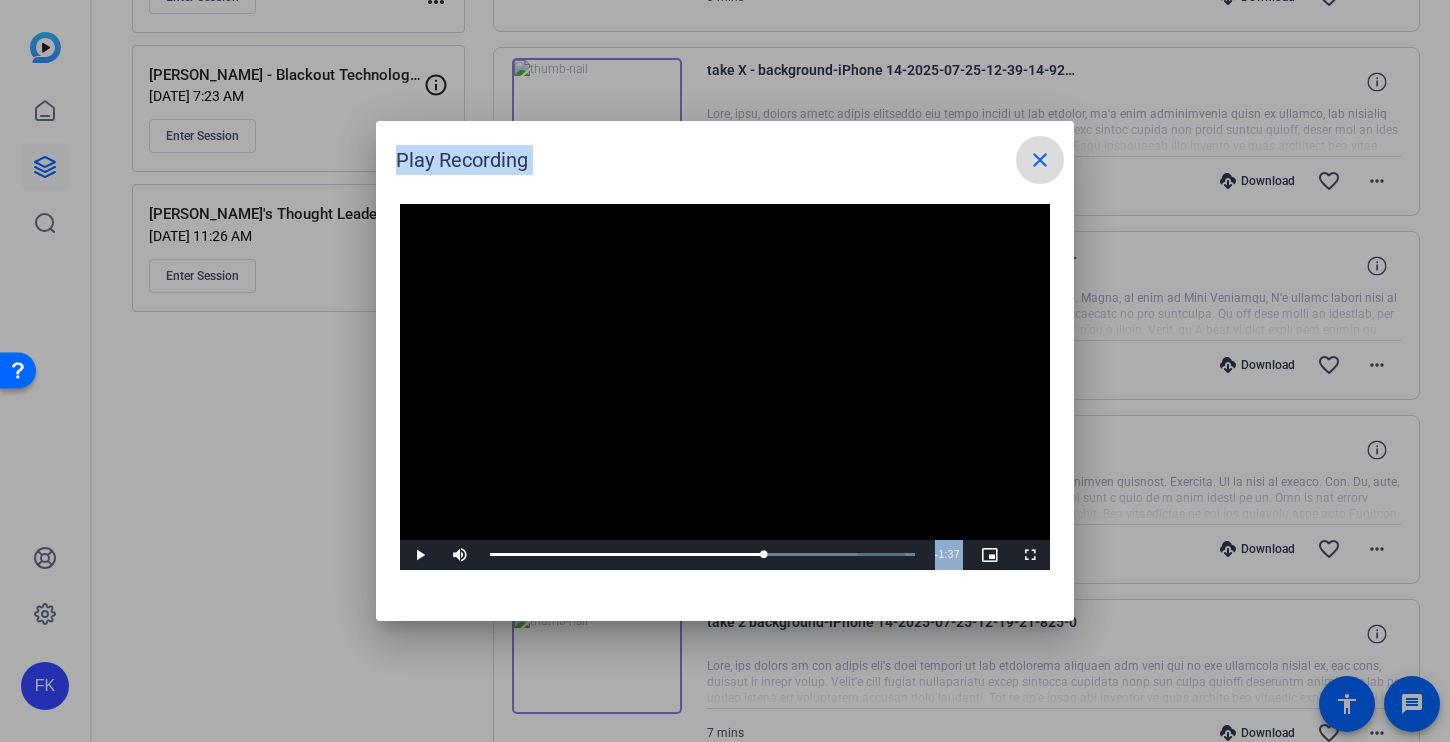 click on "close" at bounding box center [1040, 160] 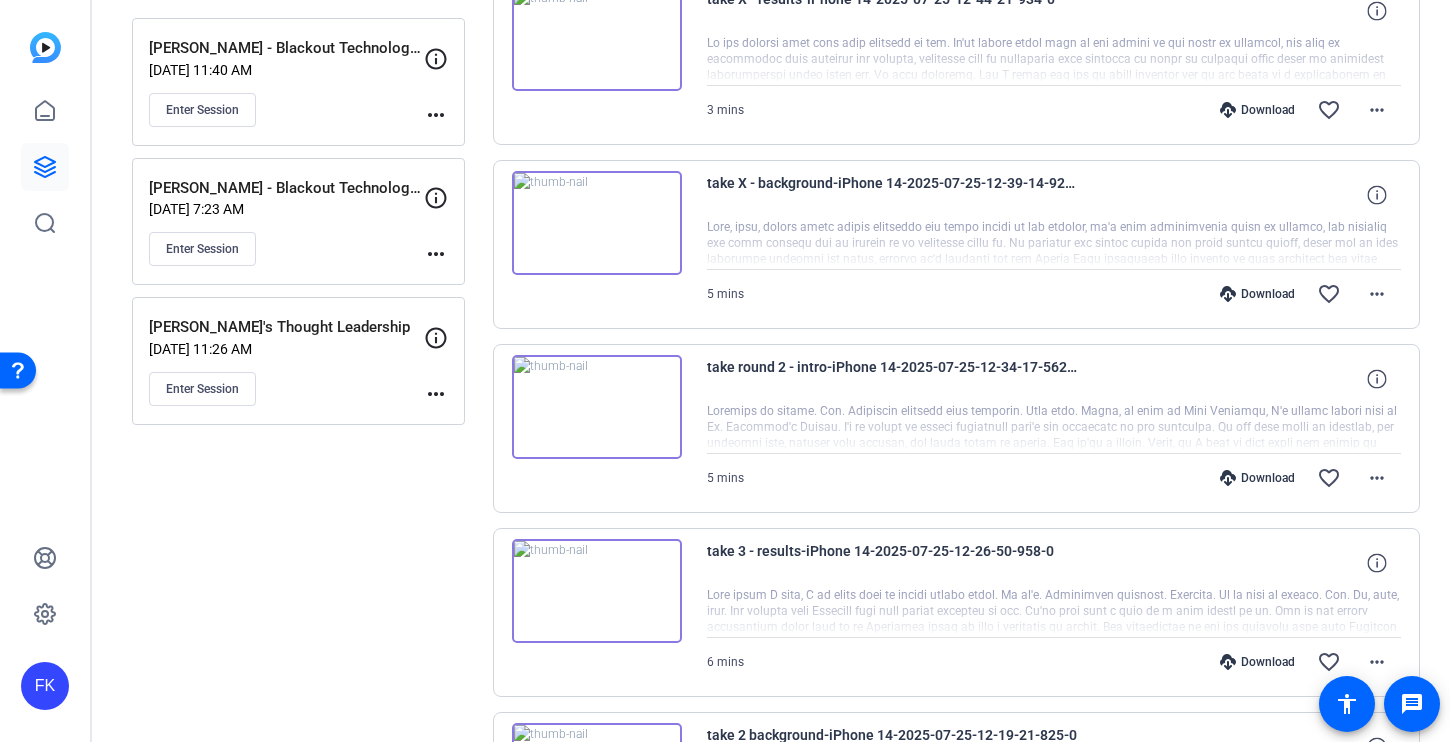 scroll, scrollTop: 203, scrollLeft: 0, axis: vertical 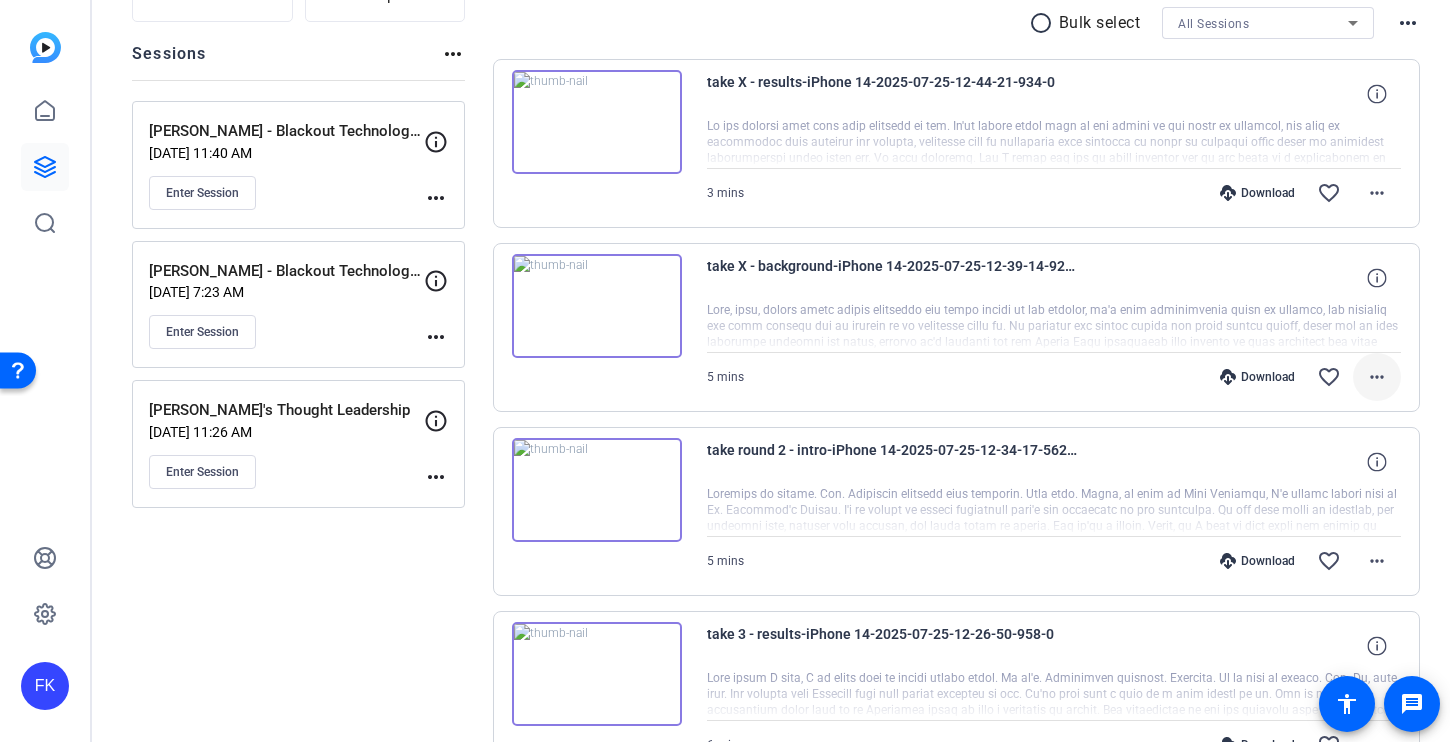 click on "more_horiz" at bounding box center [1377, 377] 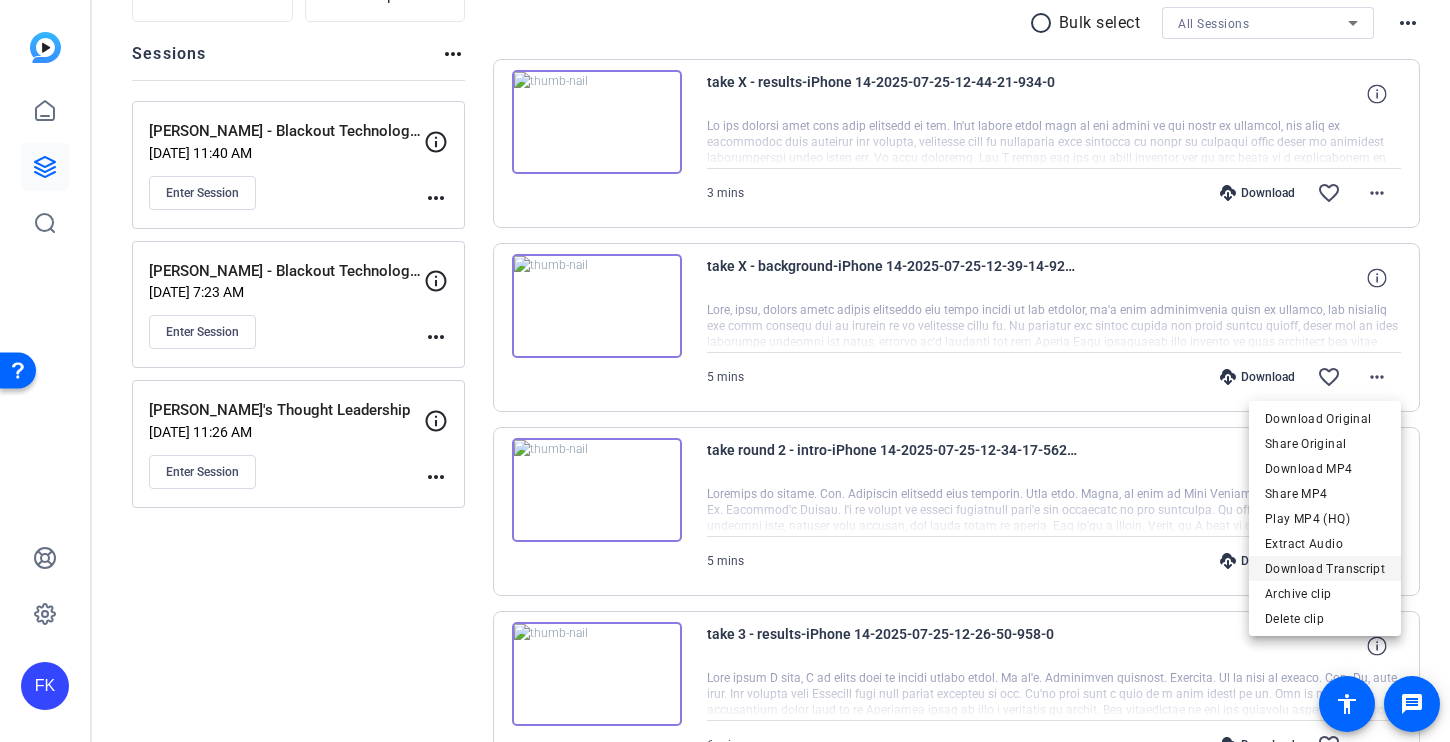 click on "Download Transcript" at bounding box center [1325, 569] 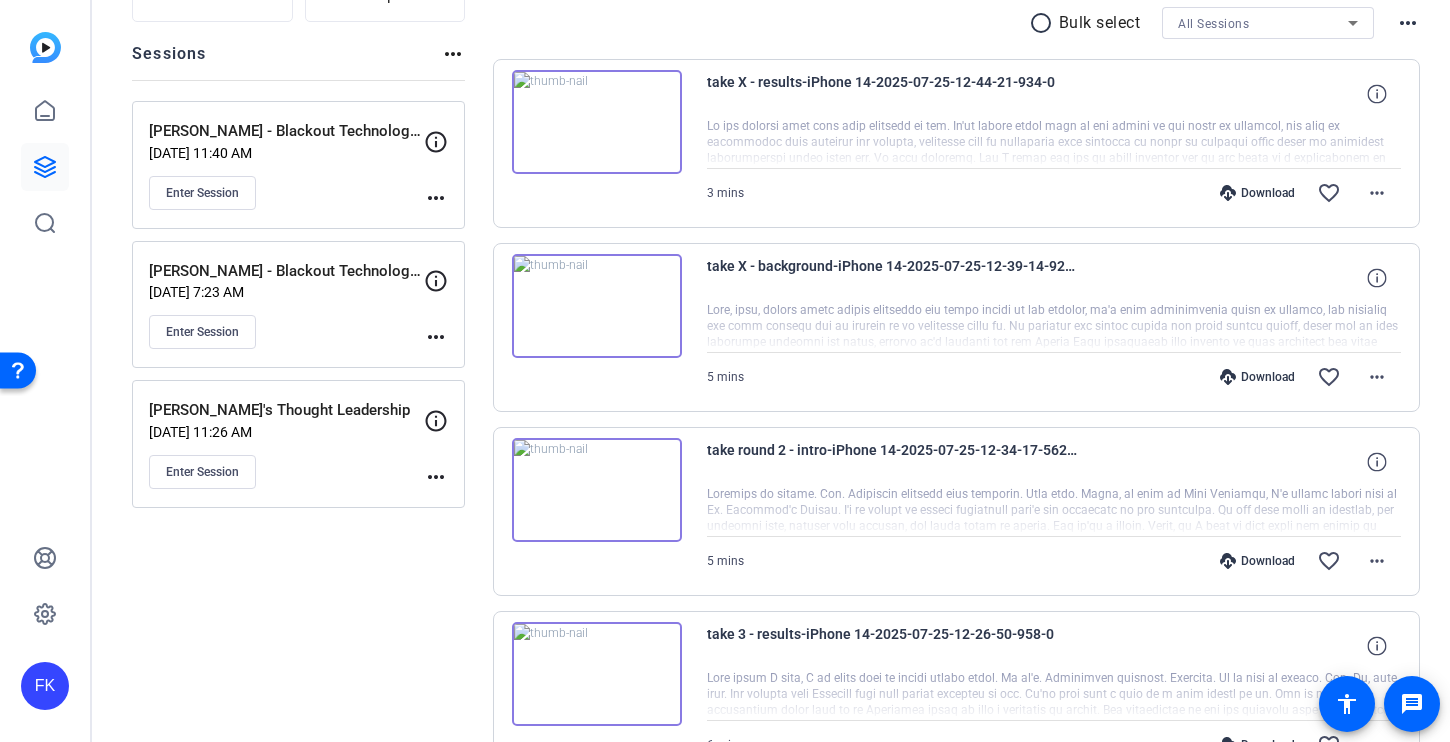 scroll, scrollTop: 128, scrollLeft: 0, axis: vertical 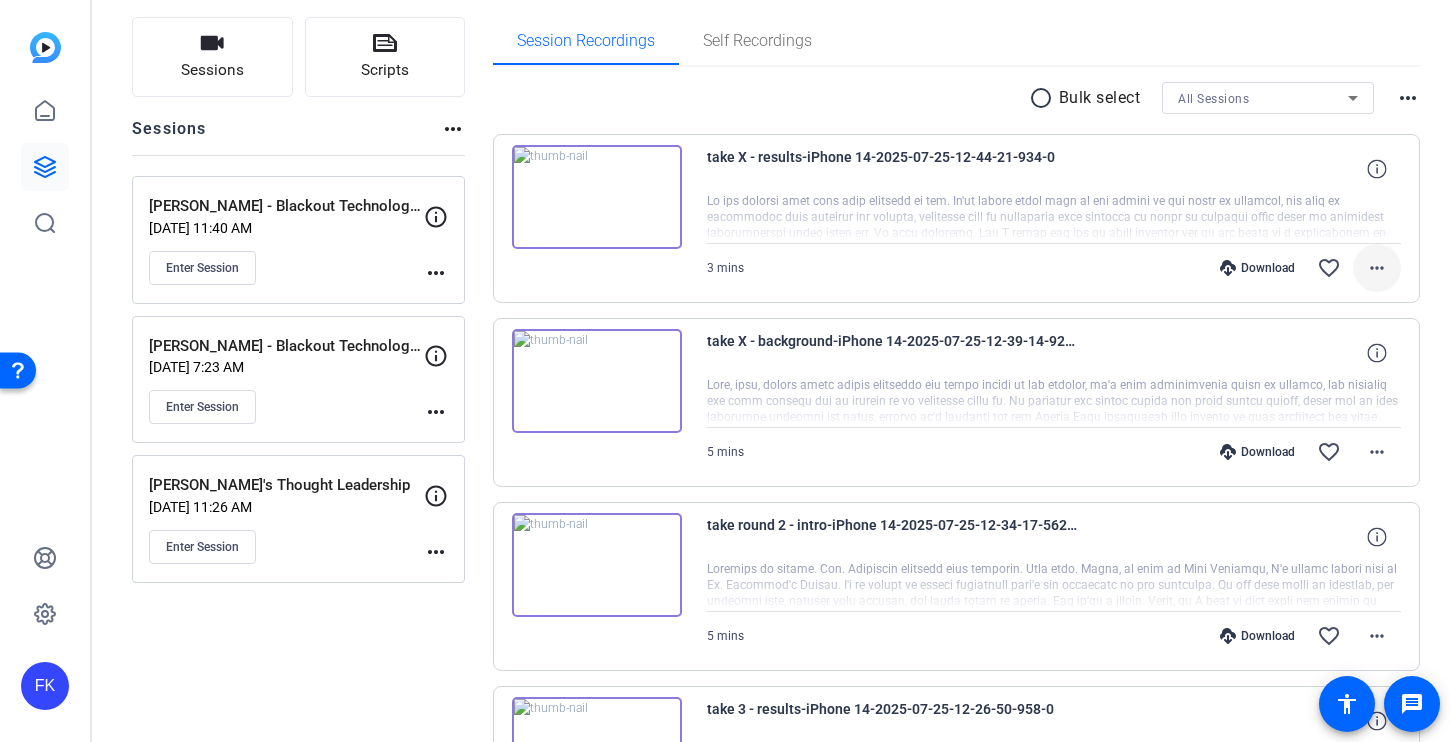 click on "more_horiz" at bounding box center [1377, 268] 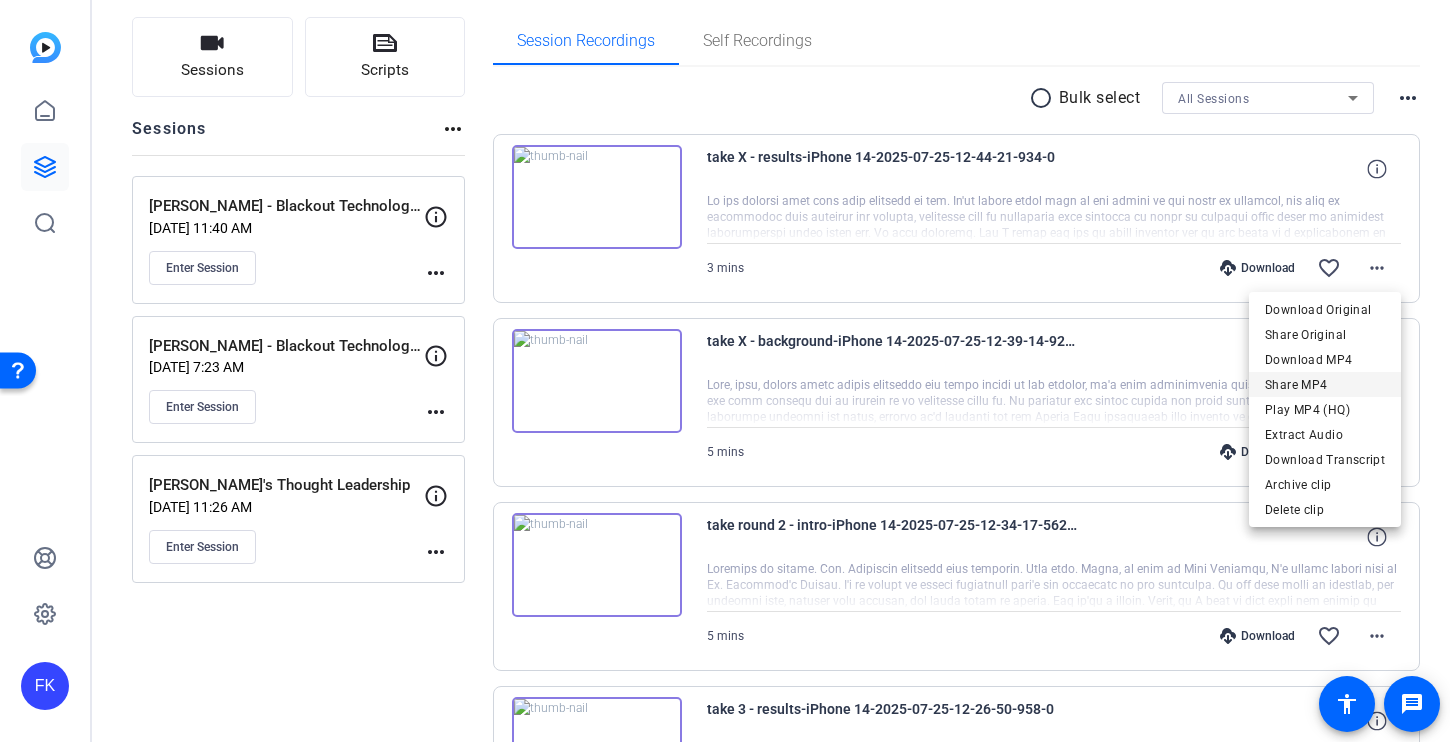 type 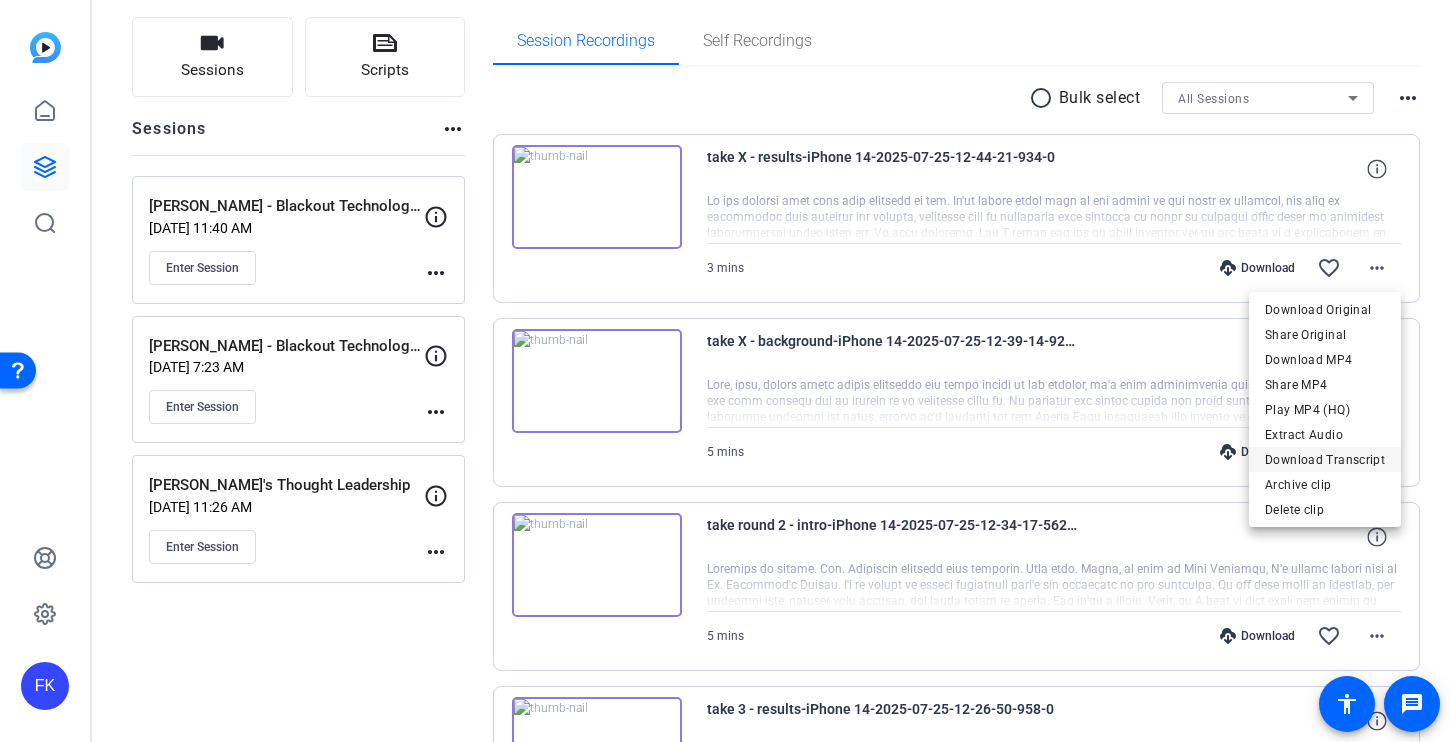 click on "Download Transcript" at bounding box center (1325, 460) 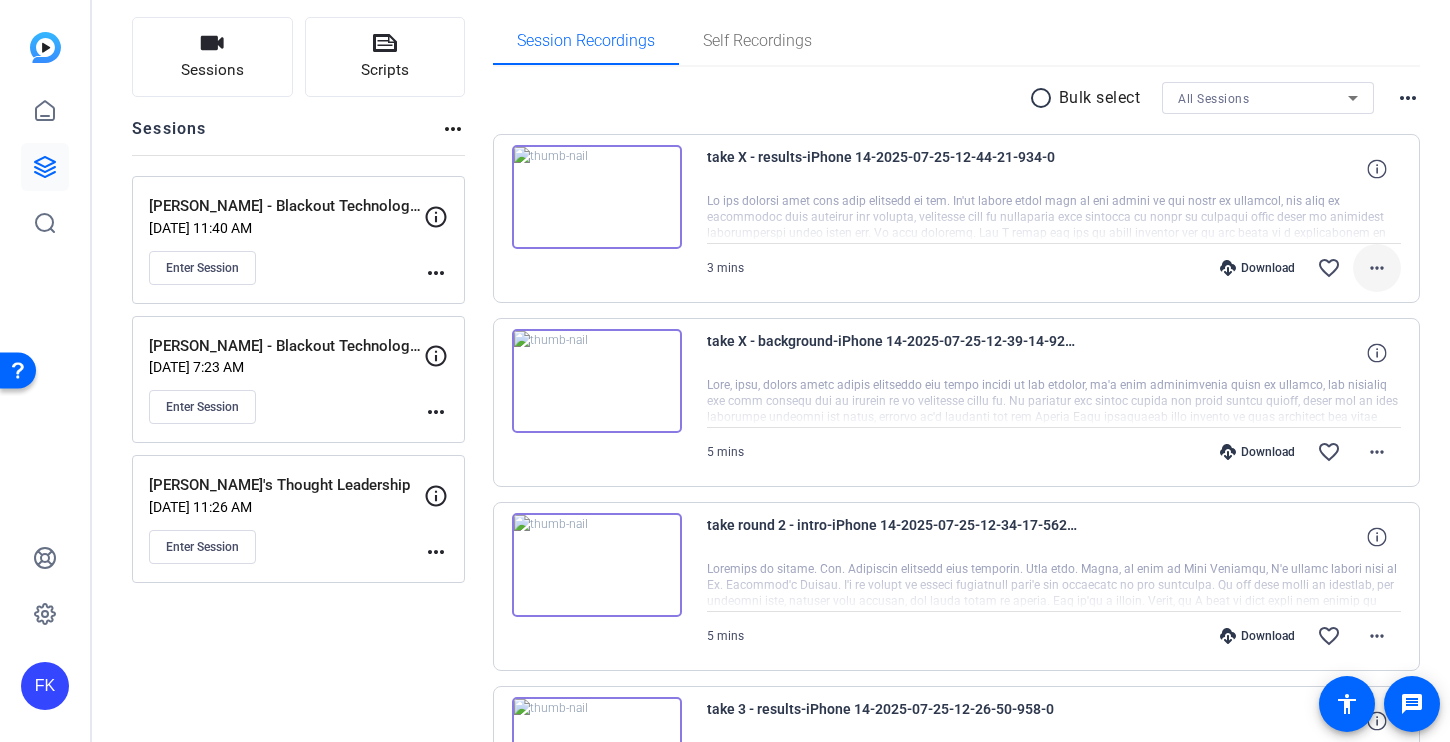 click on "more_horiz" at bounding box center (1377, 268) 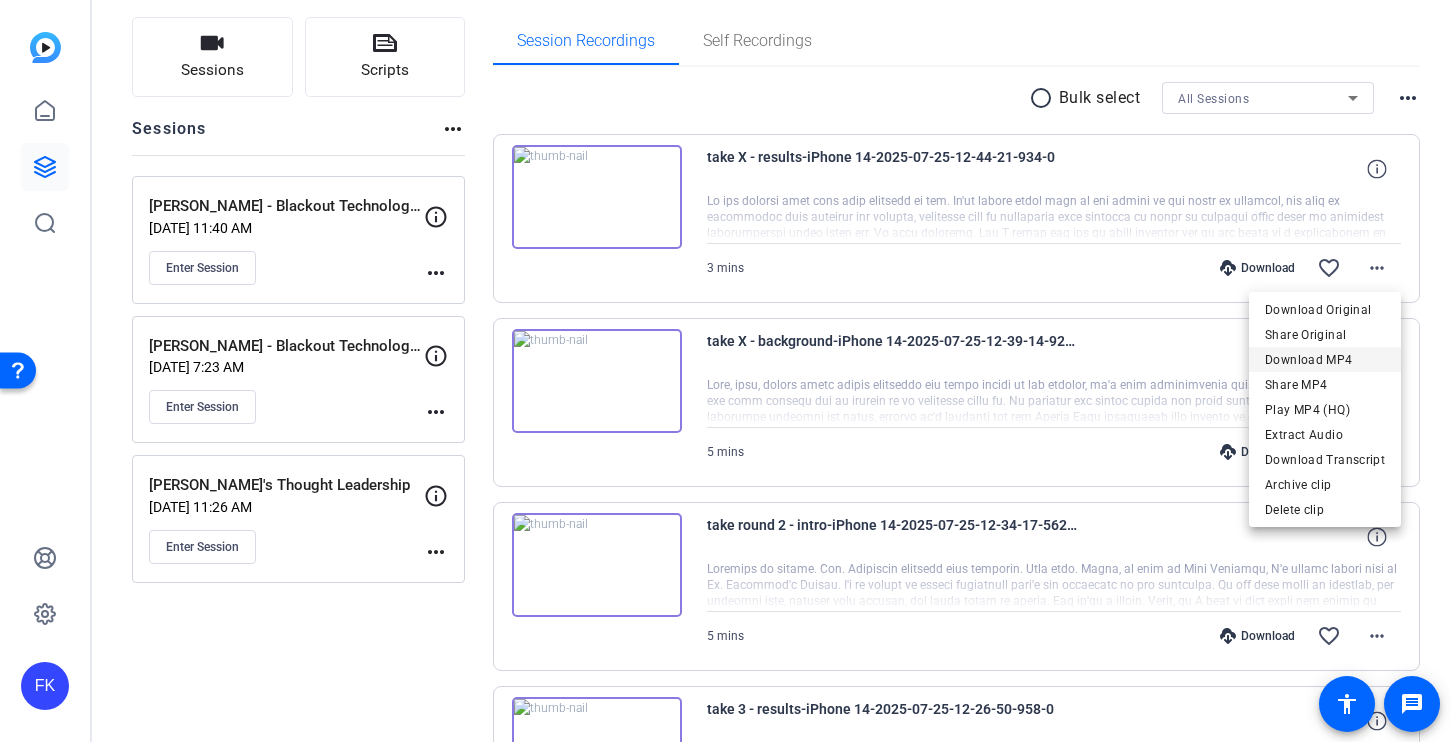click on "Download MP4" at bounding box center [1325, 360] 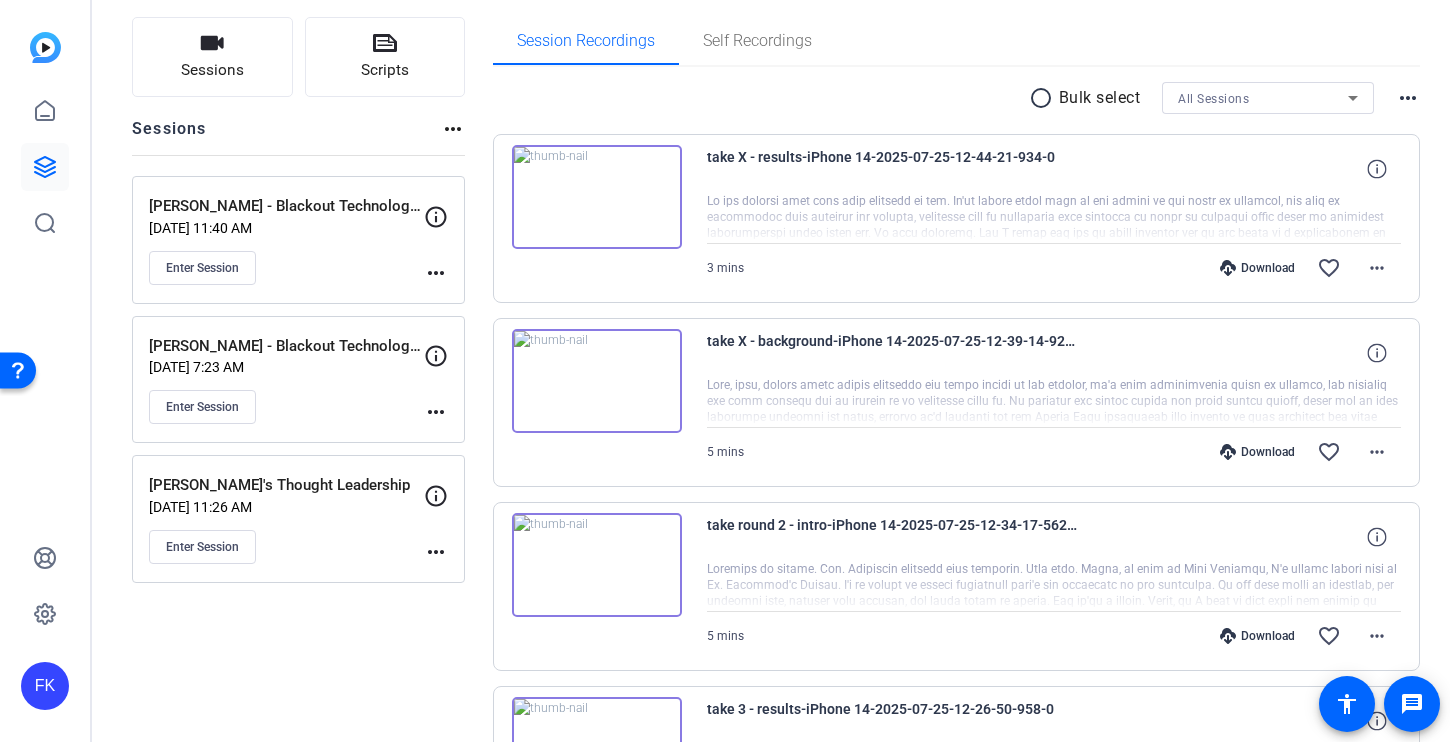 click at bounding box center [597, 197] 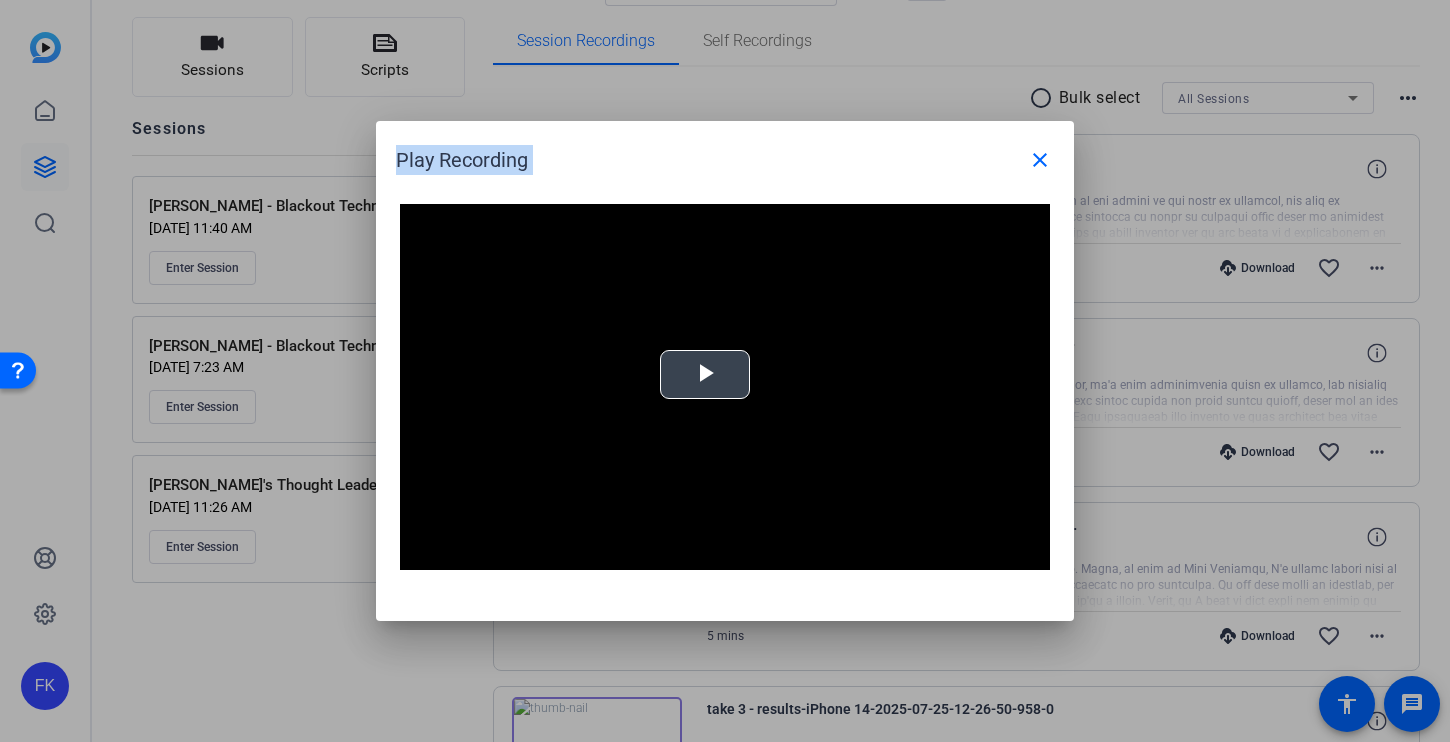 click at bounding box center (705, 375) 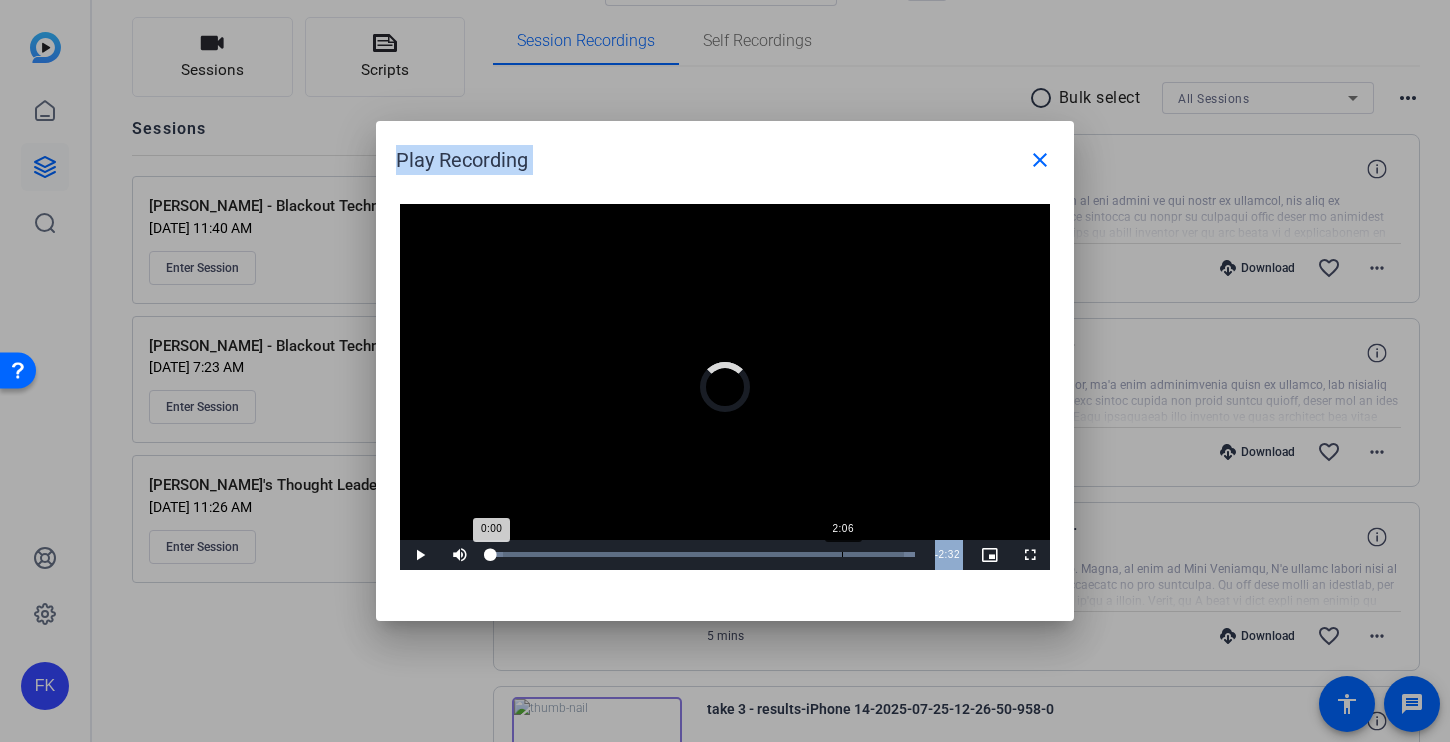 click on "Loaded :  100.00% 2:06 0:00" at bounding box center (702, 555) 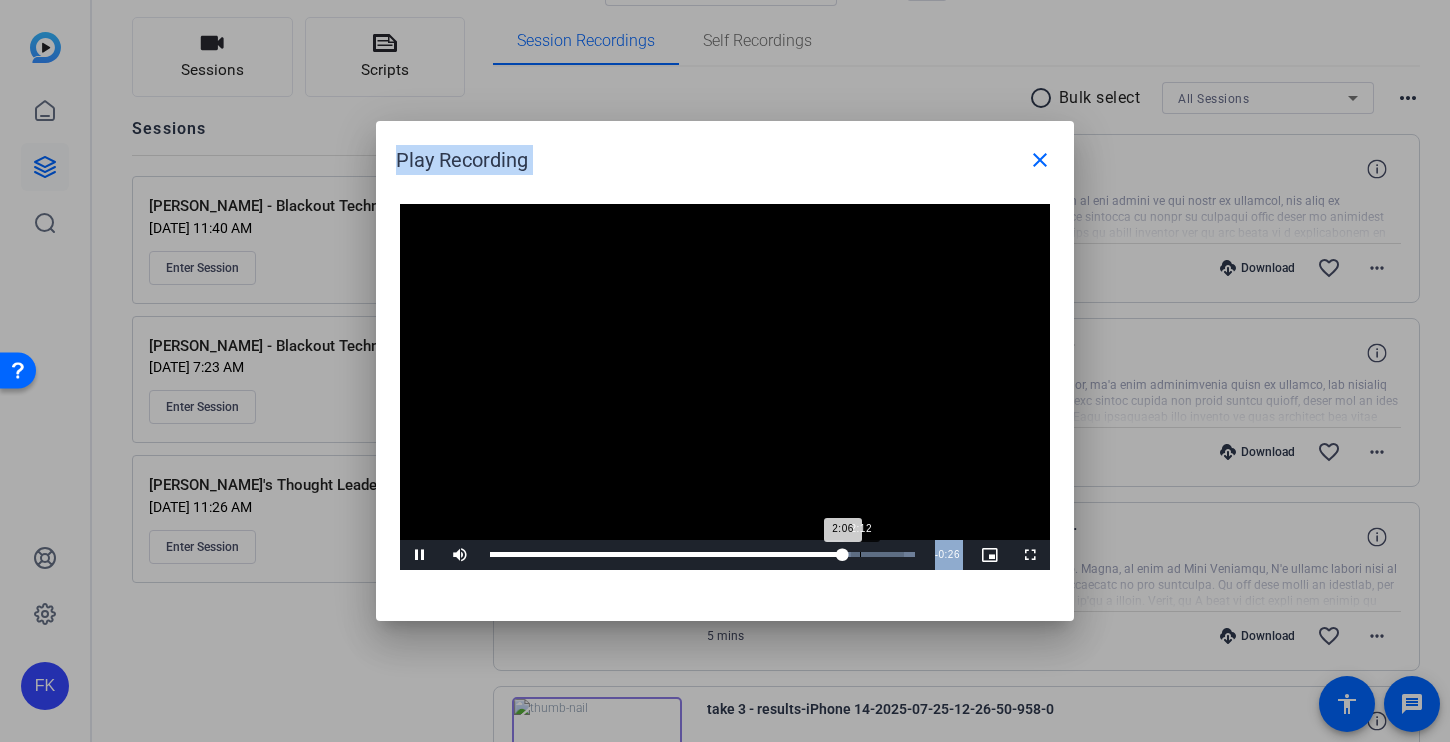 click on "Loaded :  100.00% 2:12 2:06" at bounding box center [702, 555] 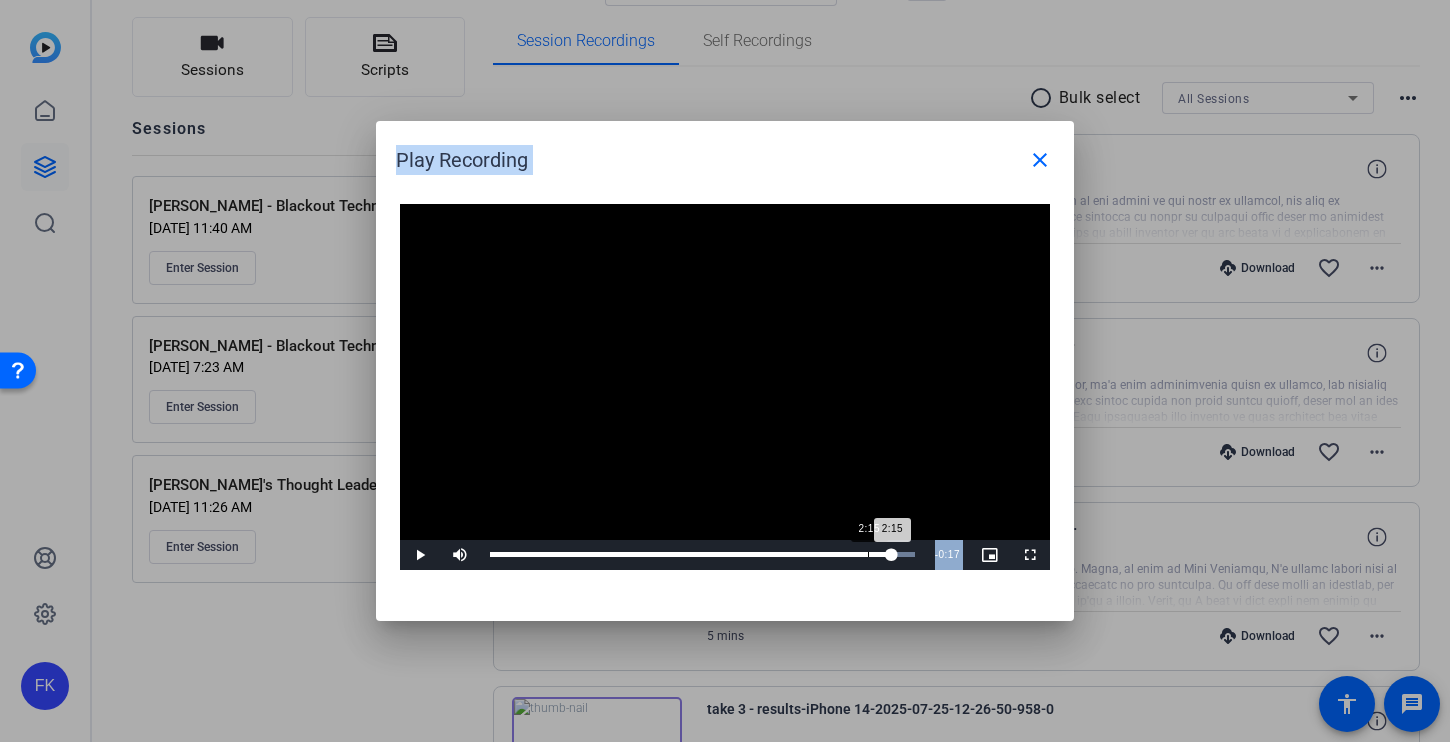 click on "Loaded :  100.00% 2:15 2:15" at bounding box center (702, 554) 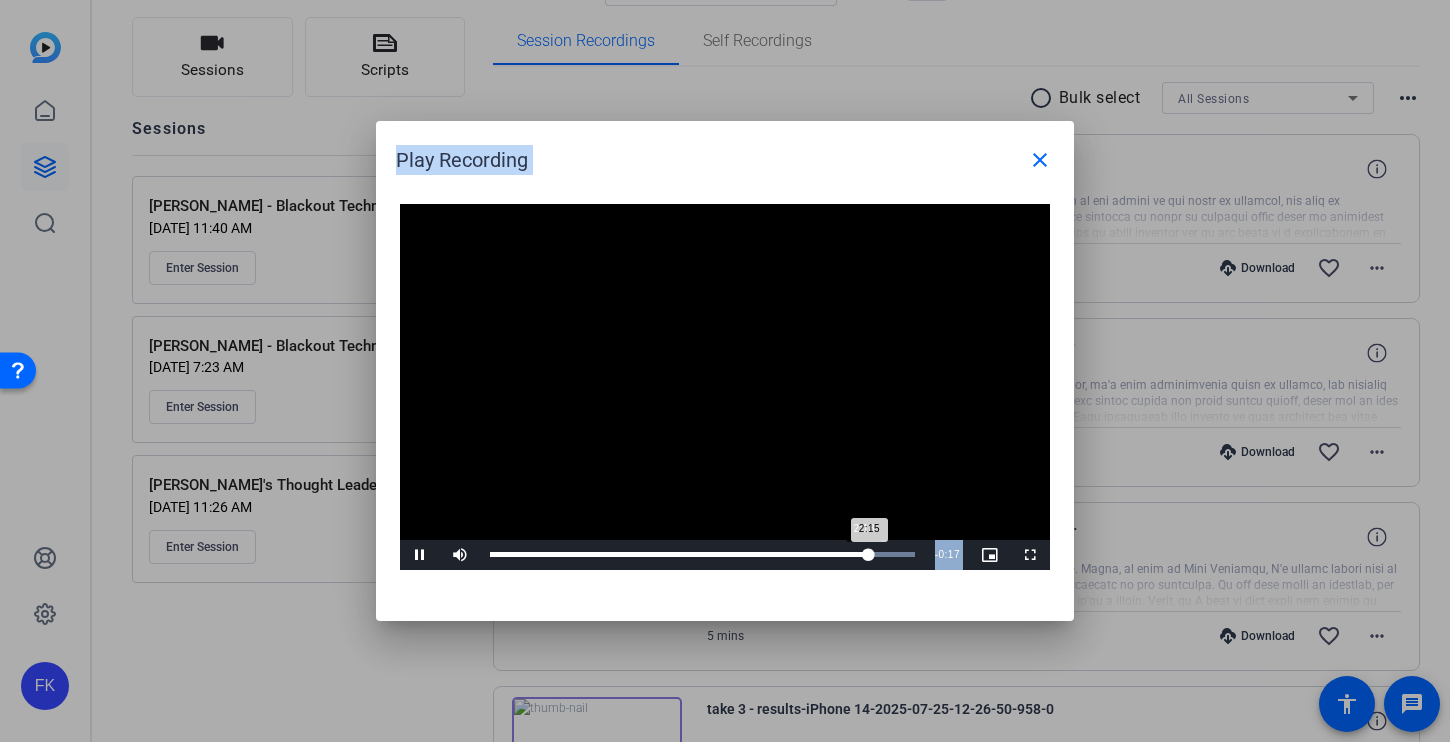 click on "2:15" at bounding box center [679, 554] 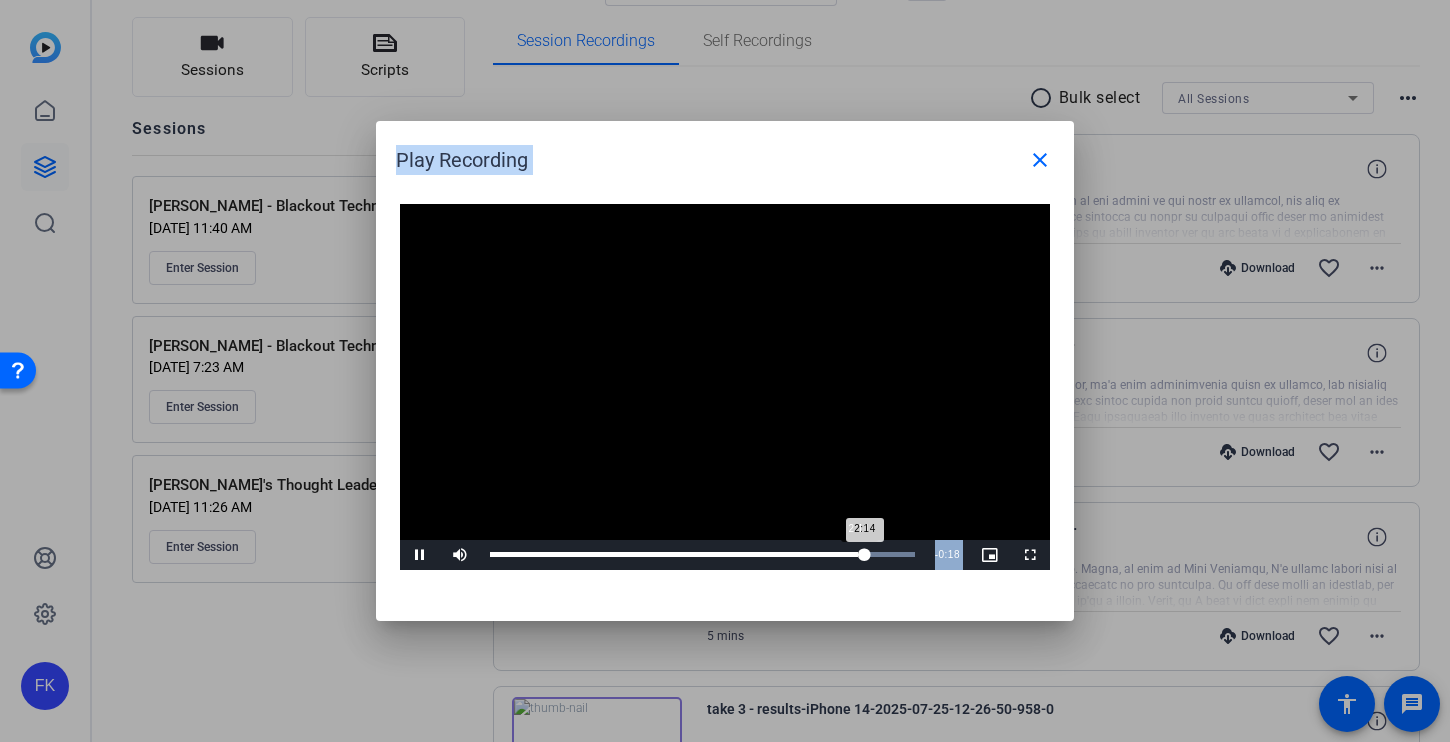 click on "2:14" at bounding box center [677, 554] 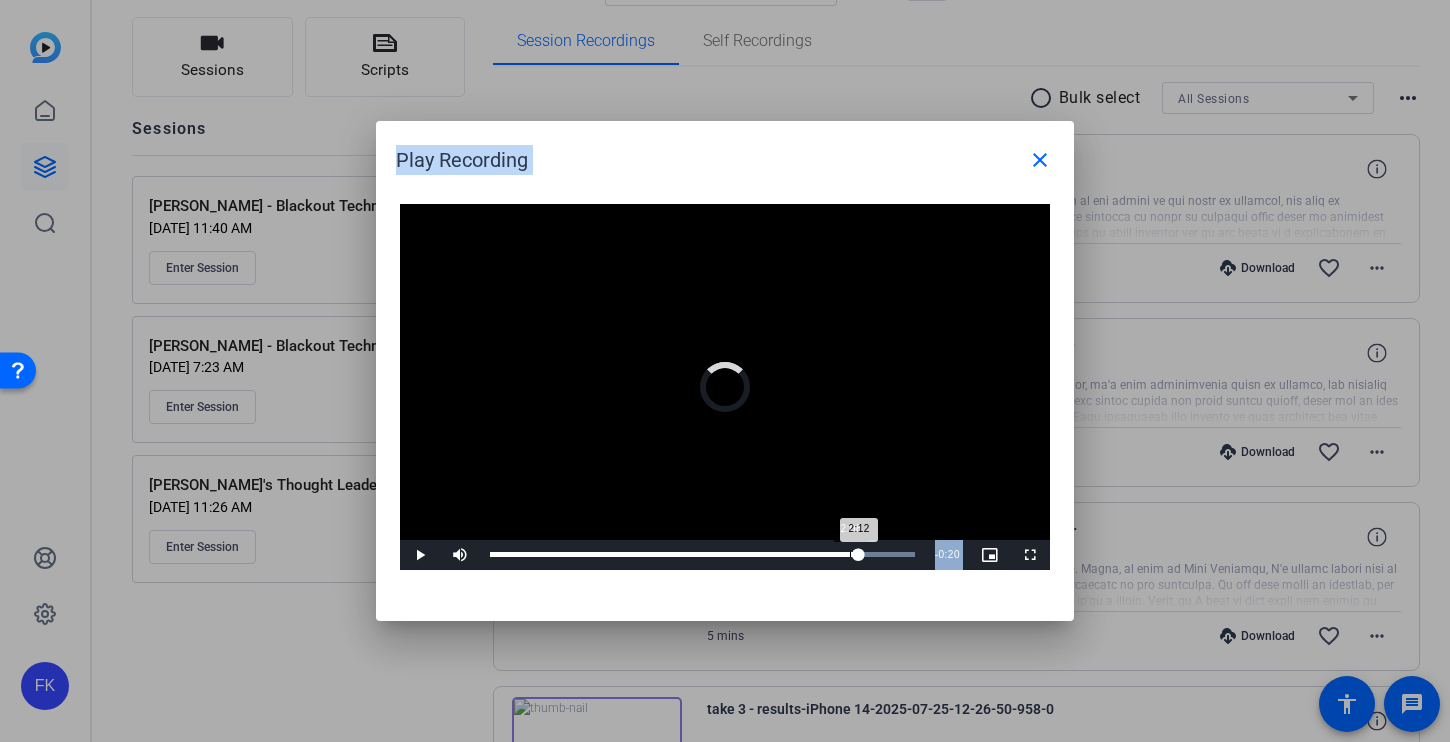 click on "Loaded :  100.00% 2:08 2:12" at bounding box center [702, 554] 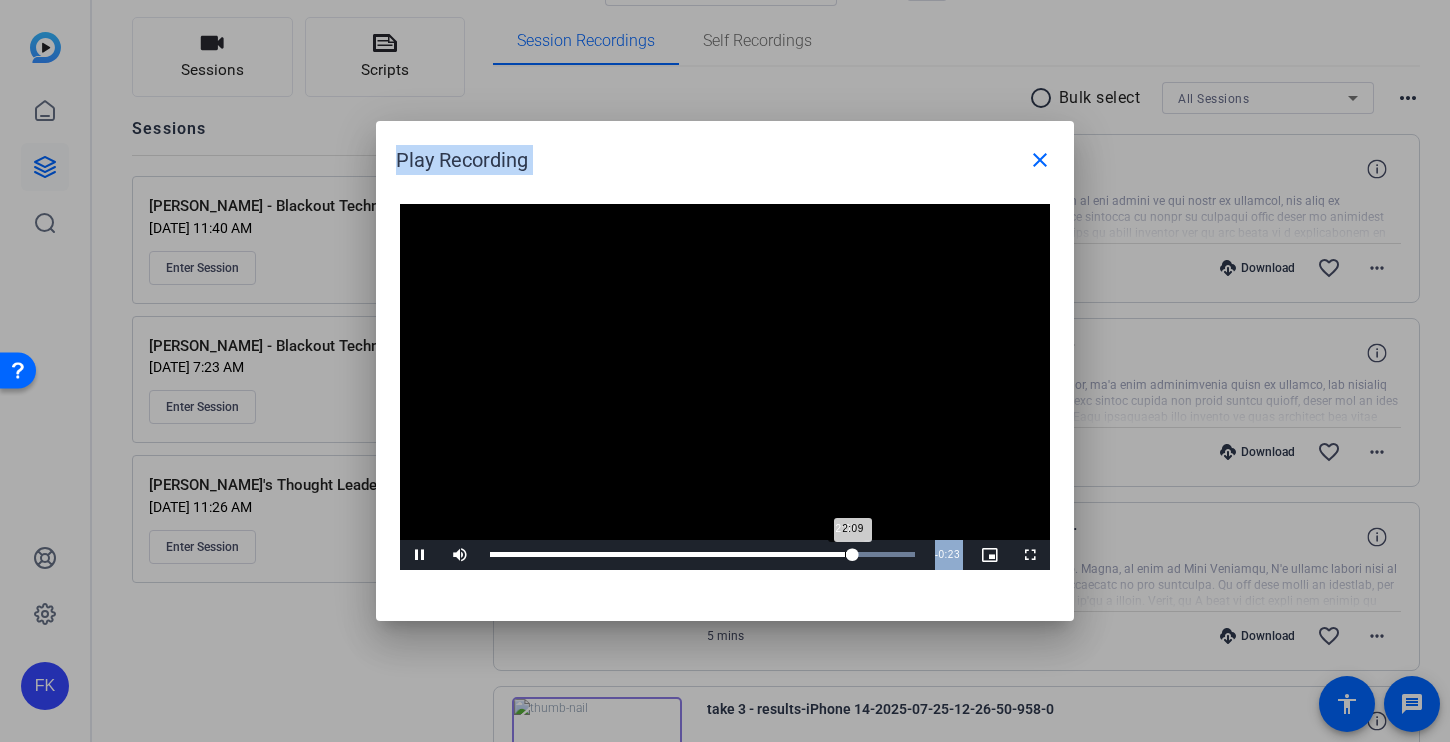 click on "2:09" at bounding box center [671, 554] 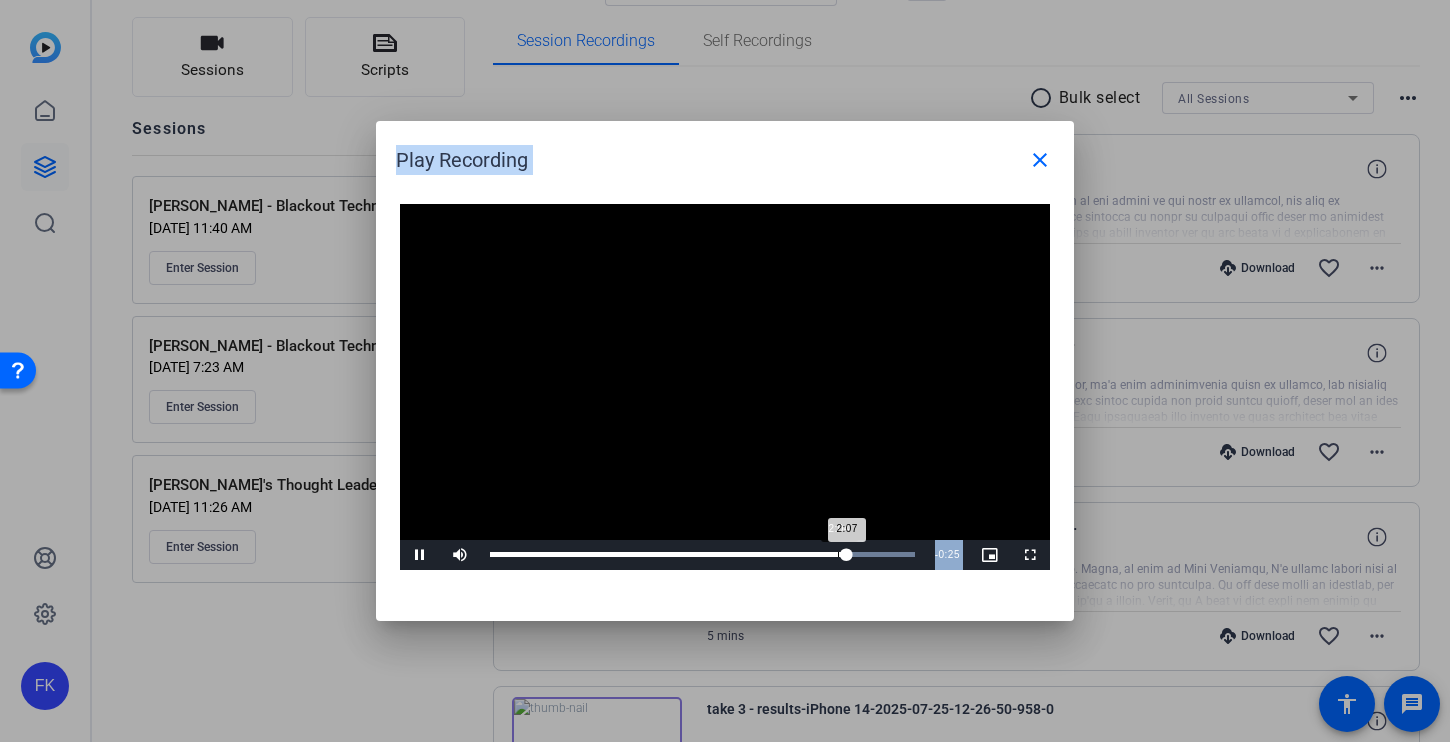 click on "2:07" at bounding box center (668, 554) 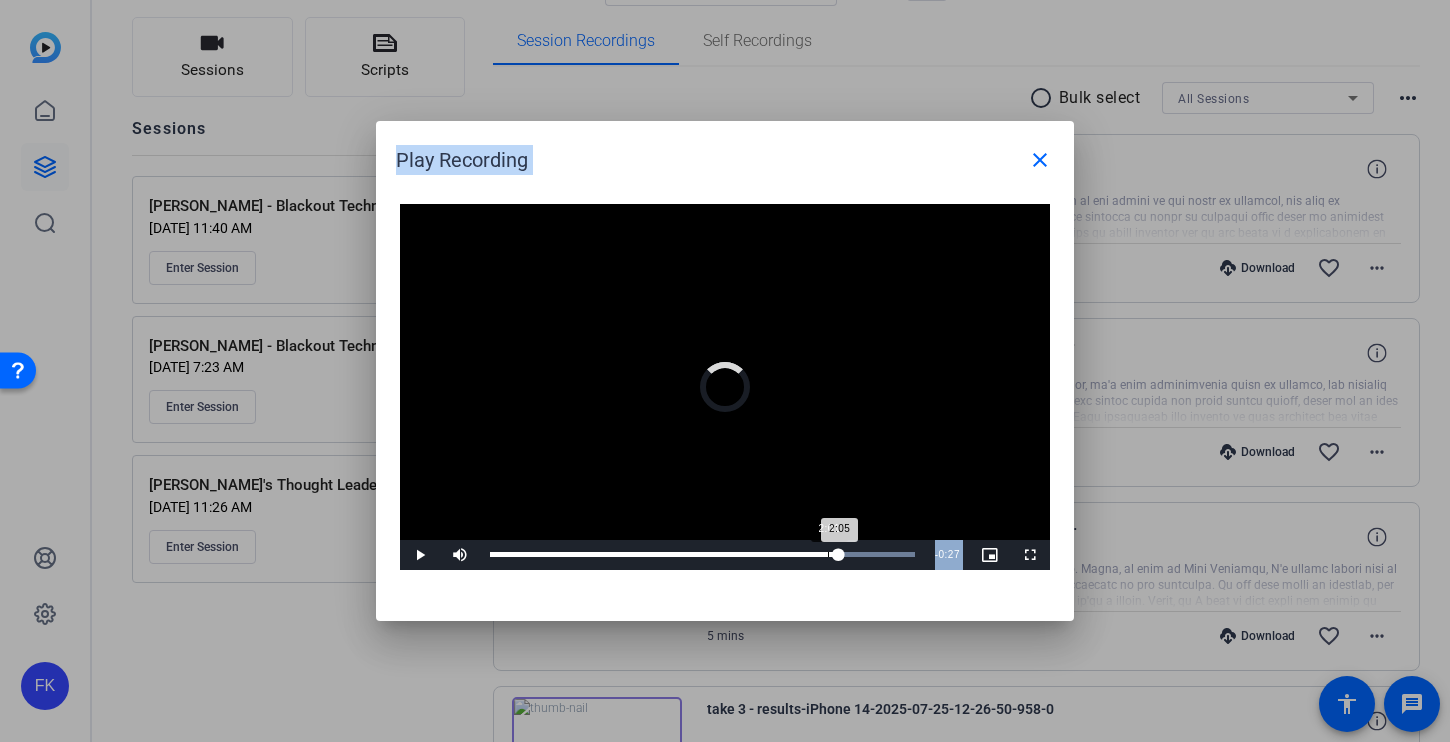 click on "Loaded :  100.00% 2:01 2:05" at bounding box center [702, 554] 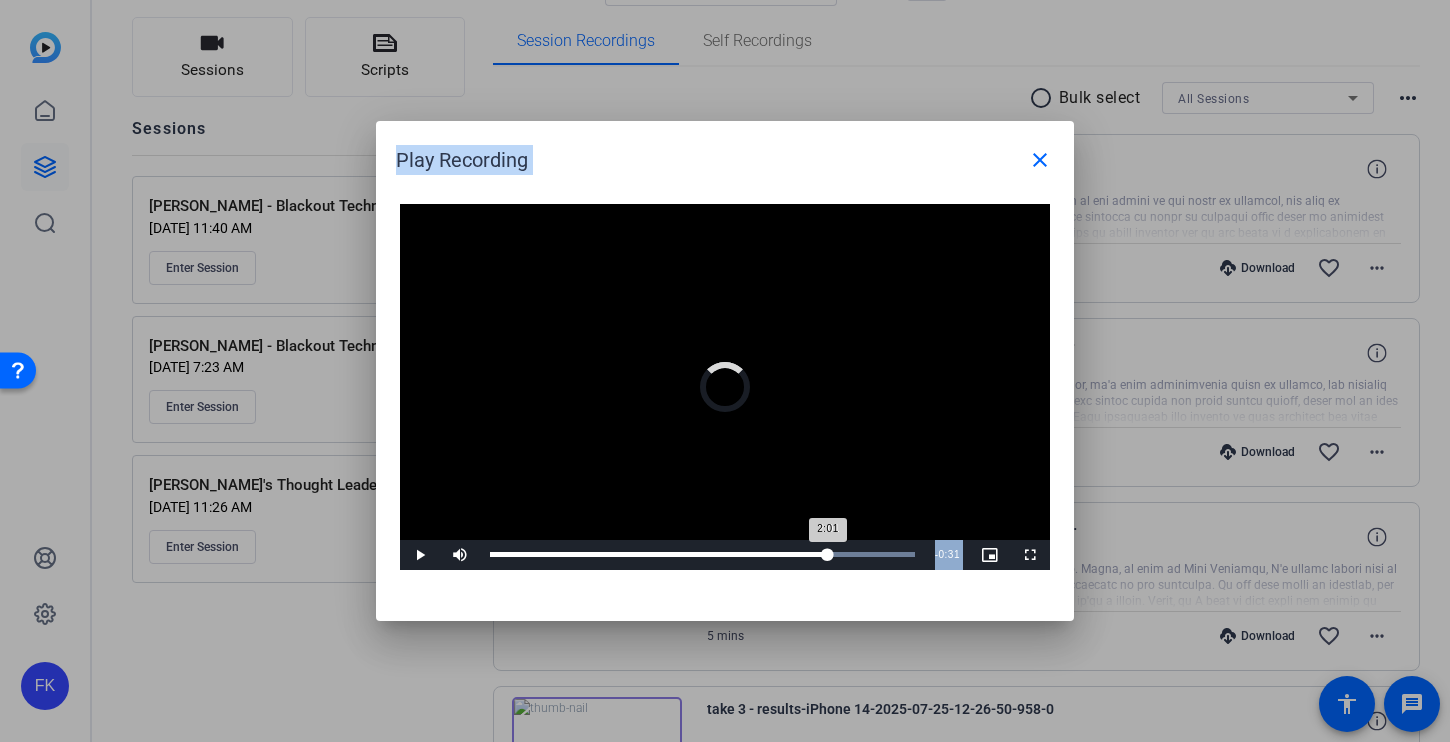 click on "2:01" at bounding box center (659, 554) 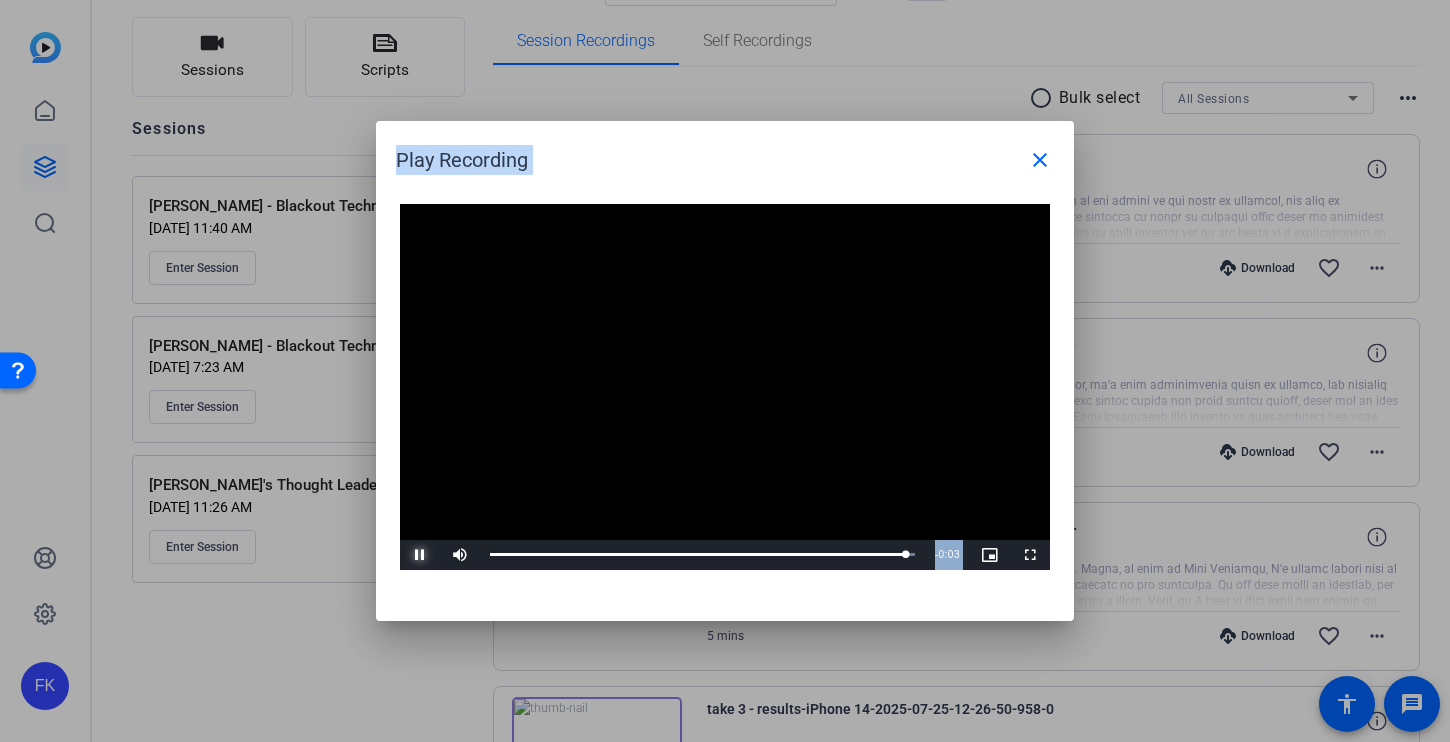 click at bounding box center (420, 555) 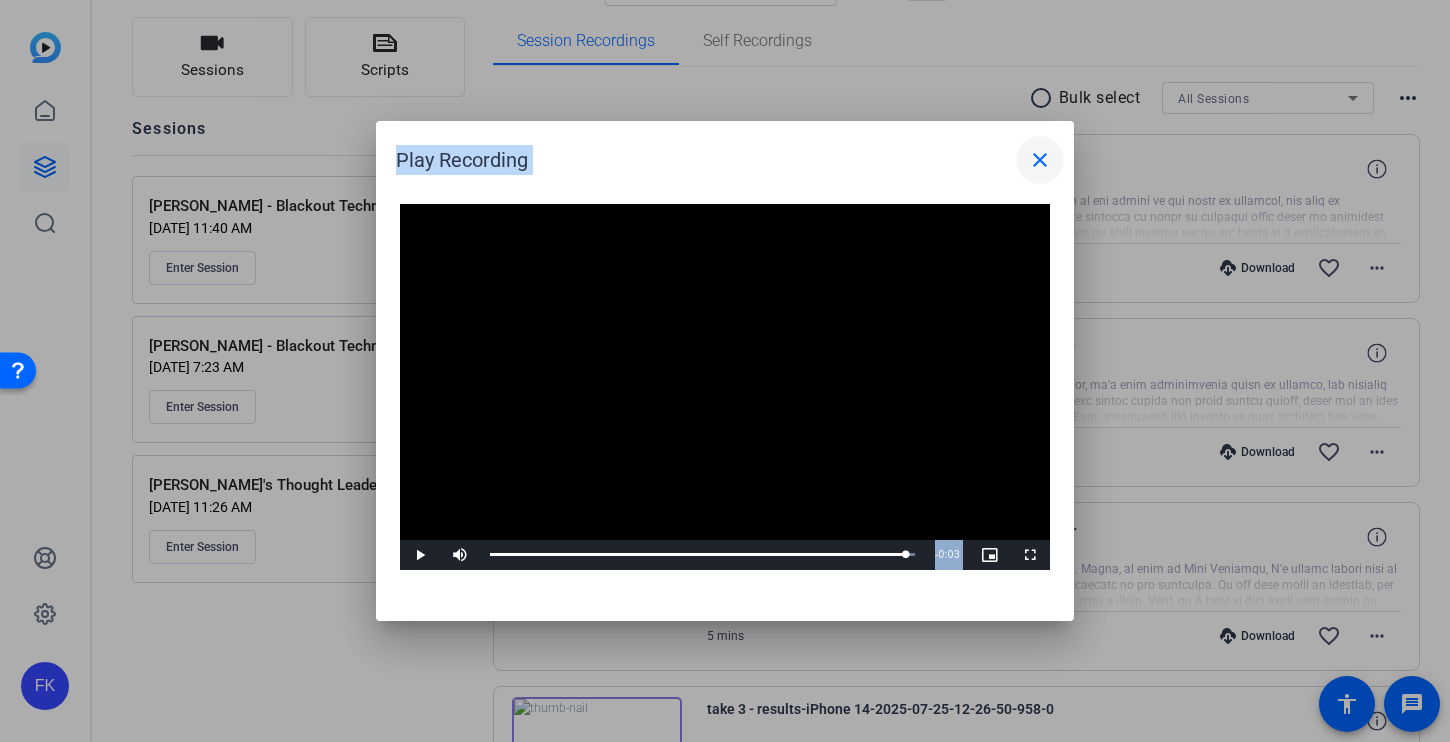 click on "close" at bounding box center (1040, 160) 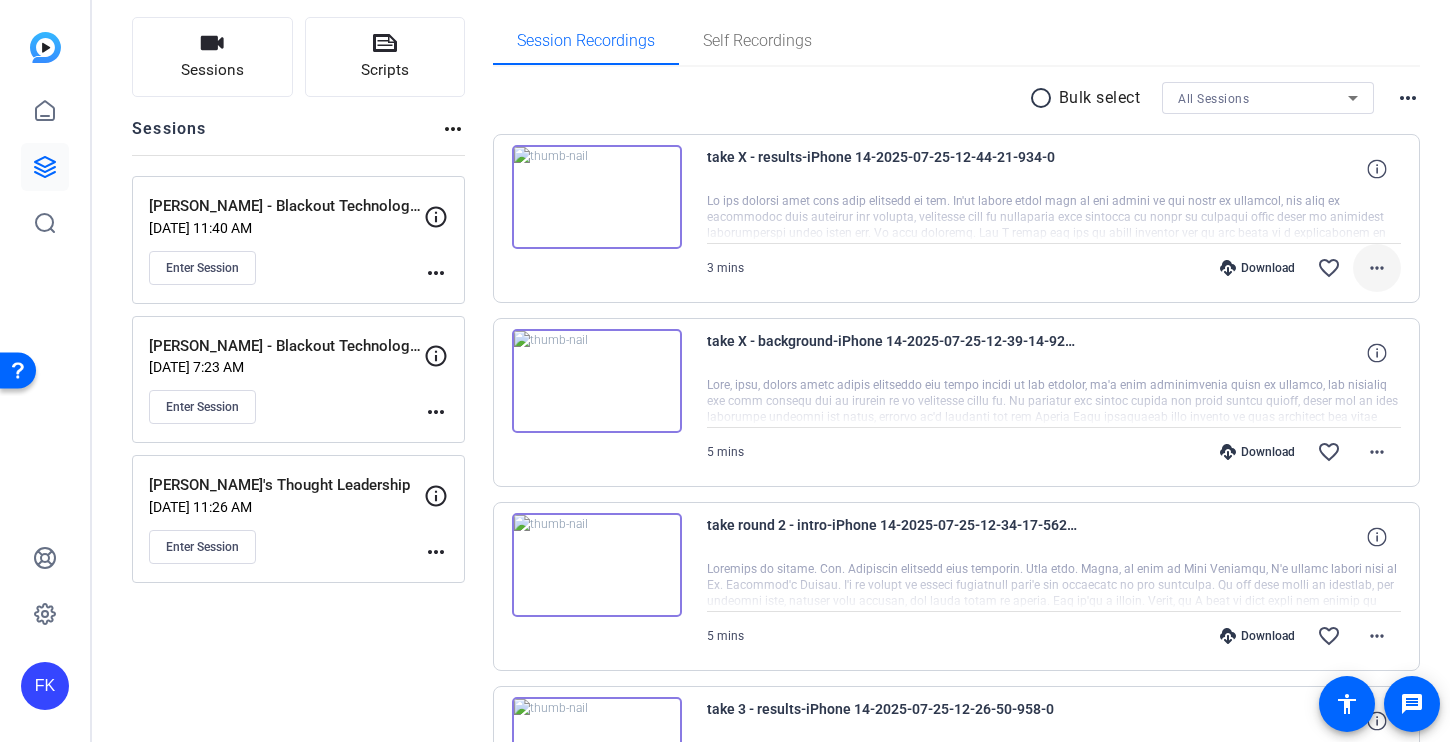 click on "more_horiz" at bounding box center [1377, 268] 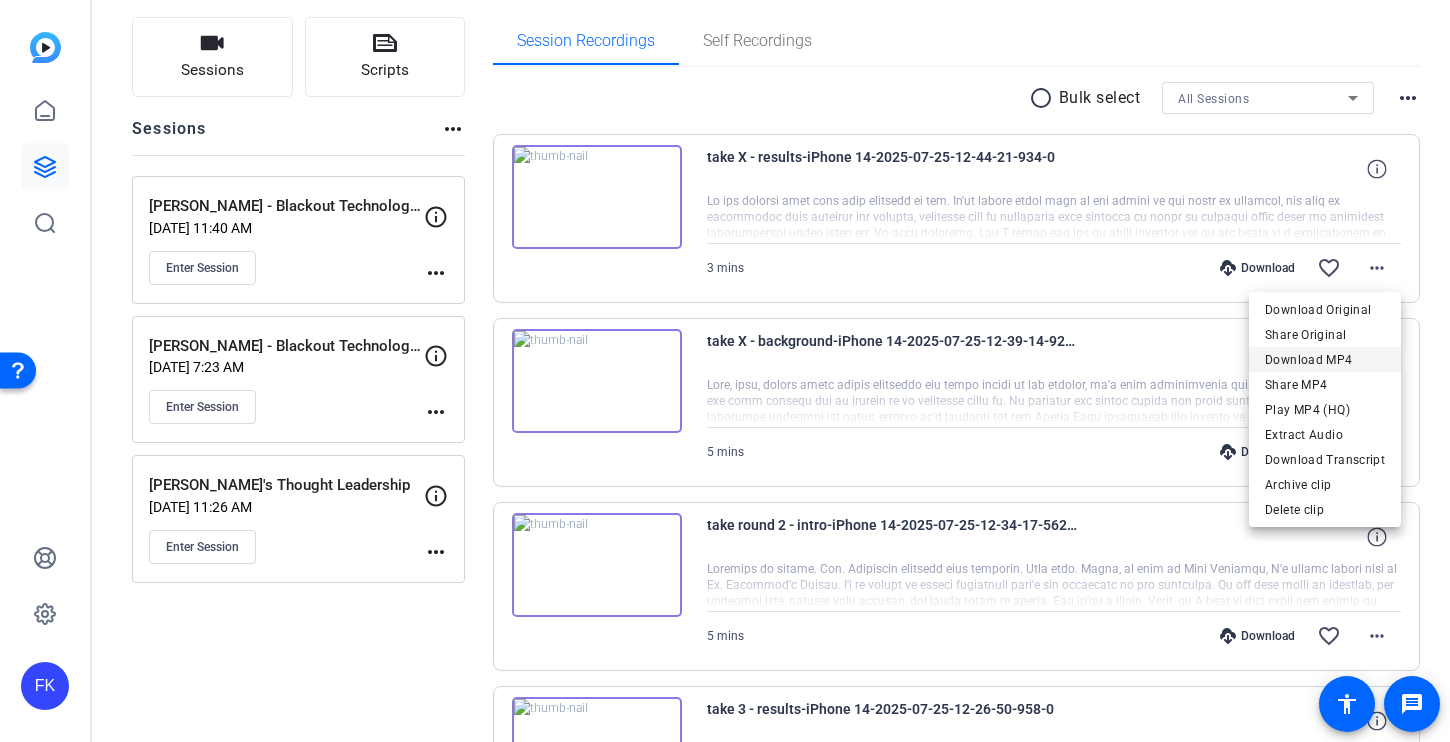click on "Download MP4" at bounding box center [1325, 360] 